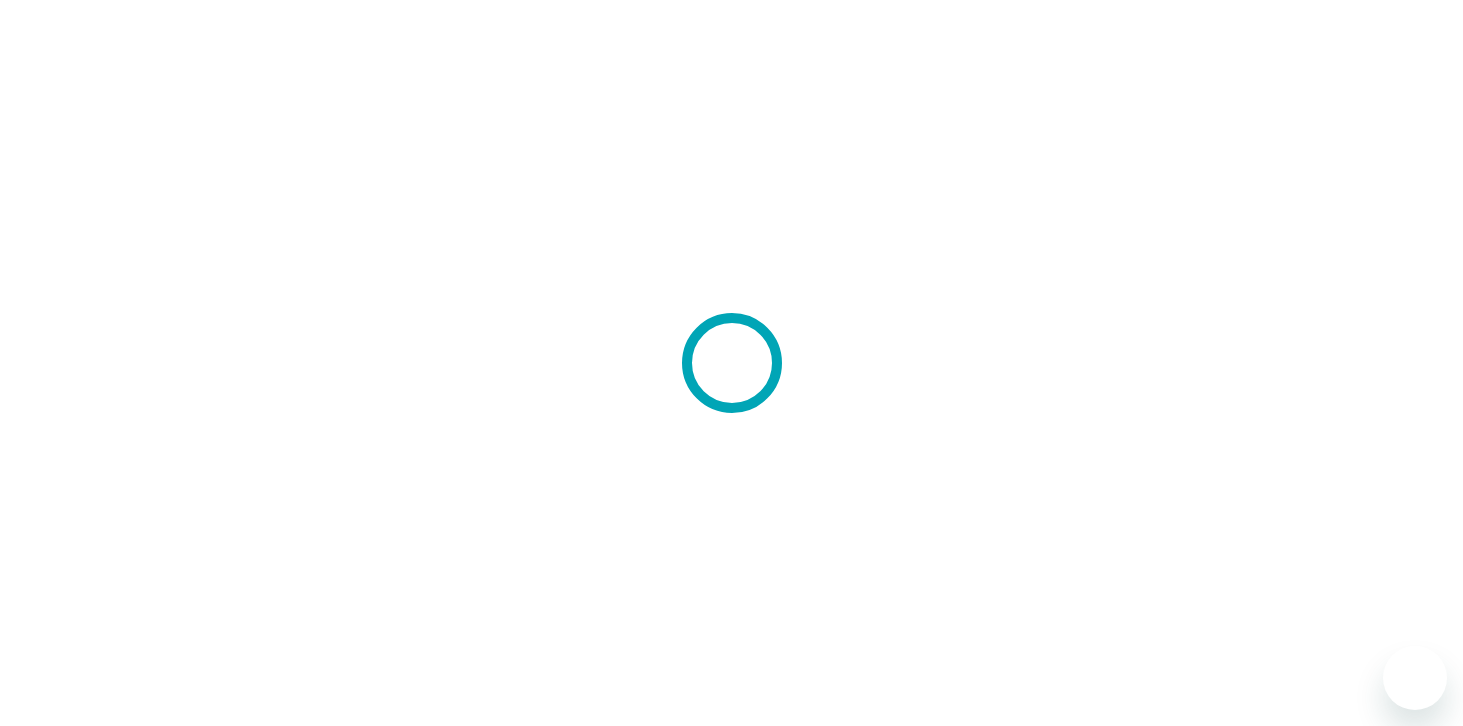 scroll, scrollTop: 0, scrollLeft: 0, axis: both 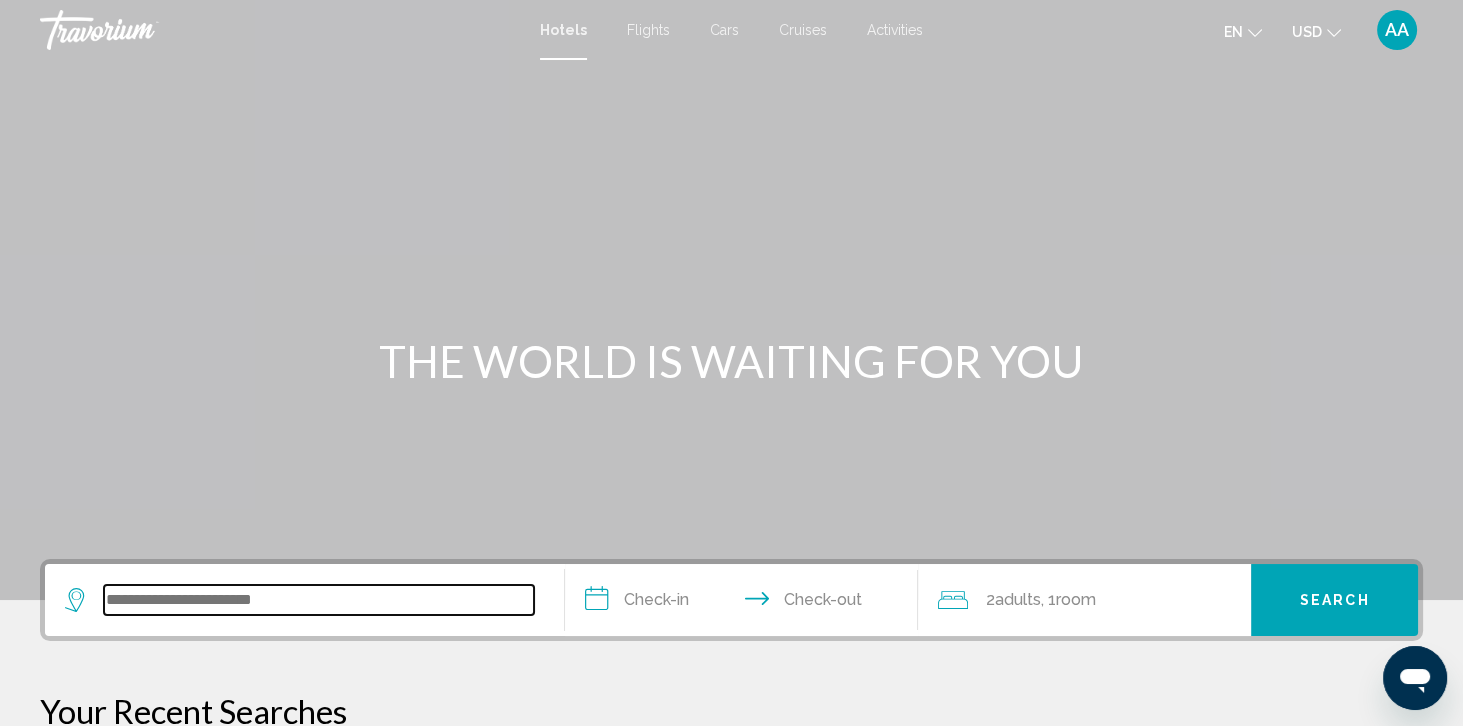click at bounding box center [319, 600] 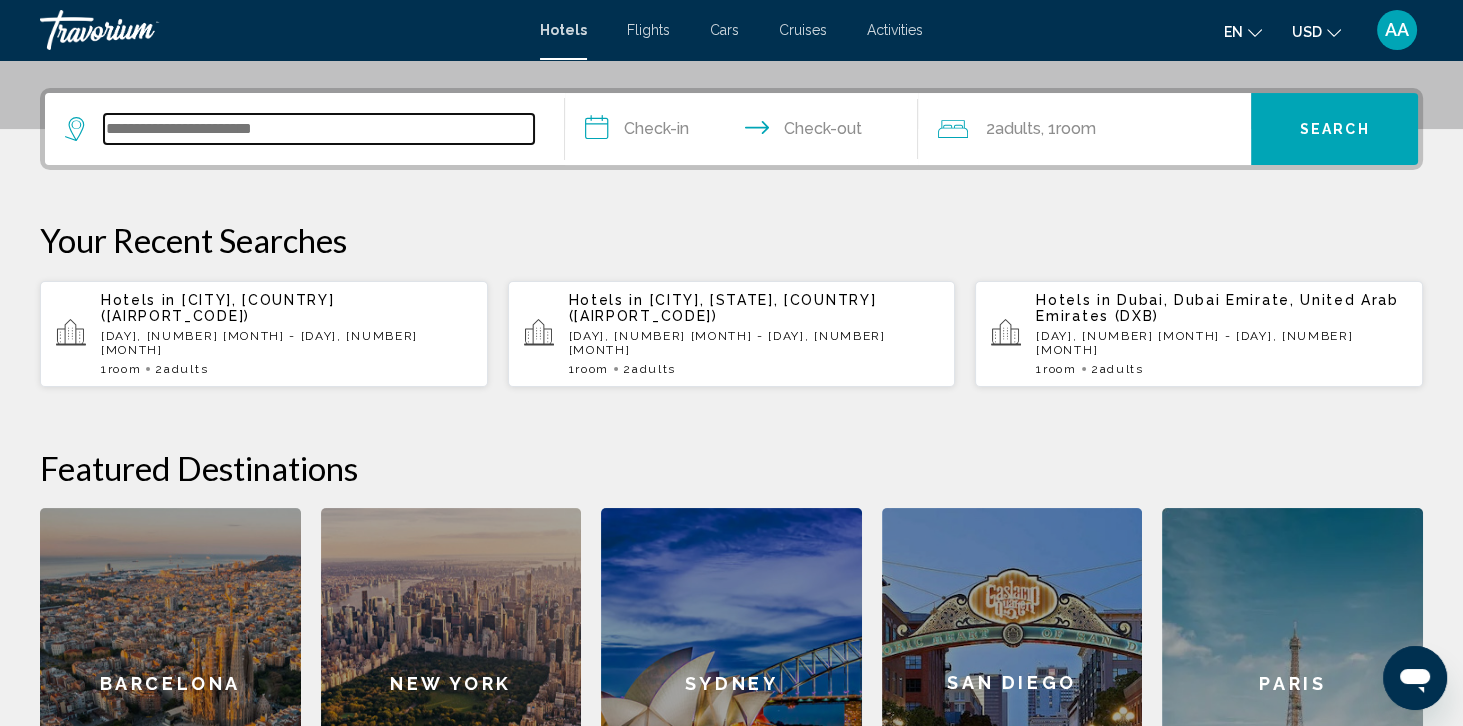 scroll, scrollTop: 493, scrollLeft: 0, axis: vertical 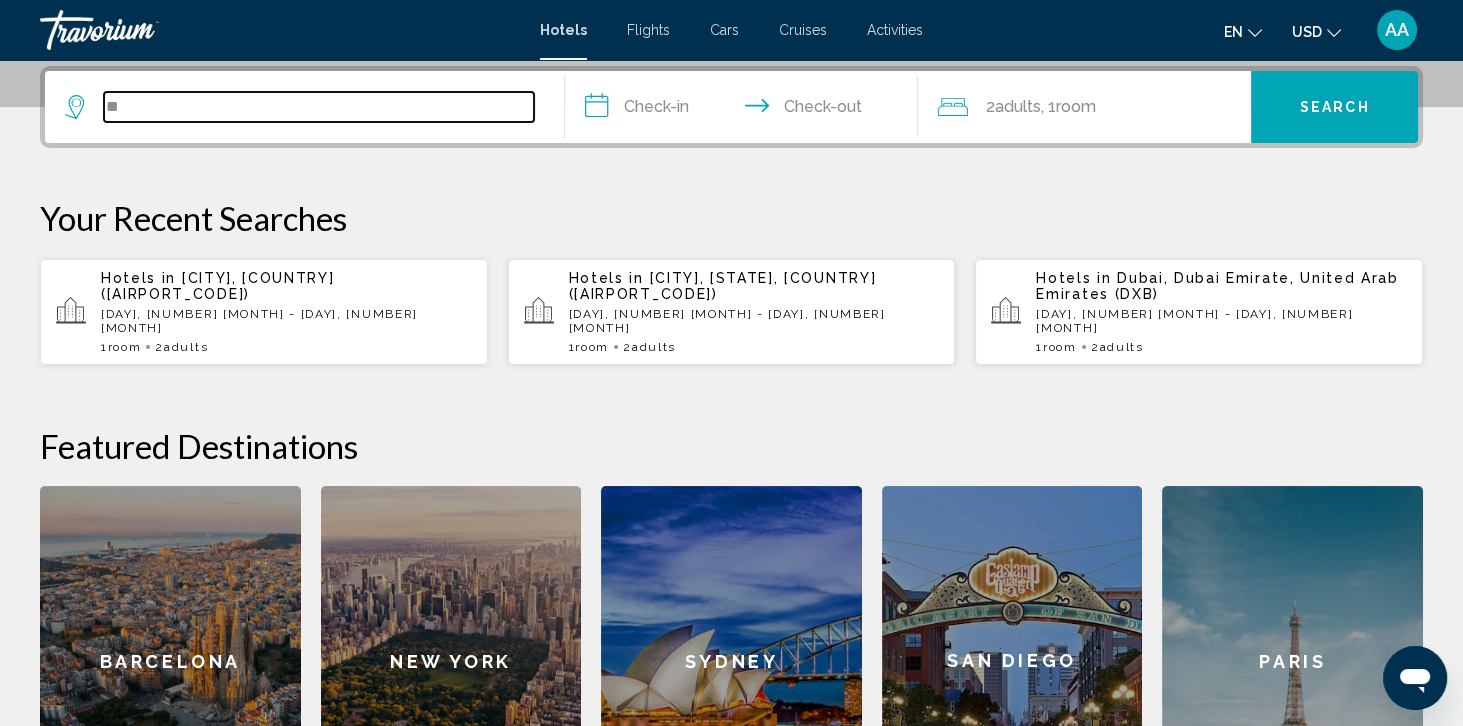 type on "*" 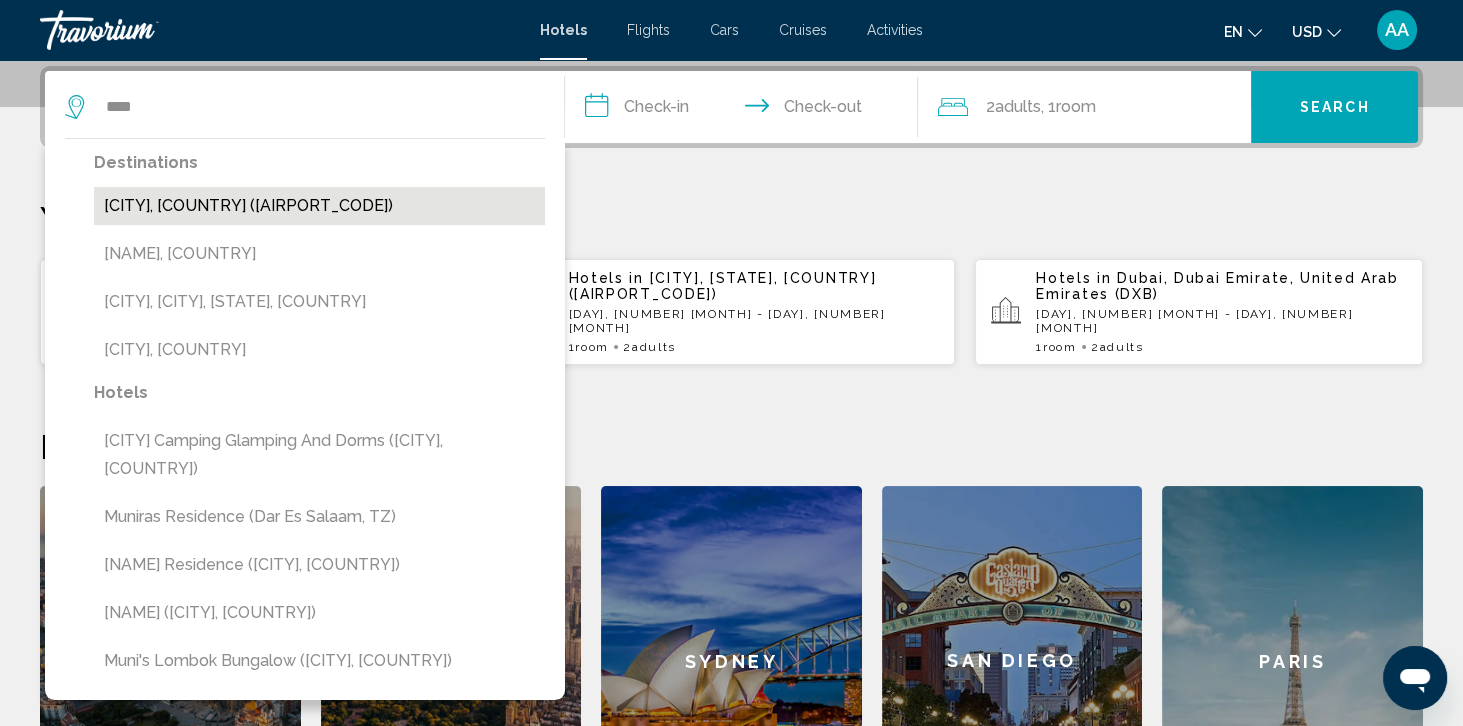 click on "[CITY], [COUNTRY] ([AIRPORT_CODE])" at bounding box center (319, 206) 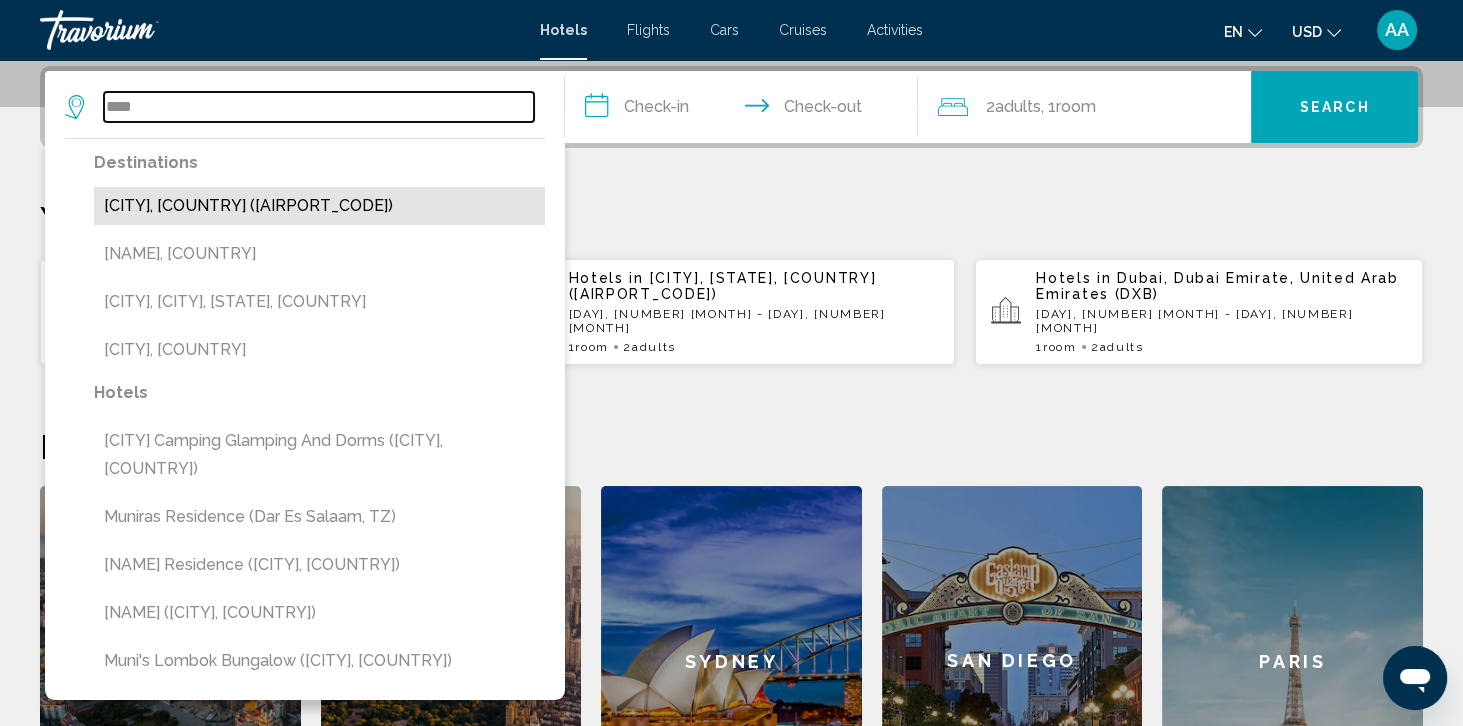type on "**********" 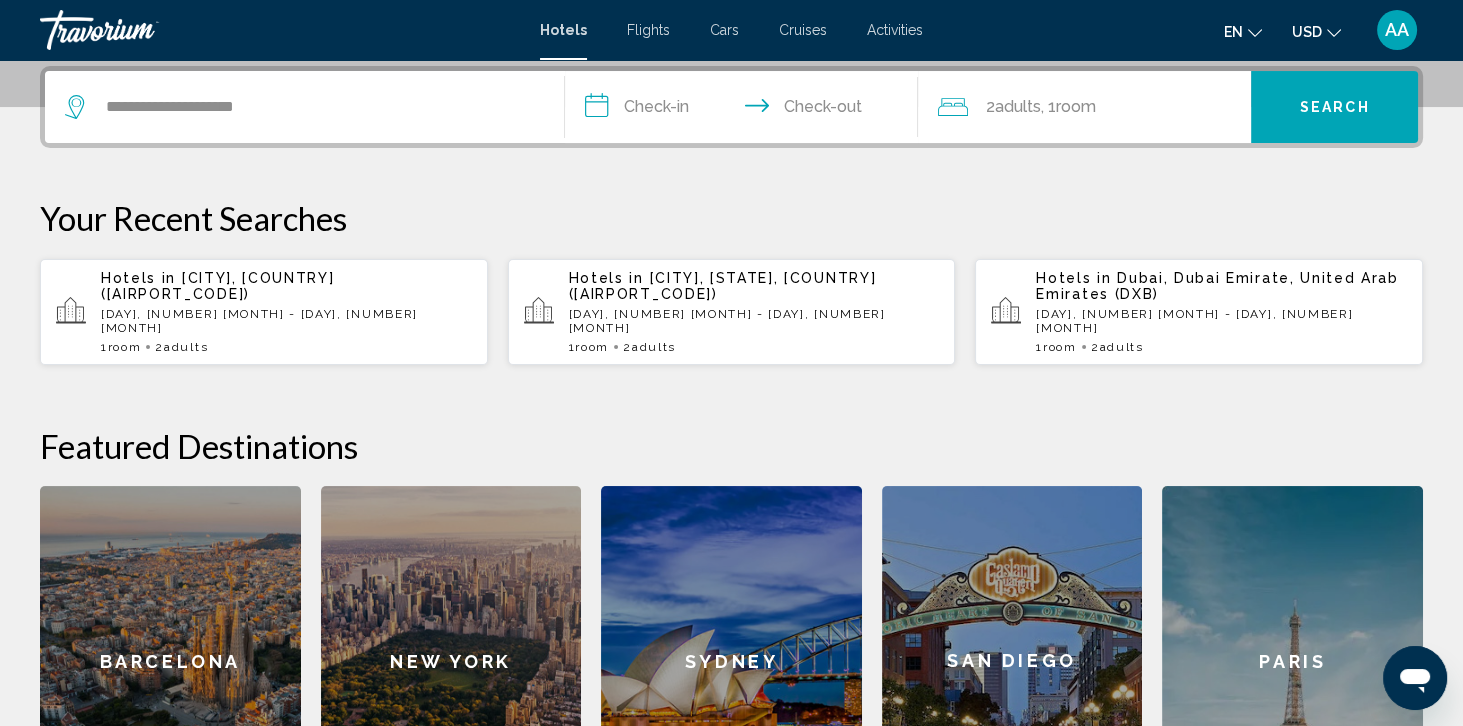 click on "**********" at bounding box center (745, 110) 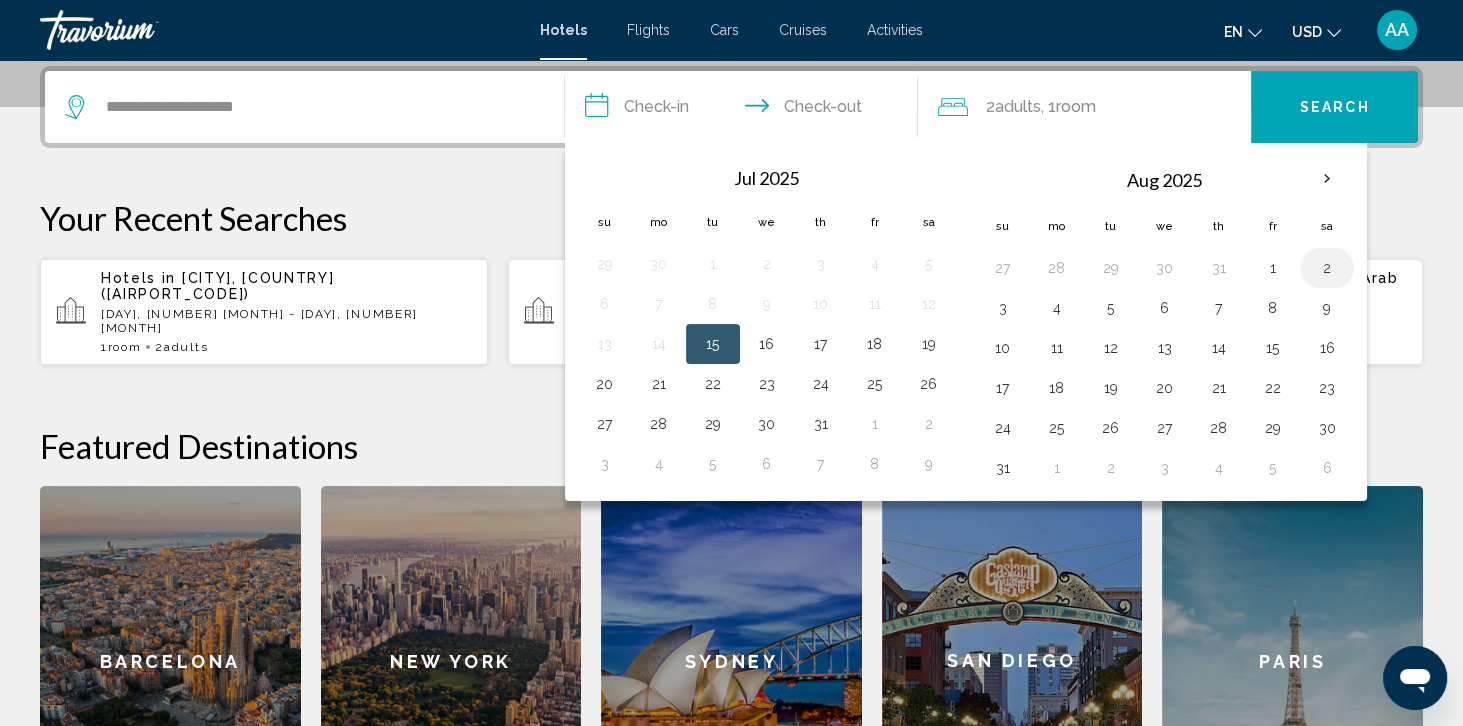 click on "2" at bounding box center (1327, 268) 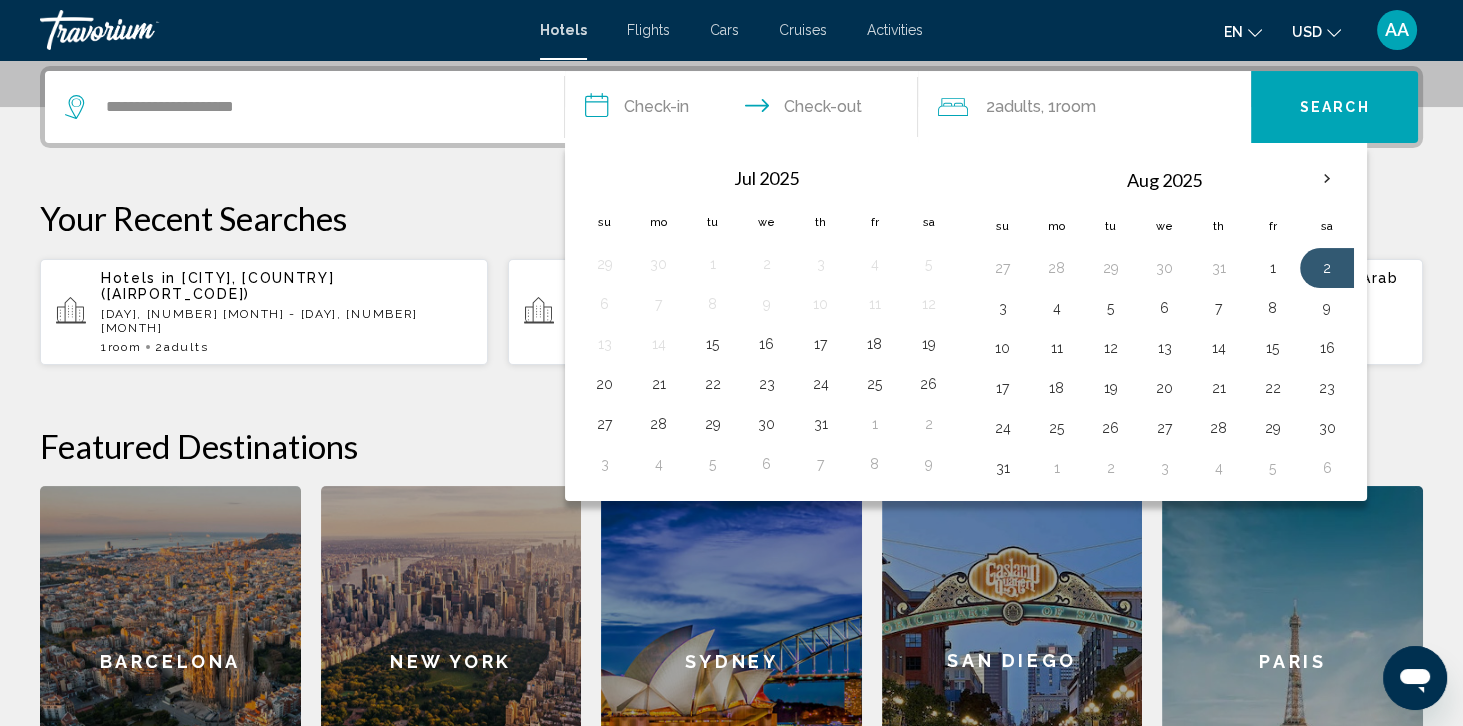 click on "Search" at bounding box center (1334, 107) 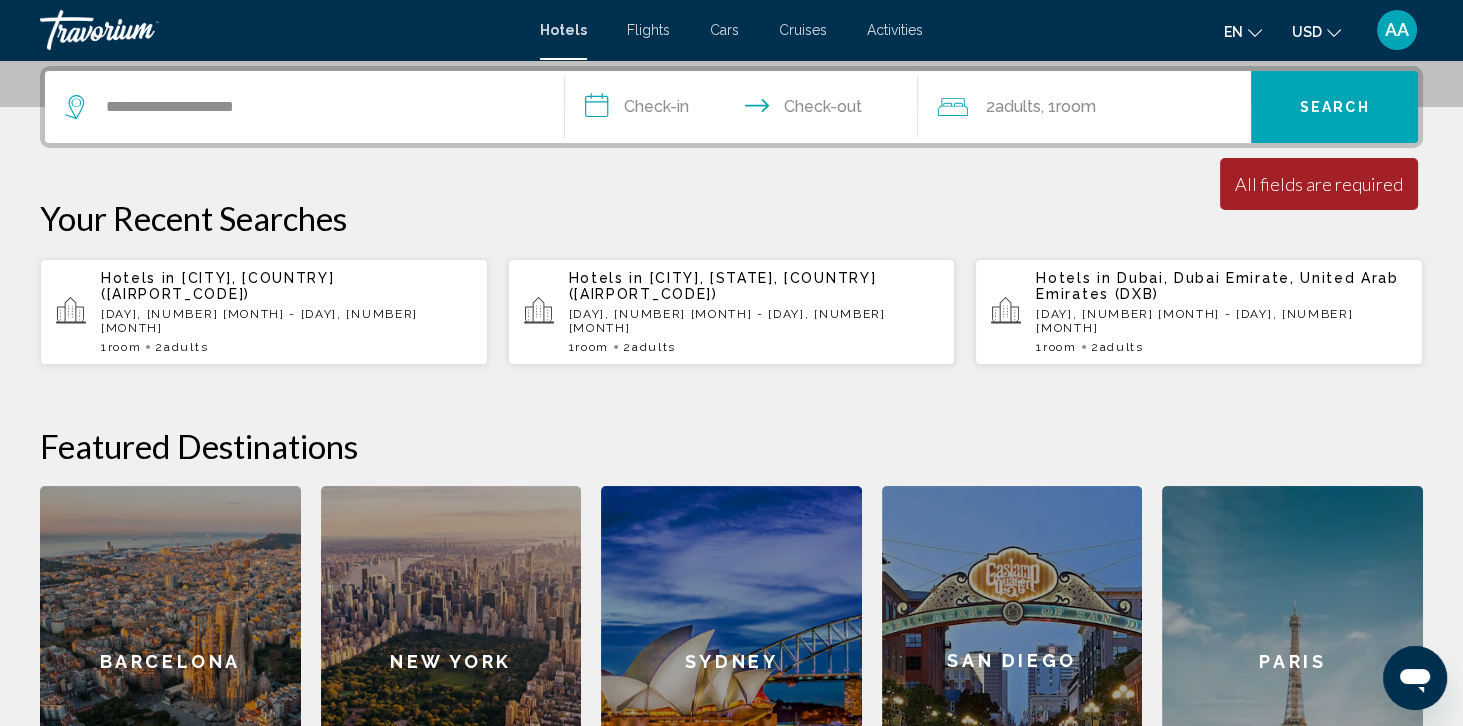 click on "**********" at bounding box center [745, 110] 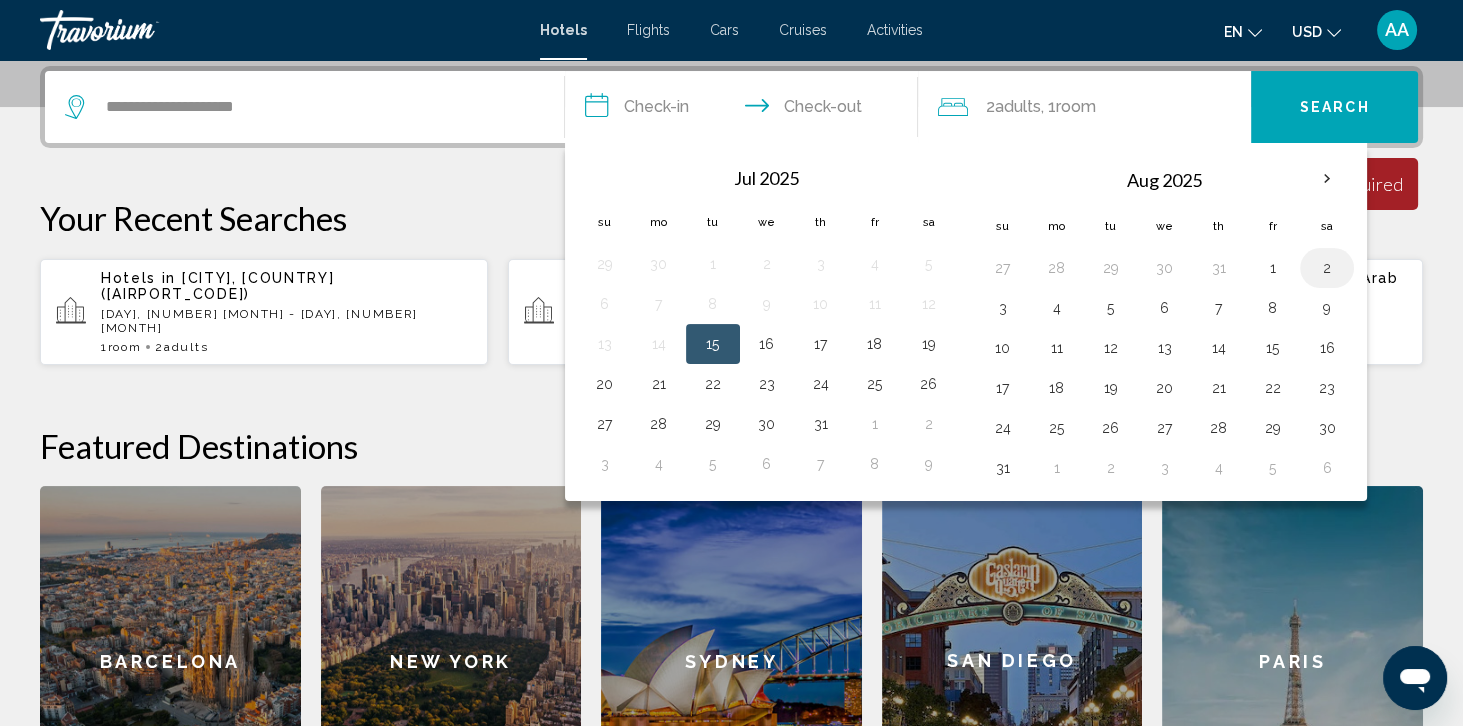 click on "2" at bounding box center [1327, 268] 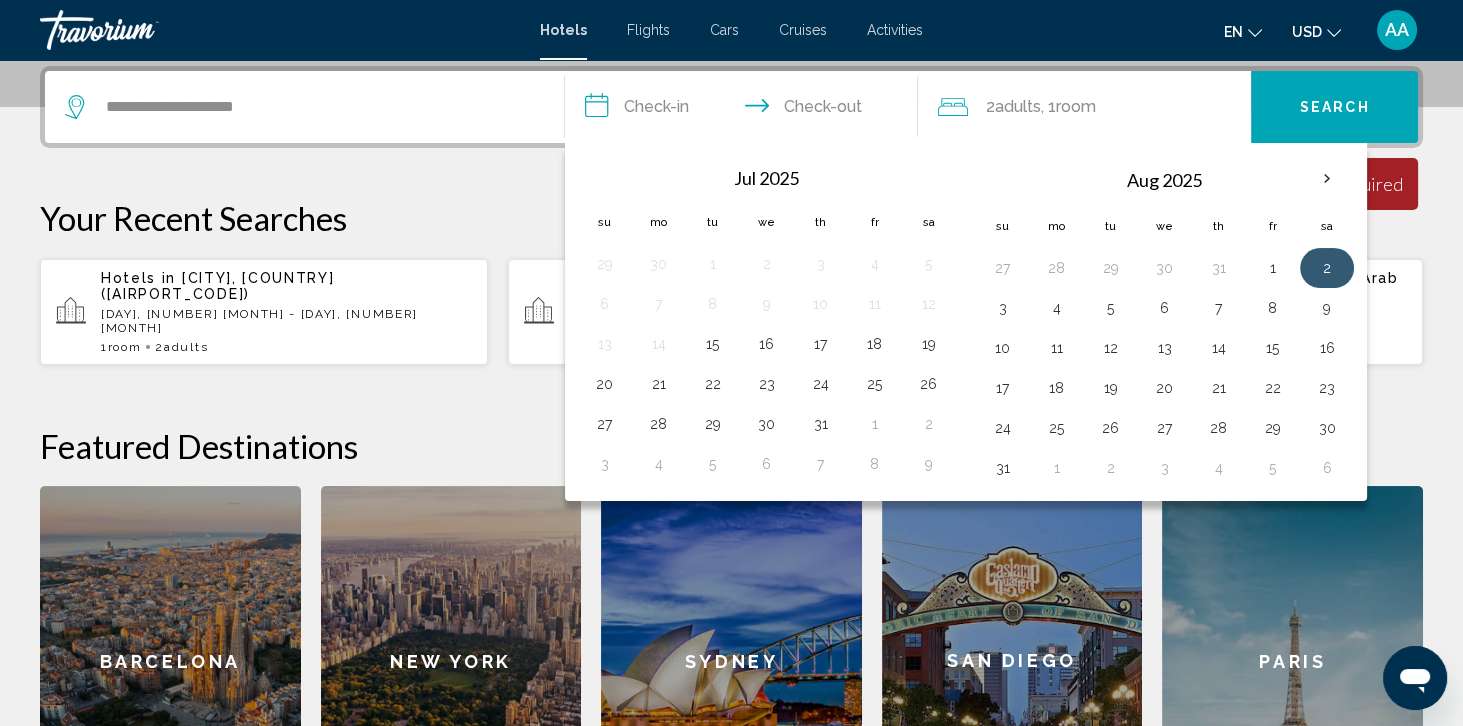 click on "2" at bounding box center (1327, 268) 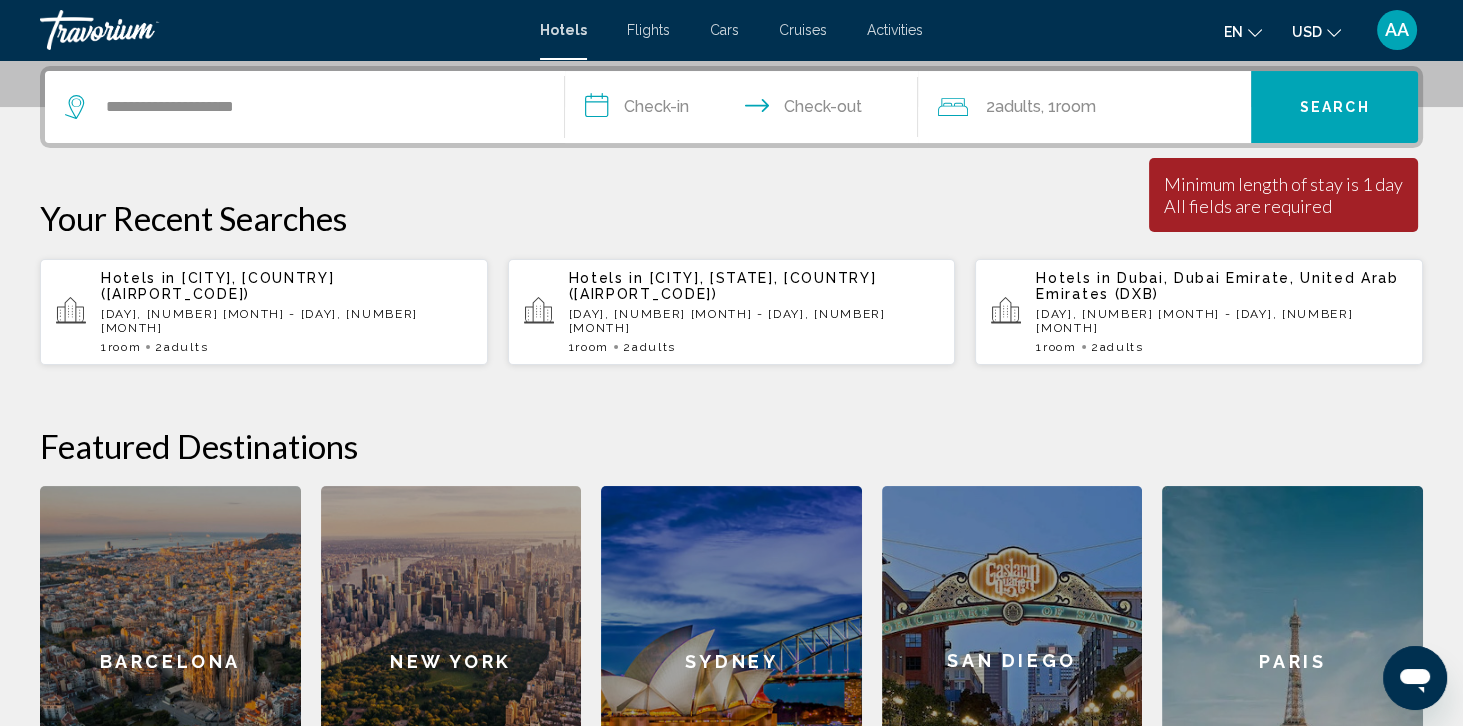 click on "**********" at bounding box center (745, 110) 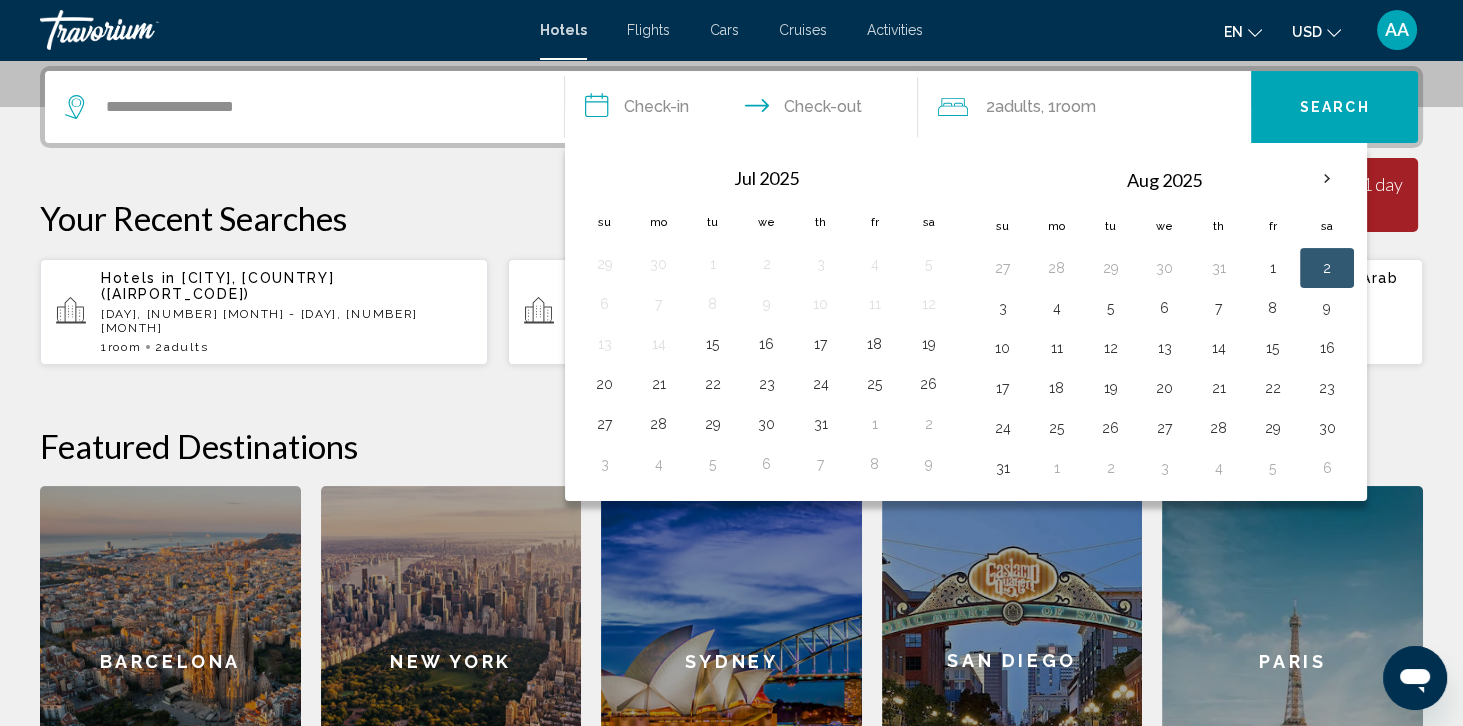 click on "2" at bounding box center [1327, 268] 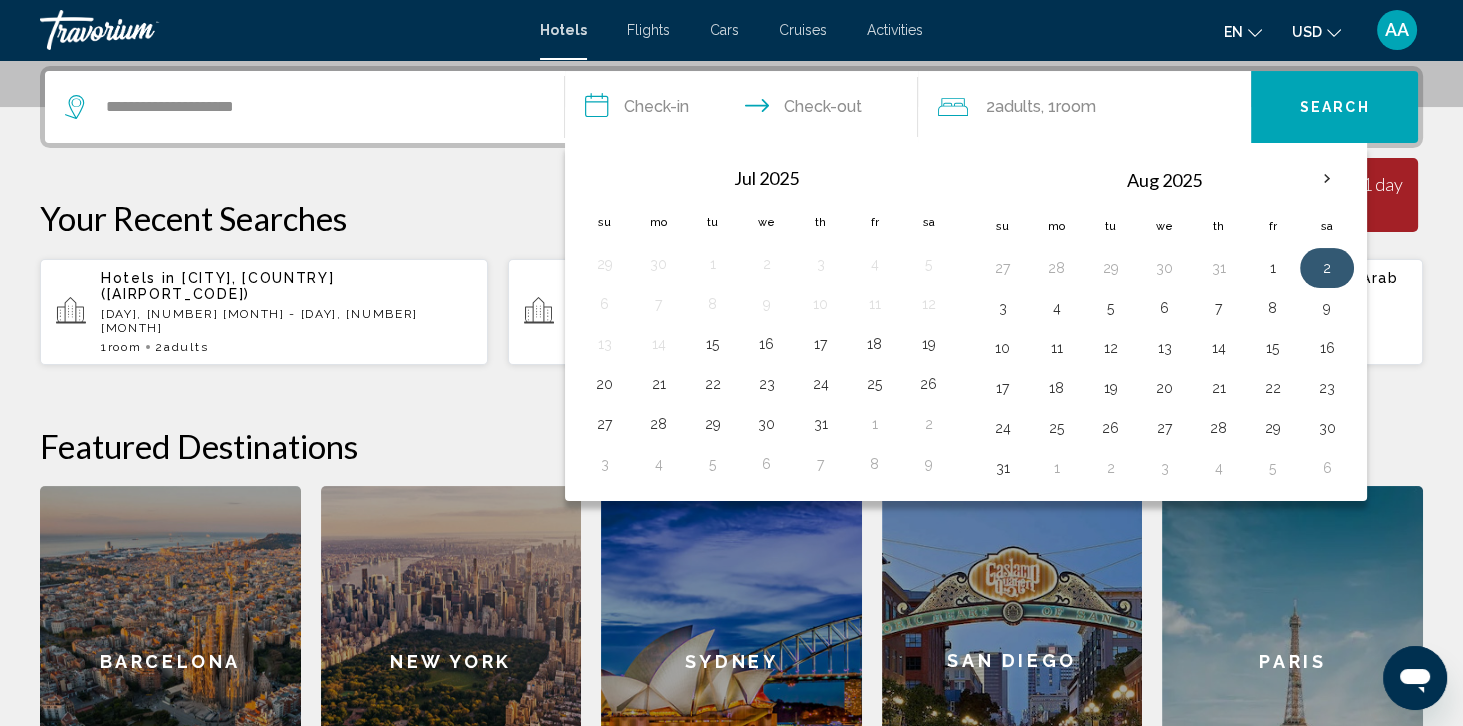 click on "2" at bounding box center (1327, 268) 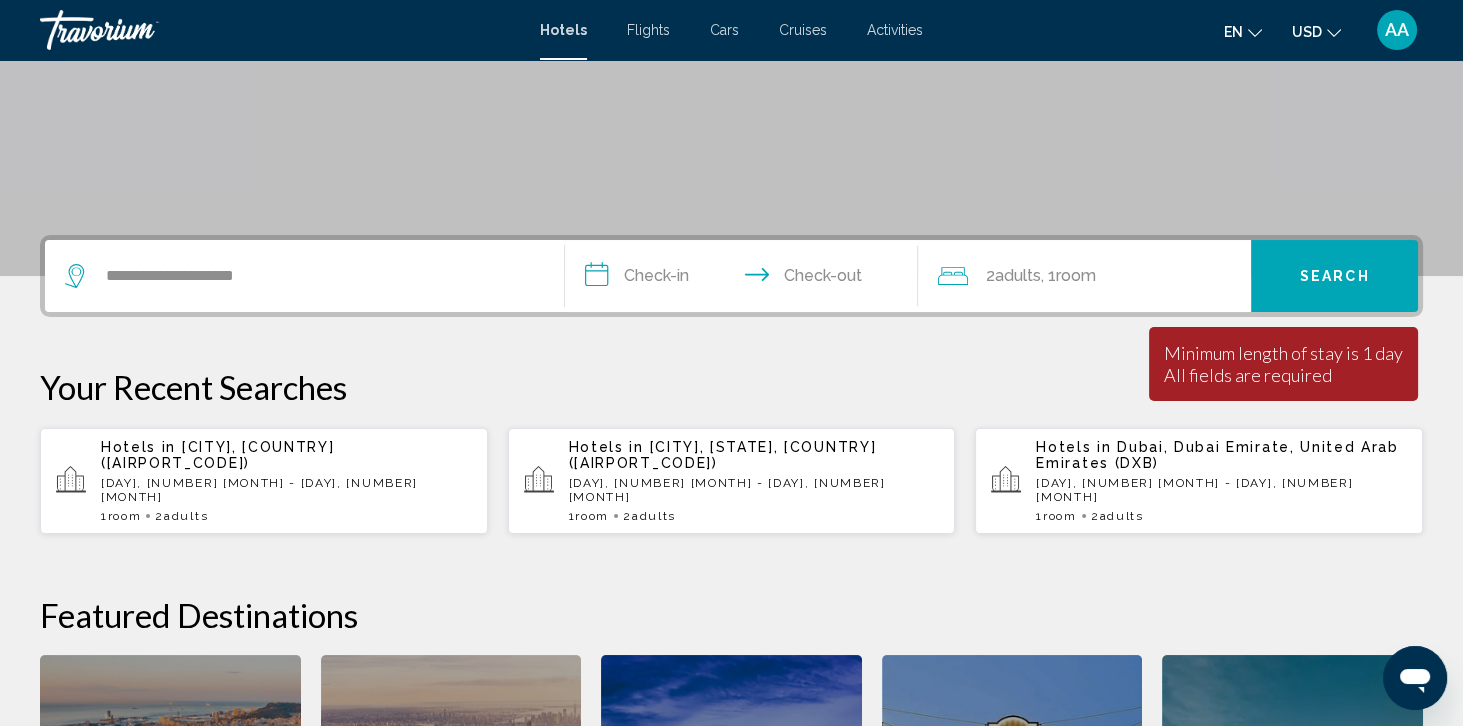 scroll, scrollTop: 307, scrollLeft: 0, axis: vertical 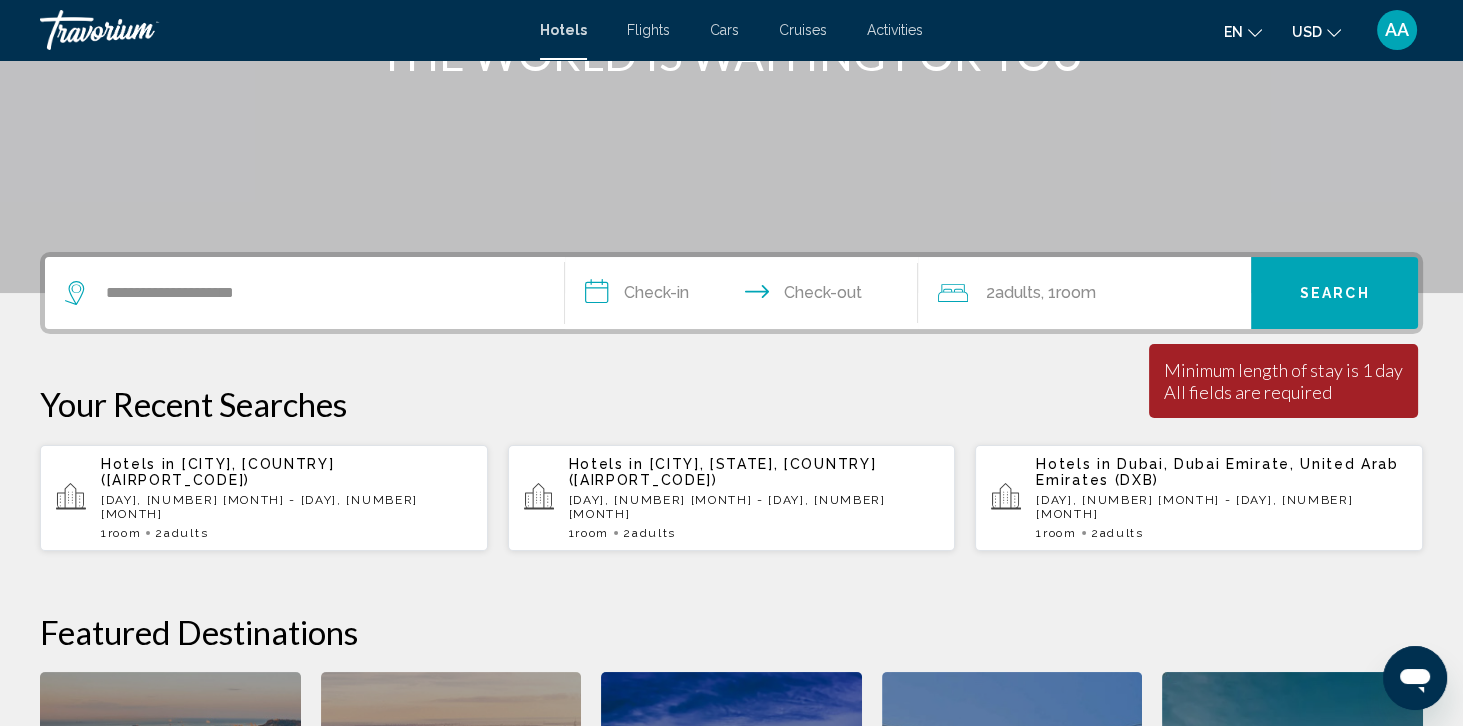 click on "**********" at bounding box center [745, 296] 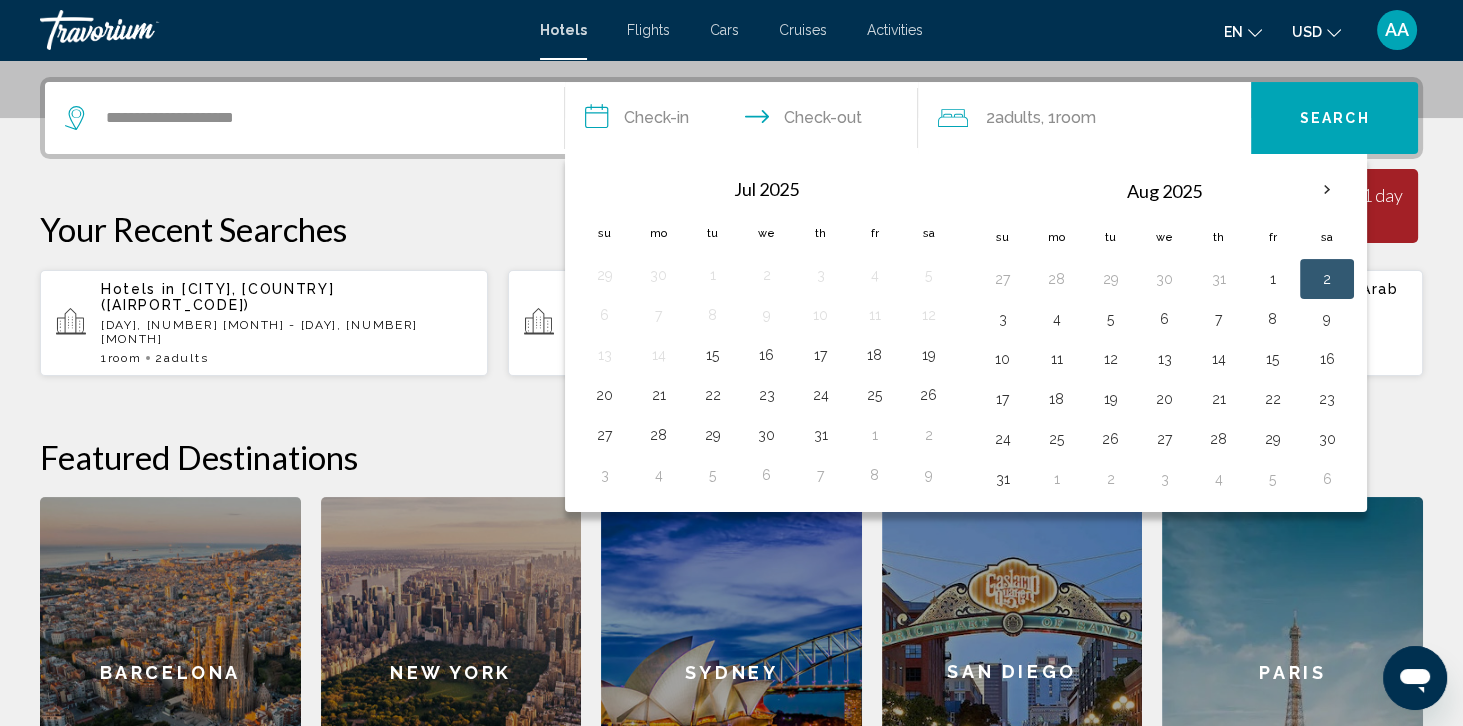 scroll, scrollTop: 493, scrollLeft: 0, axis: vertical 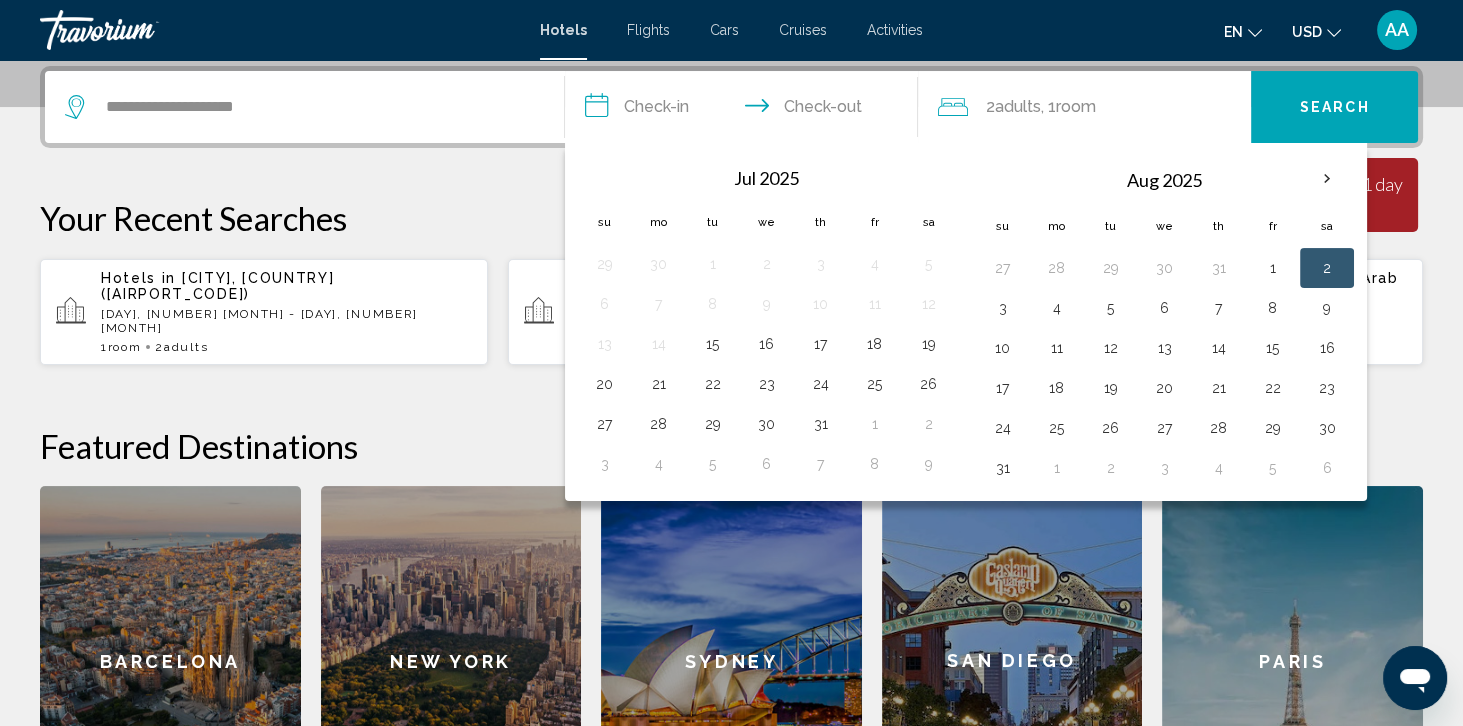 click on "2" at bounding box center [1327, 268] 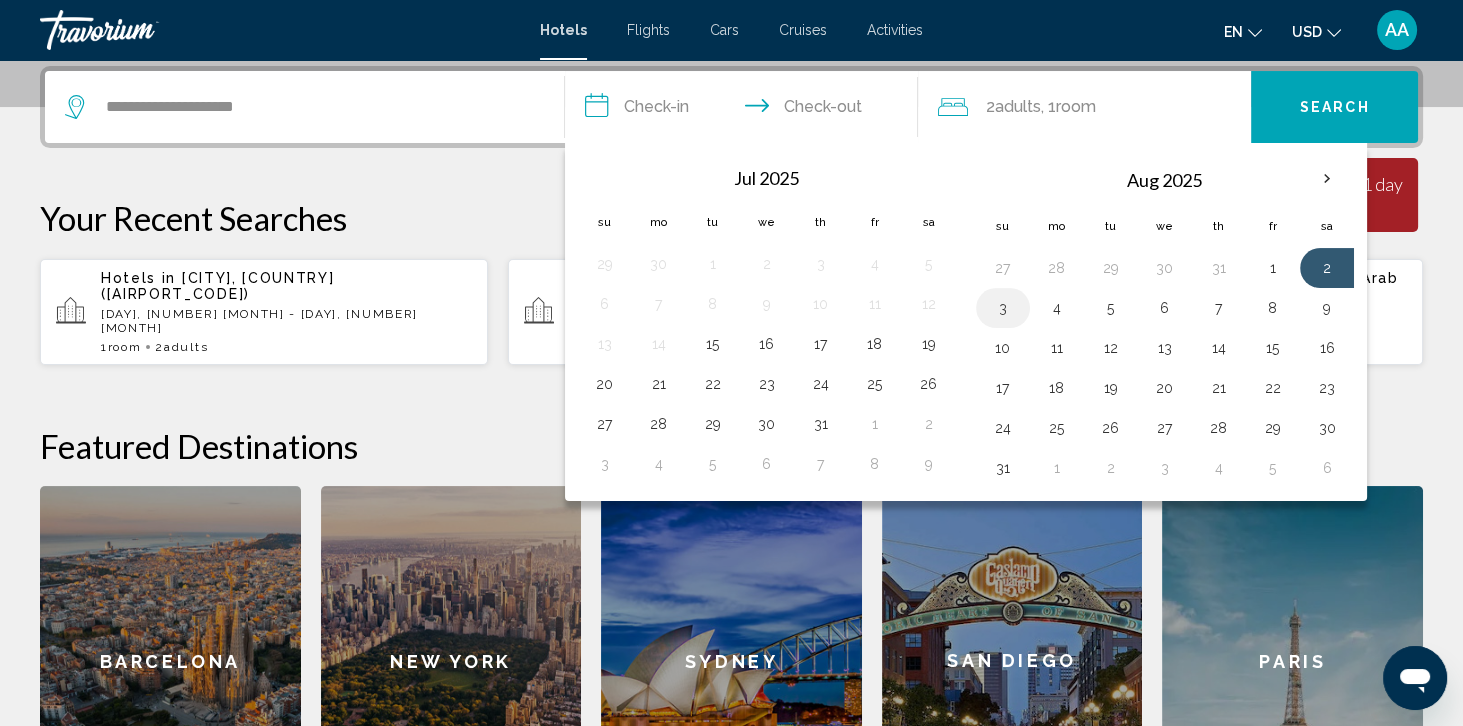 click on "3" at bounding box center (1003, 308) 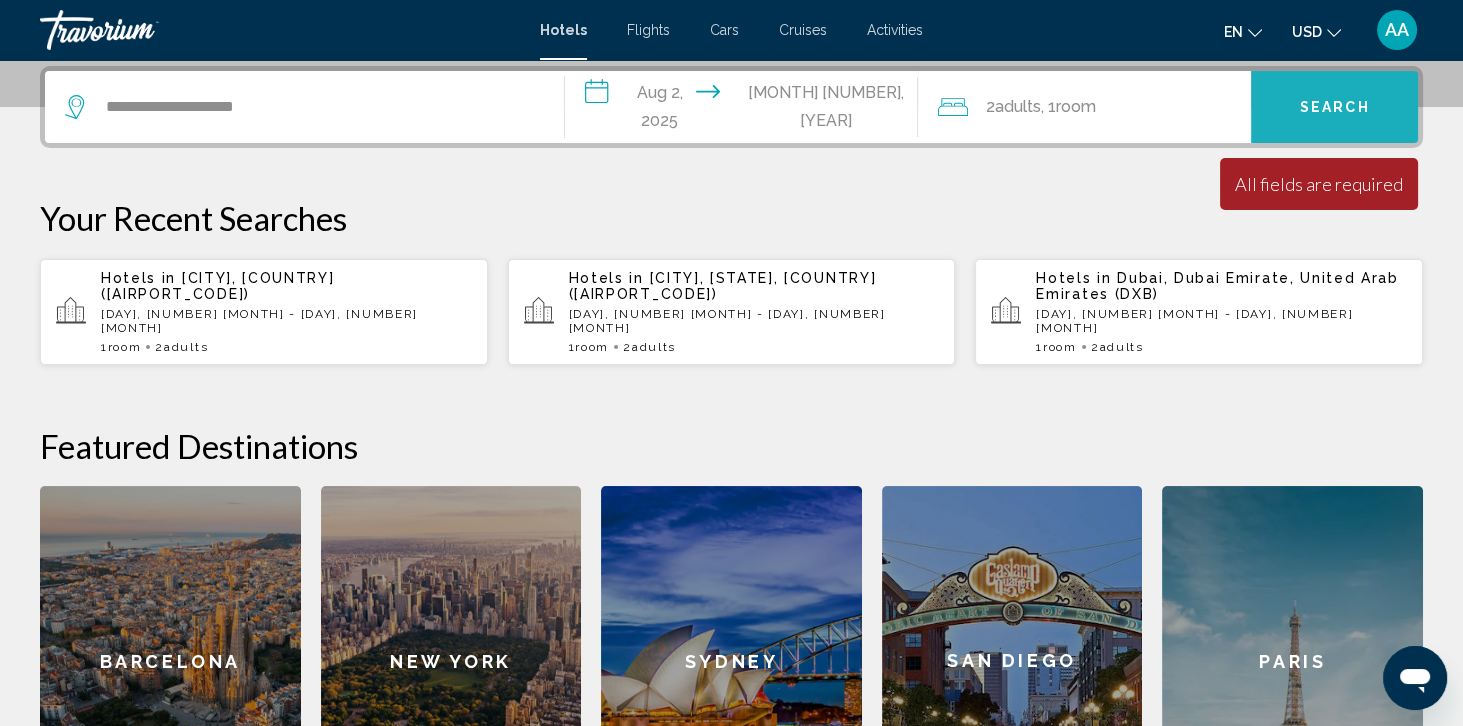 click on "Search" at bounding box center (1334, 107) 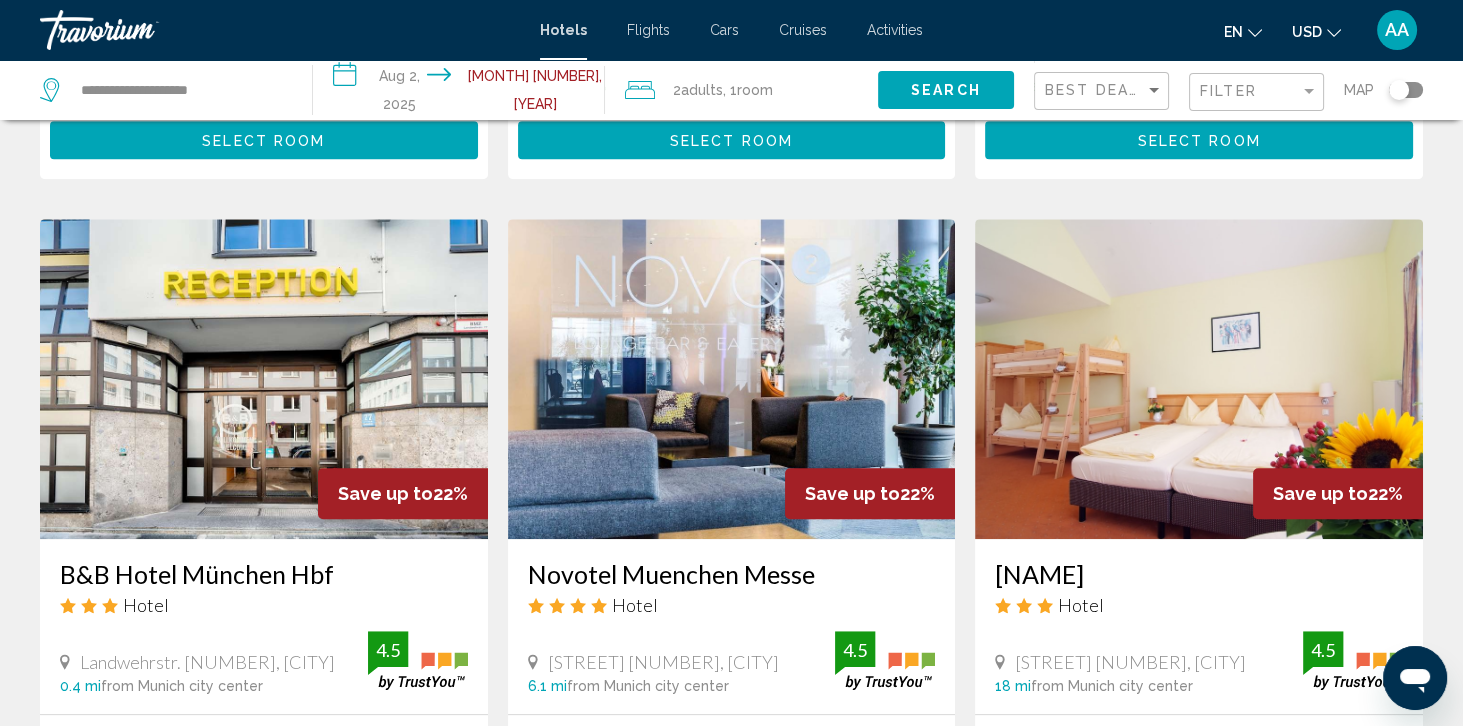 scroll, scrollTop: 1410, scrollLeft: 0, axis: vertical 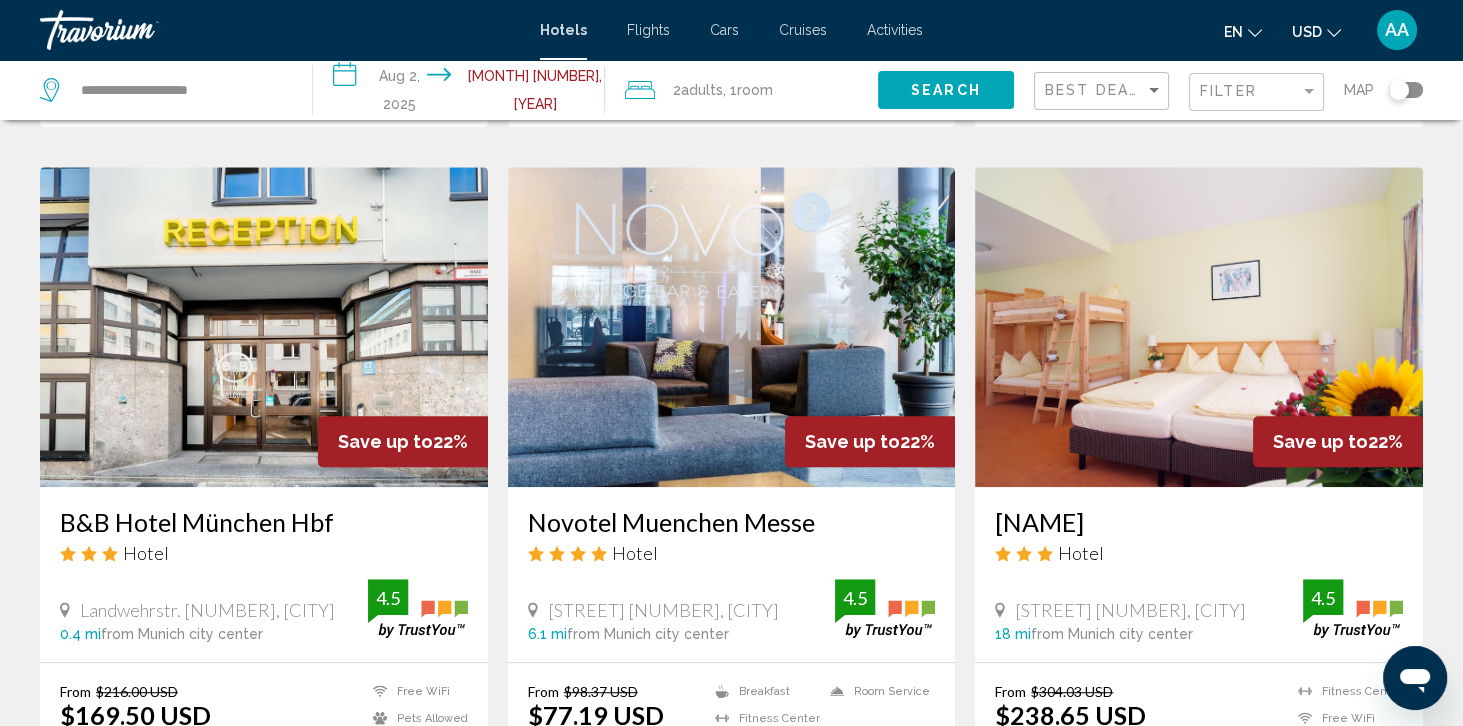 click 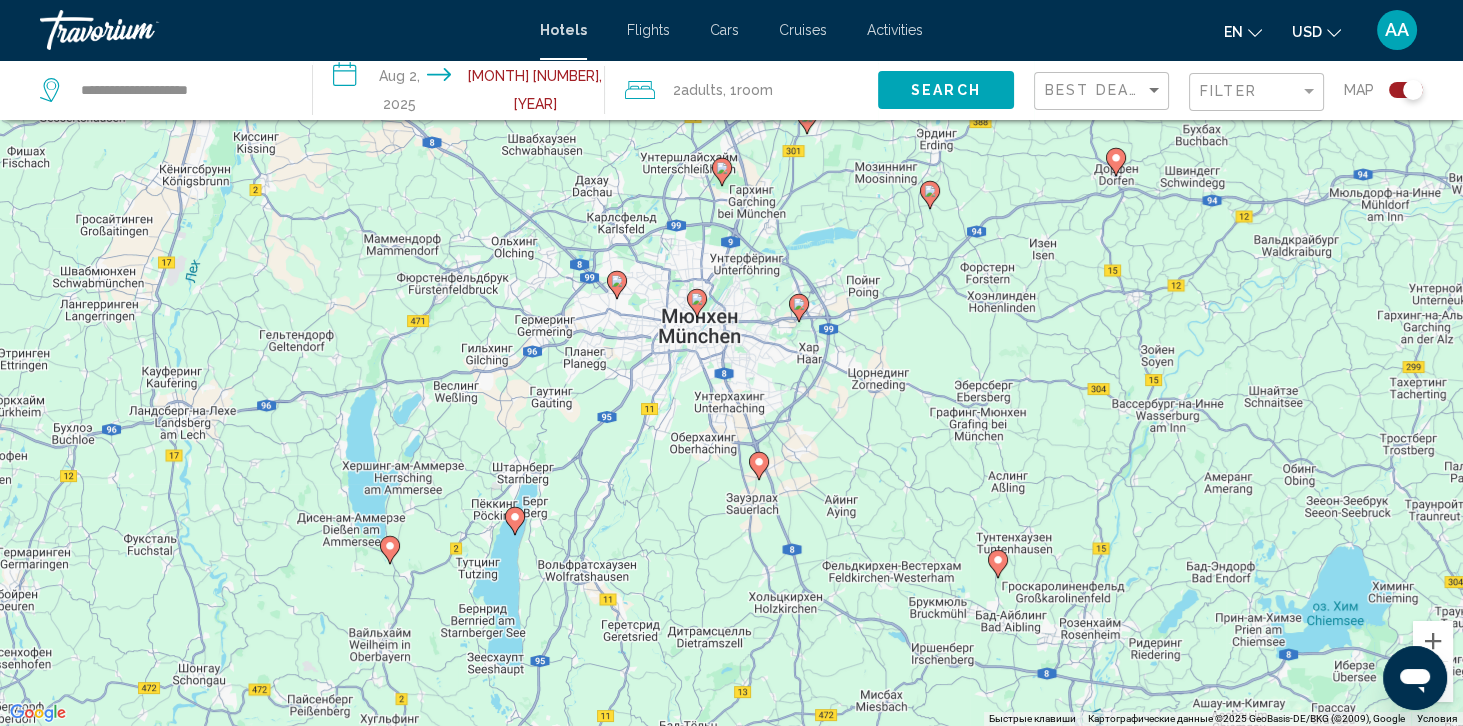 click 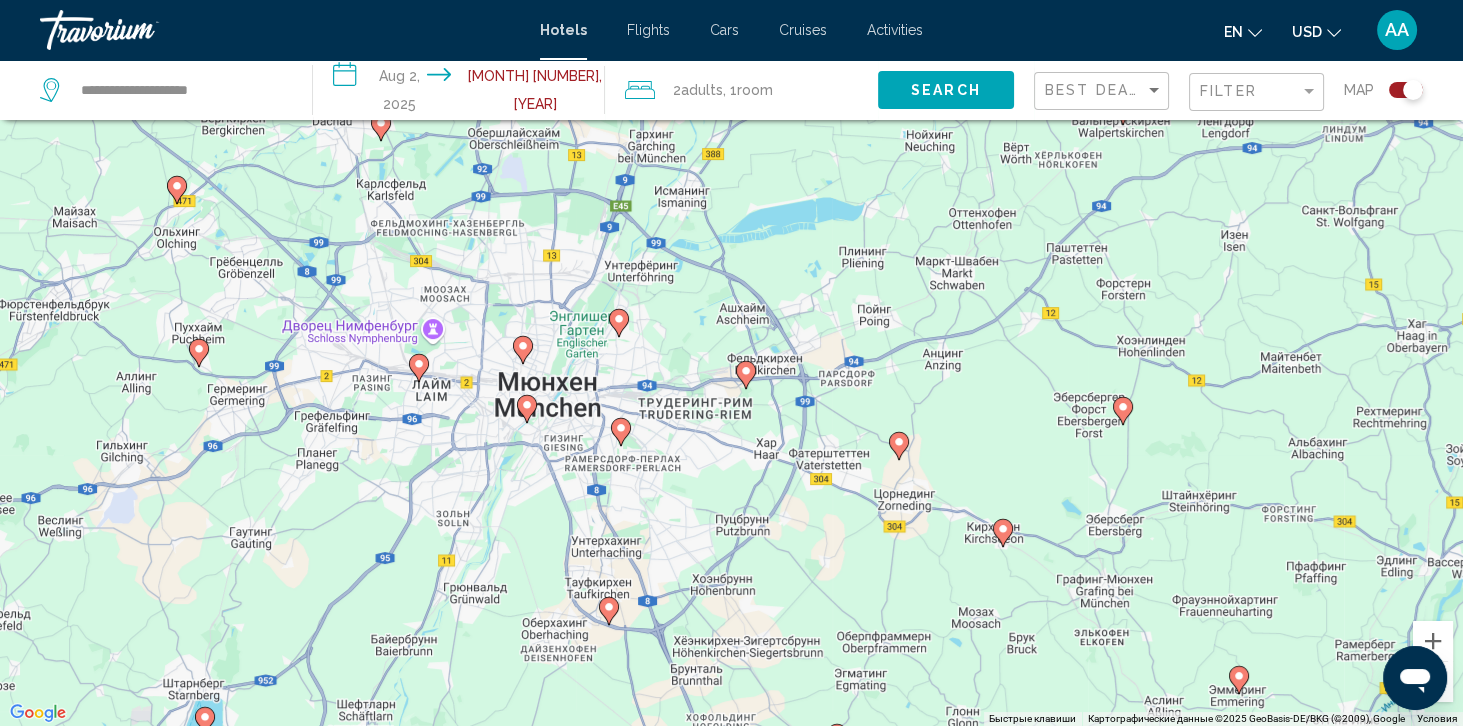 click at bounding box center [899, 446] 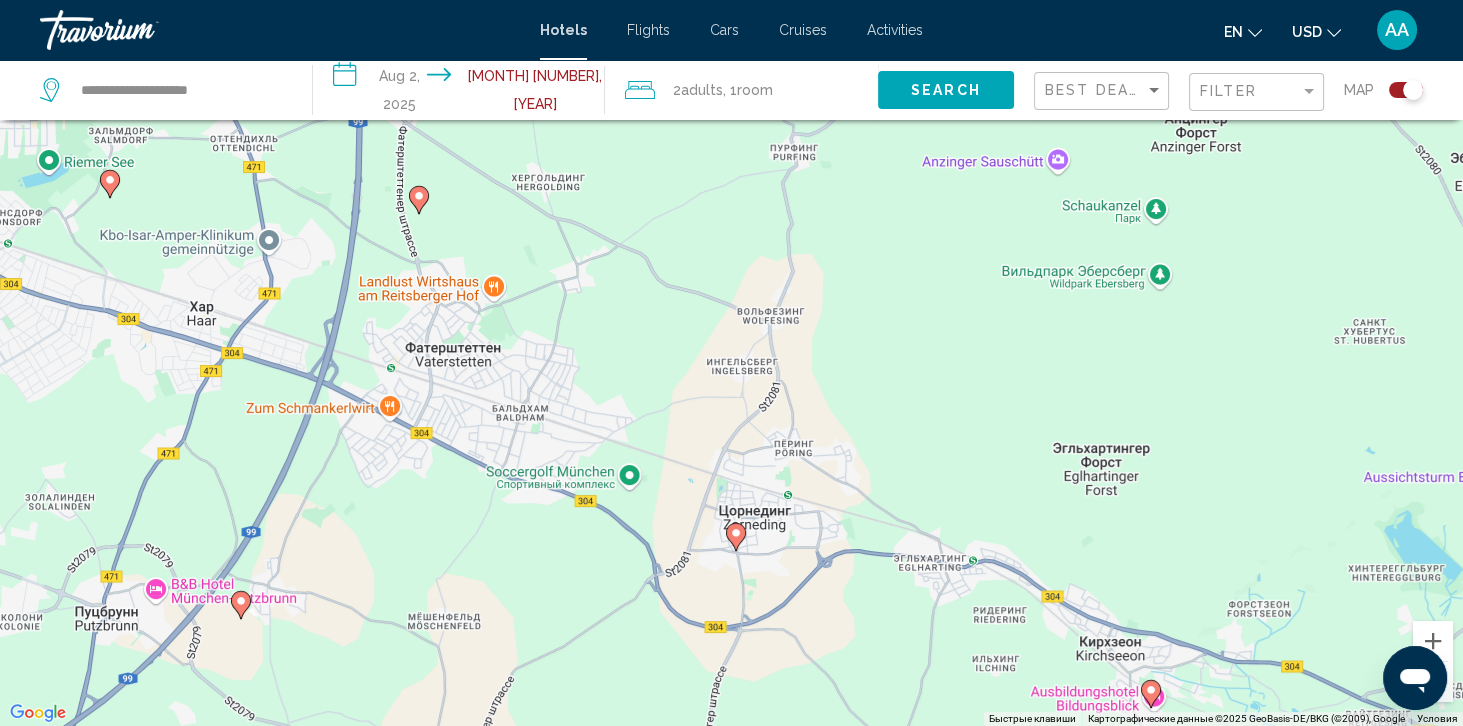 click on "Для навигации используйте клавиши со стрелками.  Чтобы активировать перетаскивание с помощью клавиатуры, нажмите Alt + Ввод. После этого перемещайте маркер, используя клавиши со стрелками. Чтобы завершить перетаскивание, нажмите клавишу Ввод. Чтобы отменить действие, нажмите клавишу Esc." at bounding box center [731, 363] 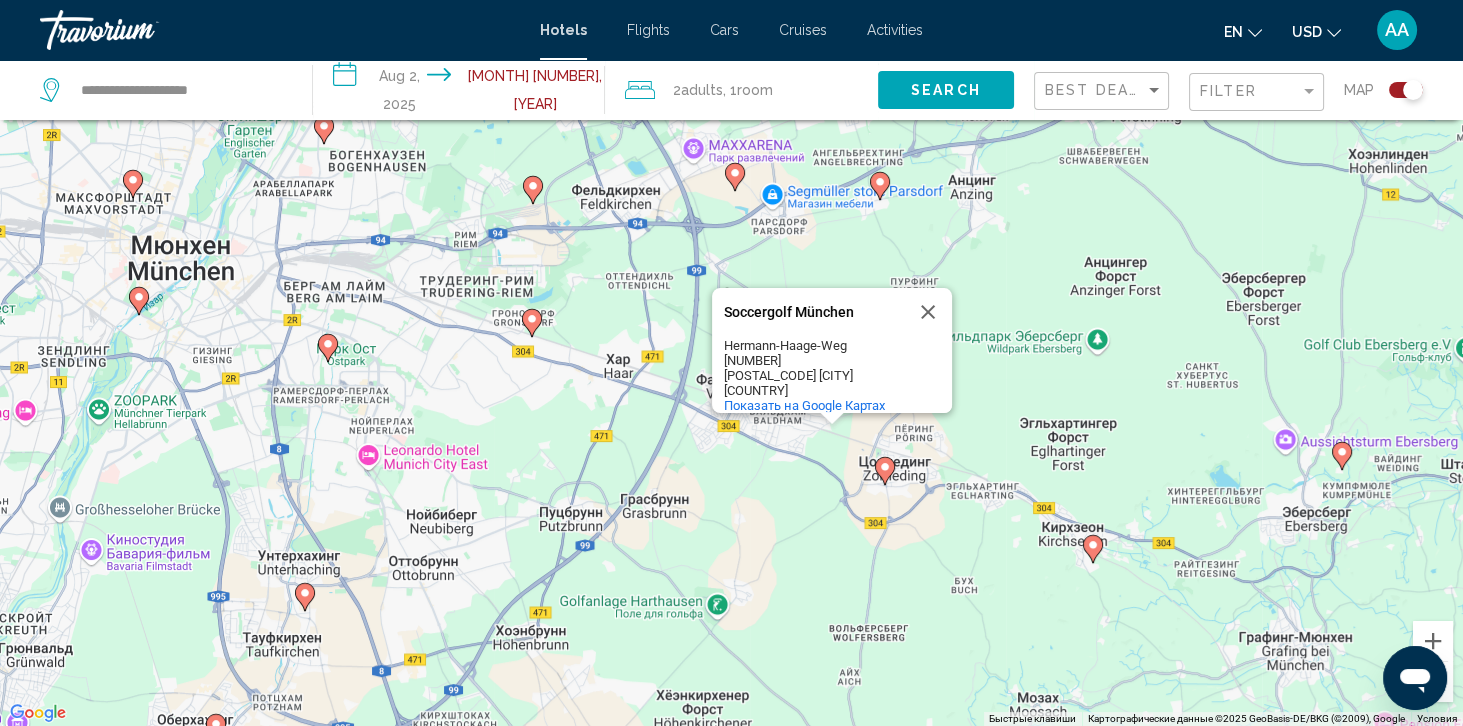 click 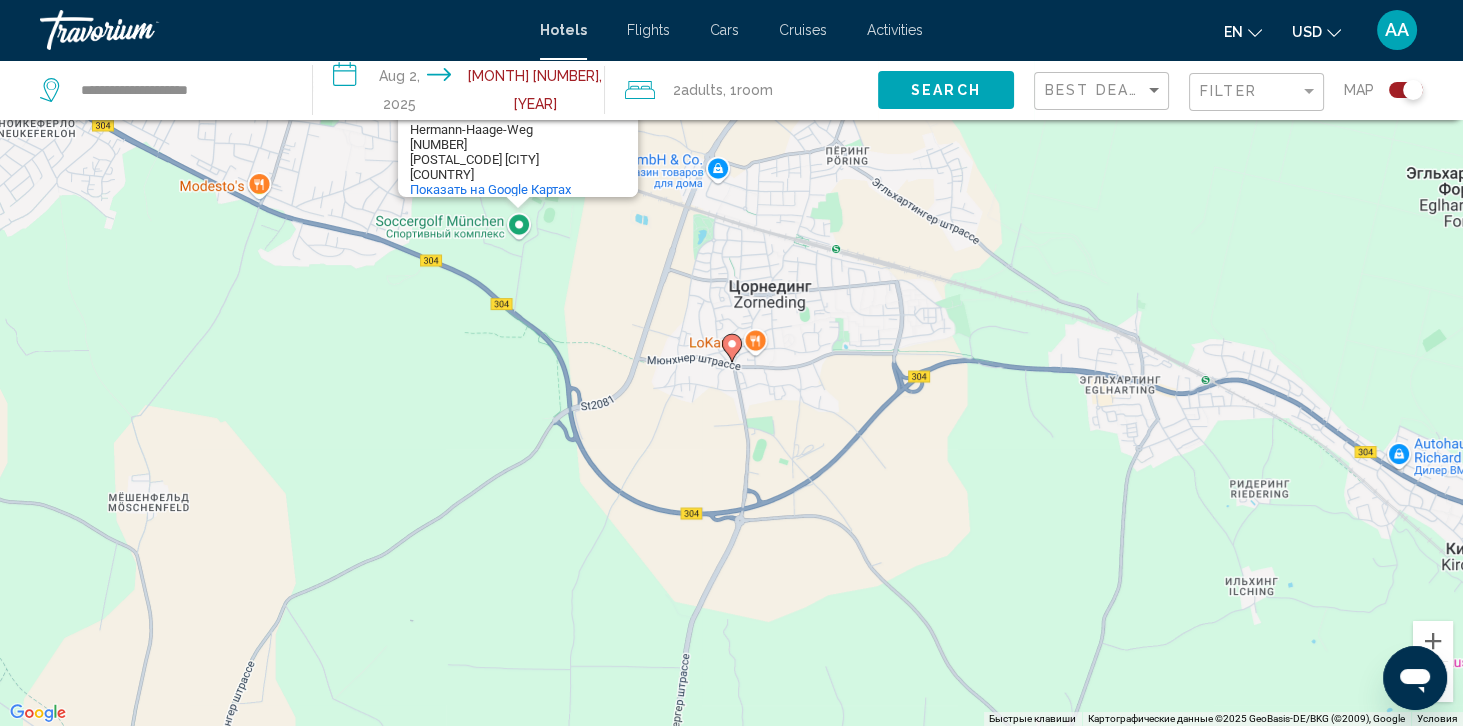 click at bounding box center (732, 348) 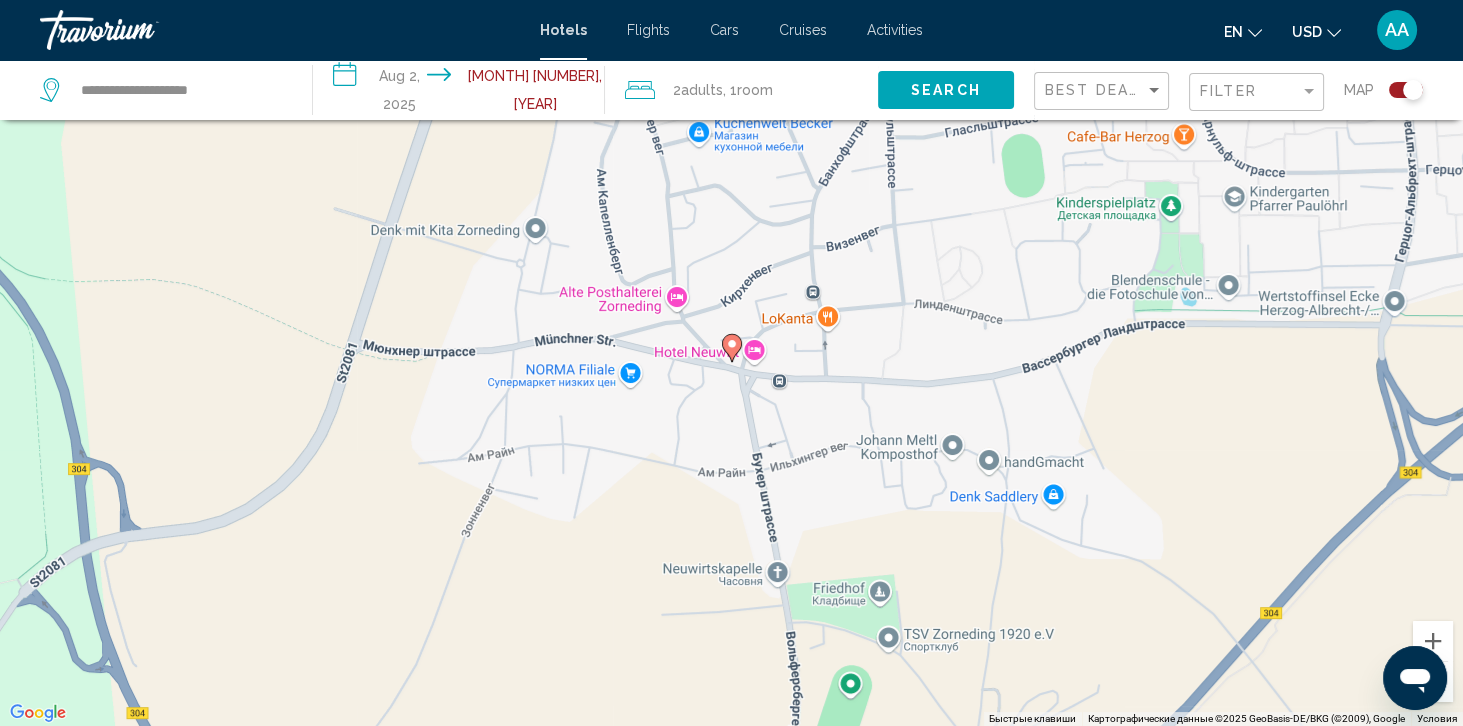 click on "Для навигации используйте клавиши со стрелками.  Чтобы активировать перетаскивание с помощью клавиатуры, нажмите Alt + Ввод. После этого перемещайте маркер, используя клавиши со стрелками. Чтобы завершить перетаскивание, нажмите клавишу Ввод. Чтобы отменить действие, нажмите клавишу Esc.     Soccergolf [CITY]                     Soccergolf [CITY]                 [STREET] [NUMBER] [POSTAL_CODE] [CITY] [COUNTRY]             Показать на Google Картах" at bounding box center [731, 363] 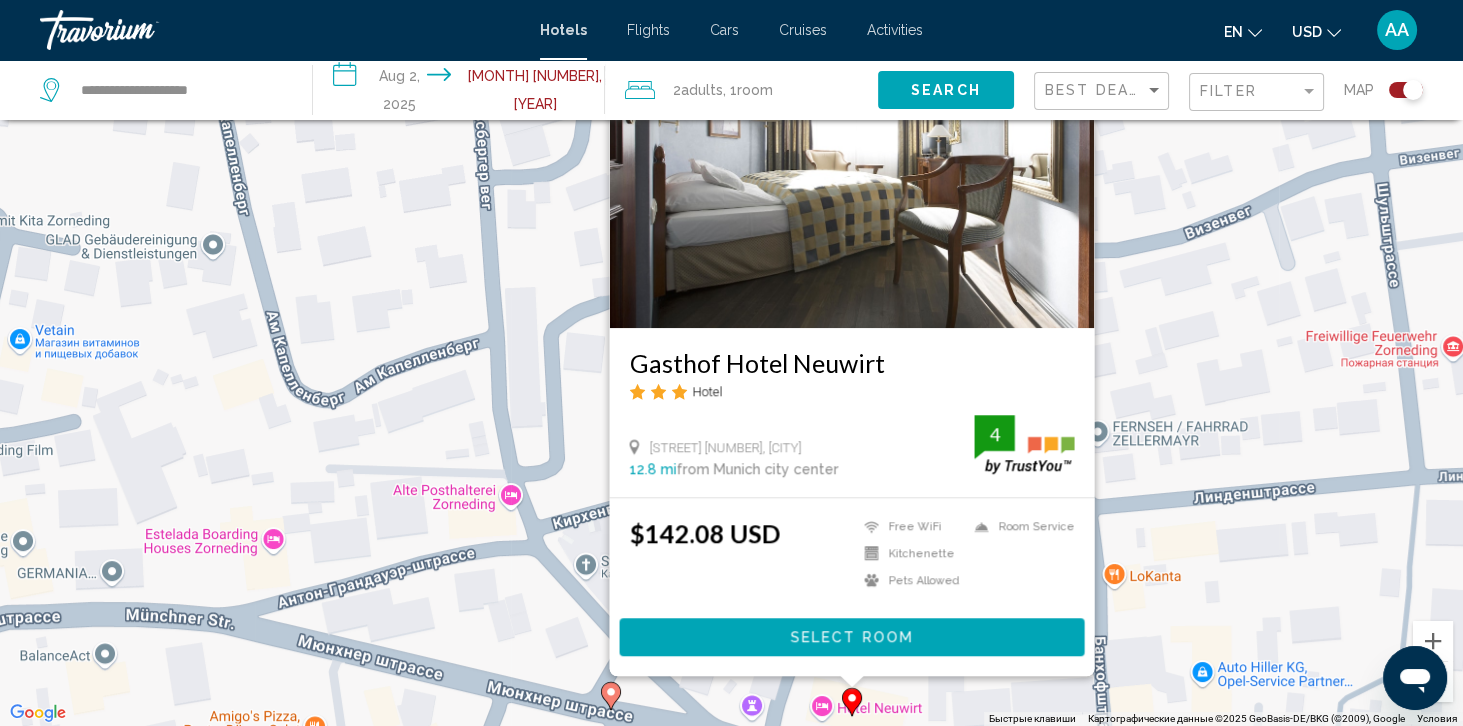 click on "Чтобы активировать перетаскивание с помощью клавиатуры, нажмите Alt + Ввод. После этого перемещайте маркер, используя клавиши со стрелками. Чтобы завершить перетаскивание, нажмите клавишу Ввод. Чтобы отменить действие, нажмите клавишу Esc. Gasthof Hotel Neuwirt
Hotel
Münchnerstrasse [NUMBER], [CITY] [POSTAL_CODE] mi  from [CITY] city center from hotel [RATING] $[PRICE] USD
Free WiFi
Kitchenette
Pets Allowed
Room Service  [RATING] Select Room" at bounding box center [731, 363] 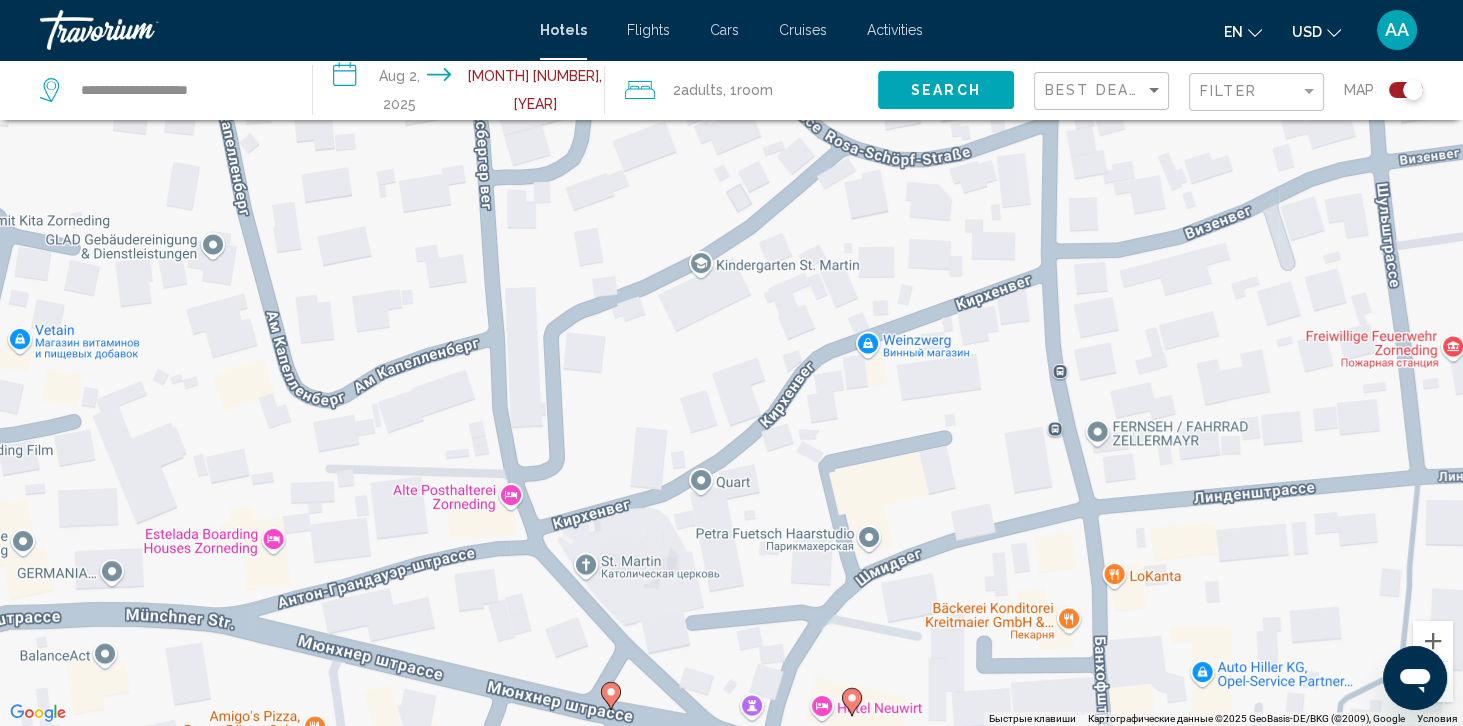 click at bounding box center (611, 696) 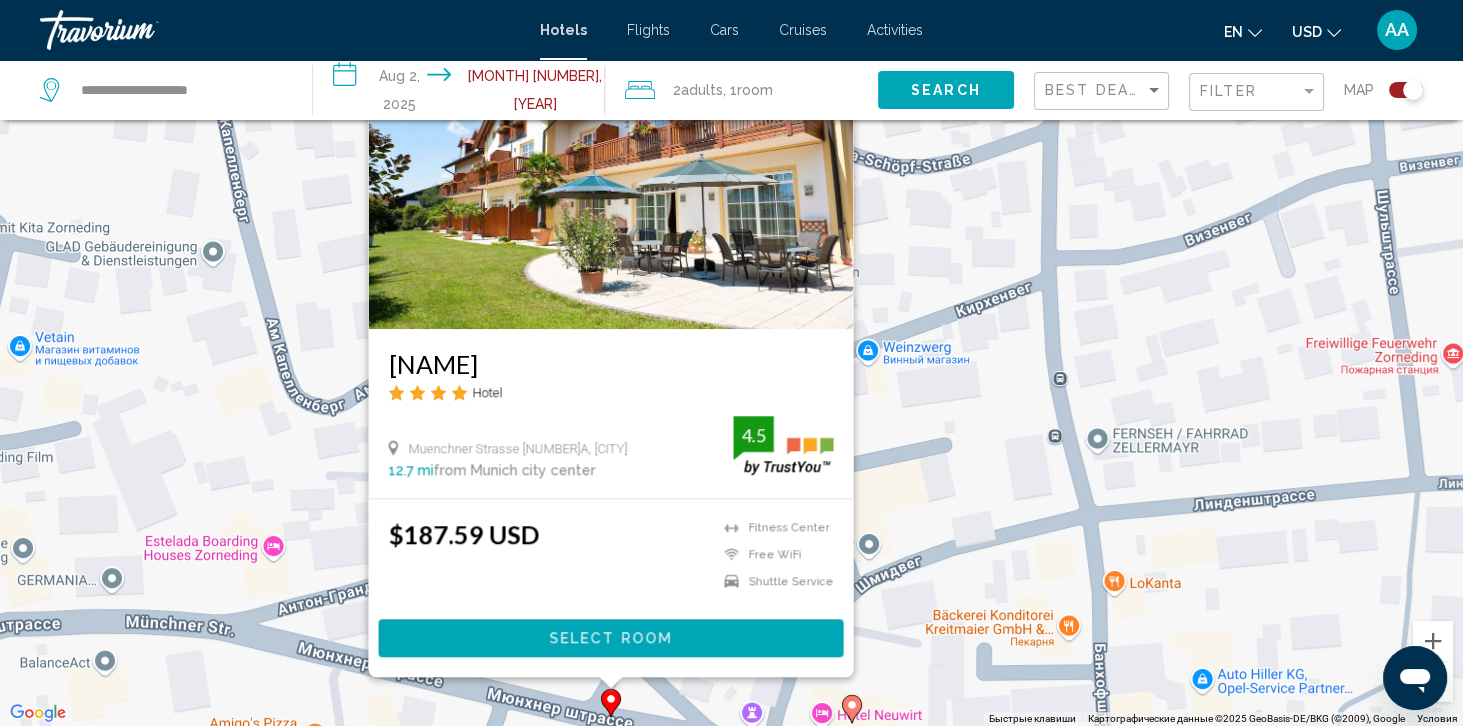 click on "Для навигации используйте клавиши со стрелками.  Чтобы активировать перетаскивание с помощью клавиатуры, нажмите Alt + Ввод. После этого перемещайте маркер, используя клавиши со стрелками. Чтобы завершить перетаскивание, нажмите клавишу Ввод. Чтобы отменить действие, нажмите клавишу Esc. Glasl's Landhotel
Hotel
Muenchner Strasse [NUMBER], [CITY] [POSTAL_CODE] mi  from [CITY] city center from hotel [RATING] $[PRICE] USD
Fitness Center
Free WiFi
Shuttle Service  [RATING] Select Room" at bounding box center [731, 363] 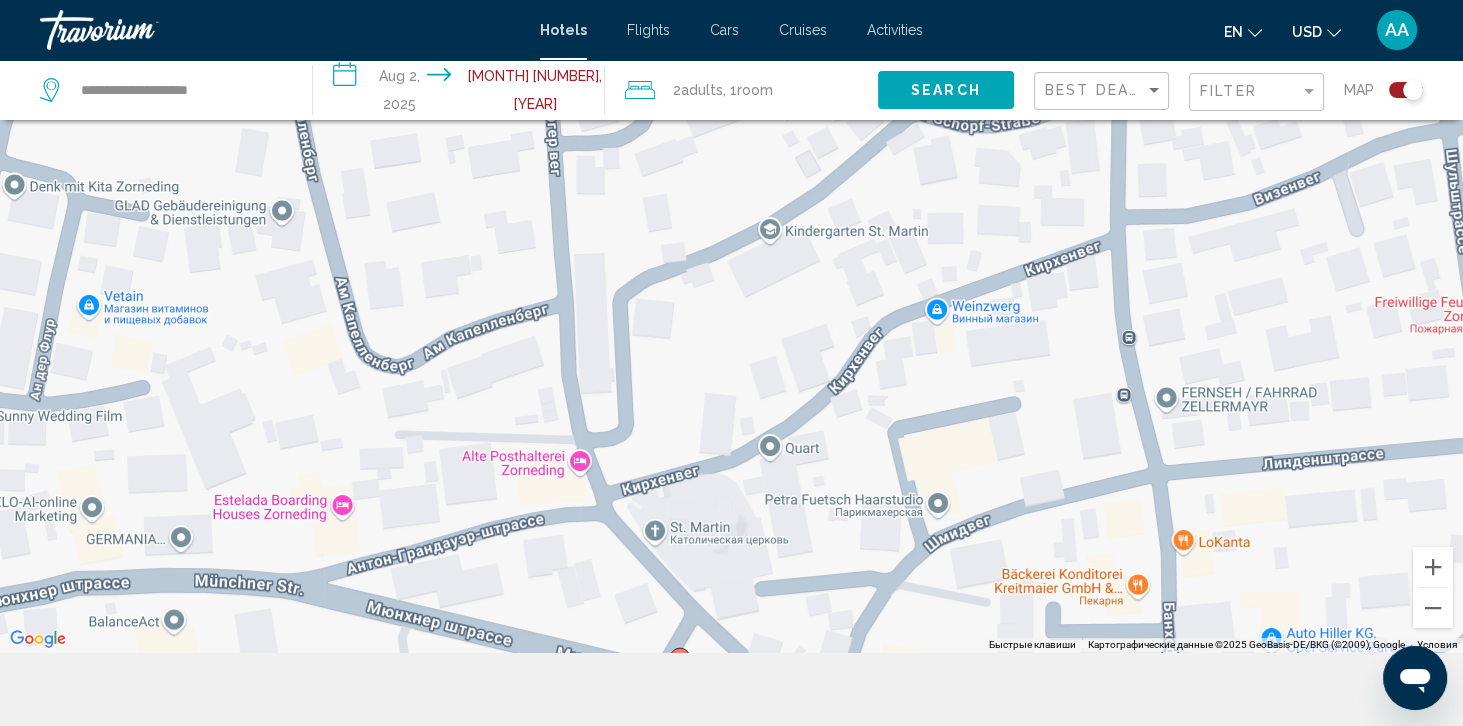 scroll, scrollTop: 196, scrollLeft: 0, axis: vertical 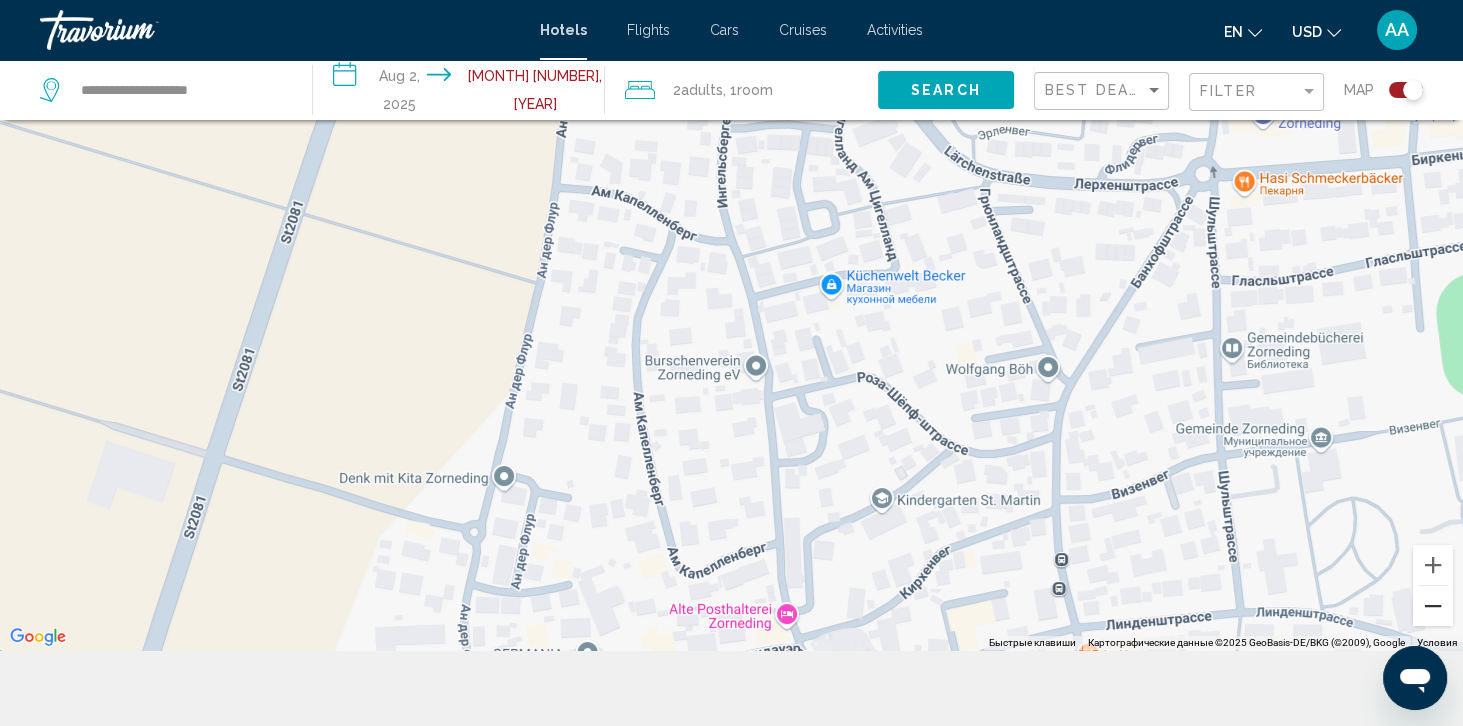 click at bounding box center (1433, 606) 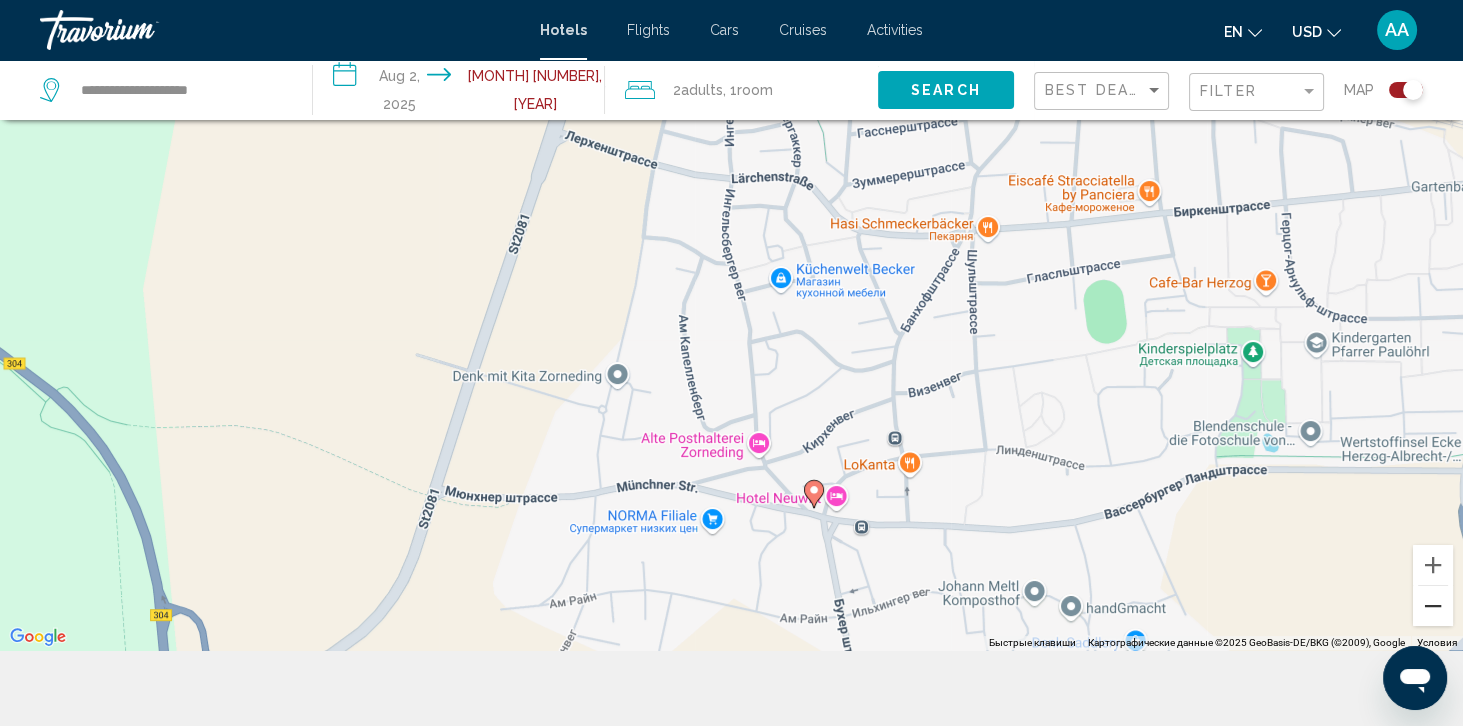 click at bounding box center [1433, 606] 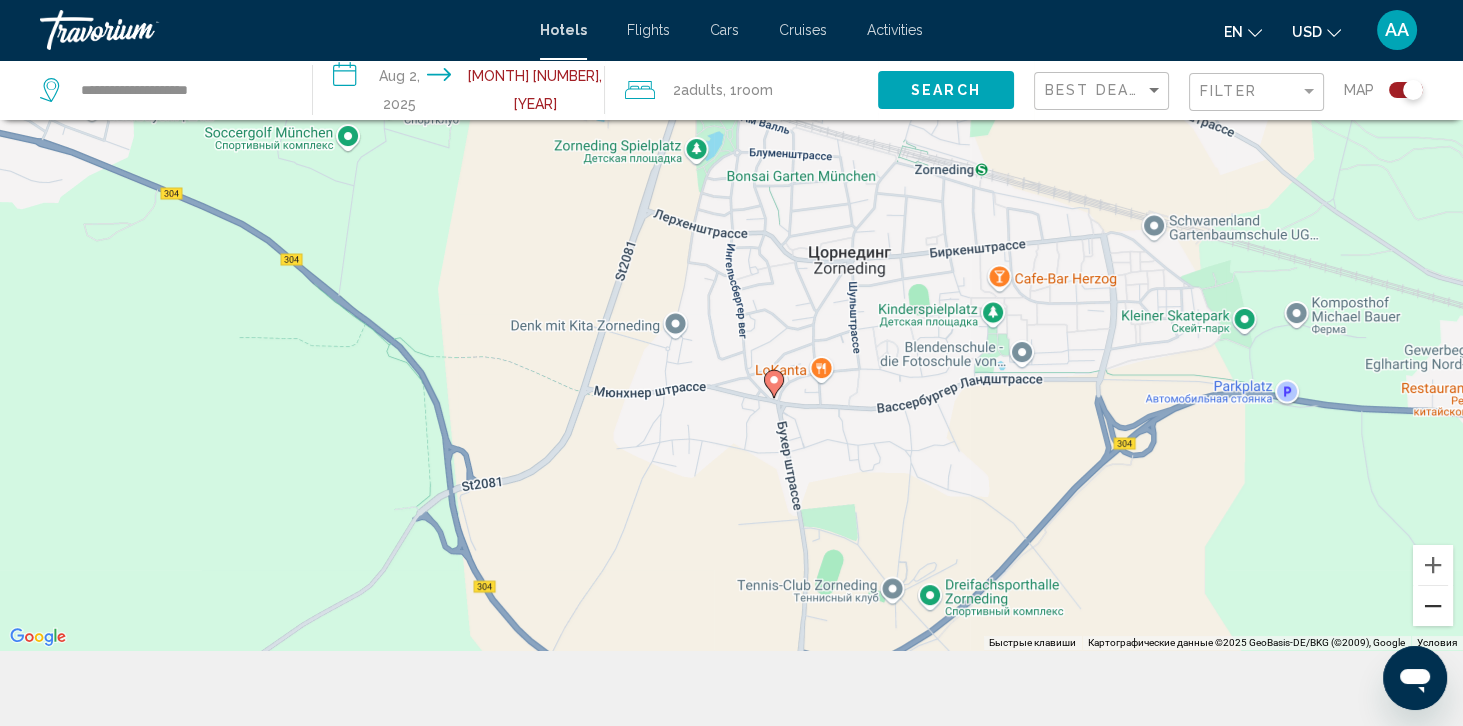 click at bounding box center [1433, 606] 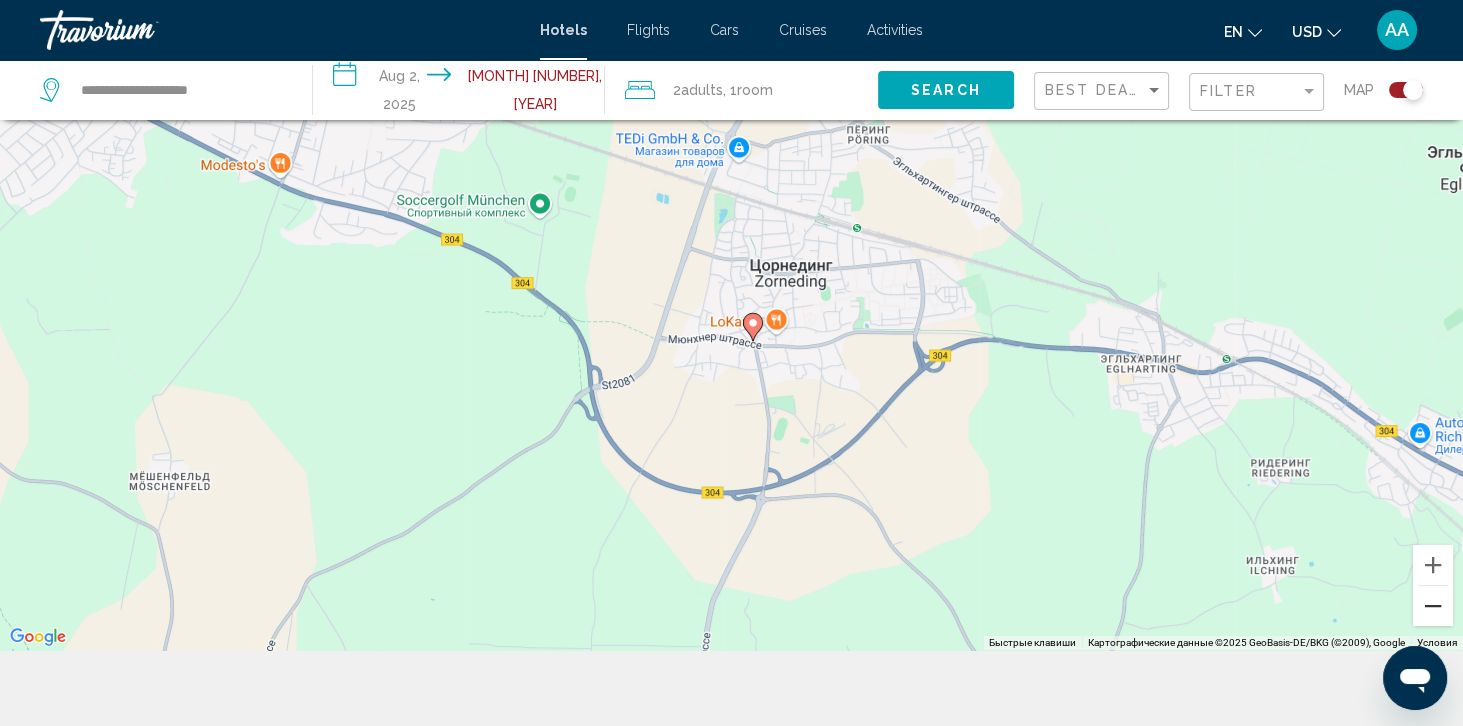 click at bounding box center (1433, 606) 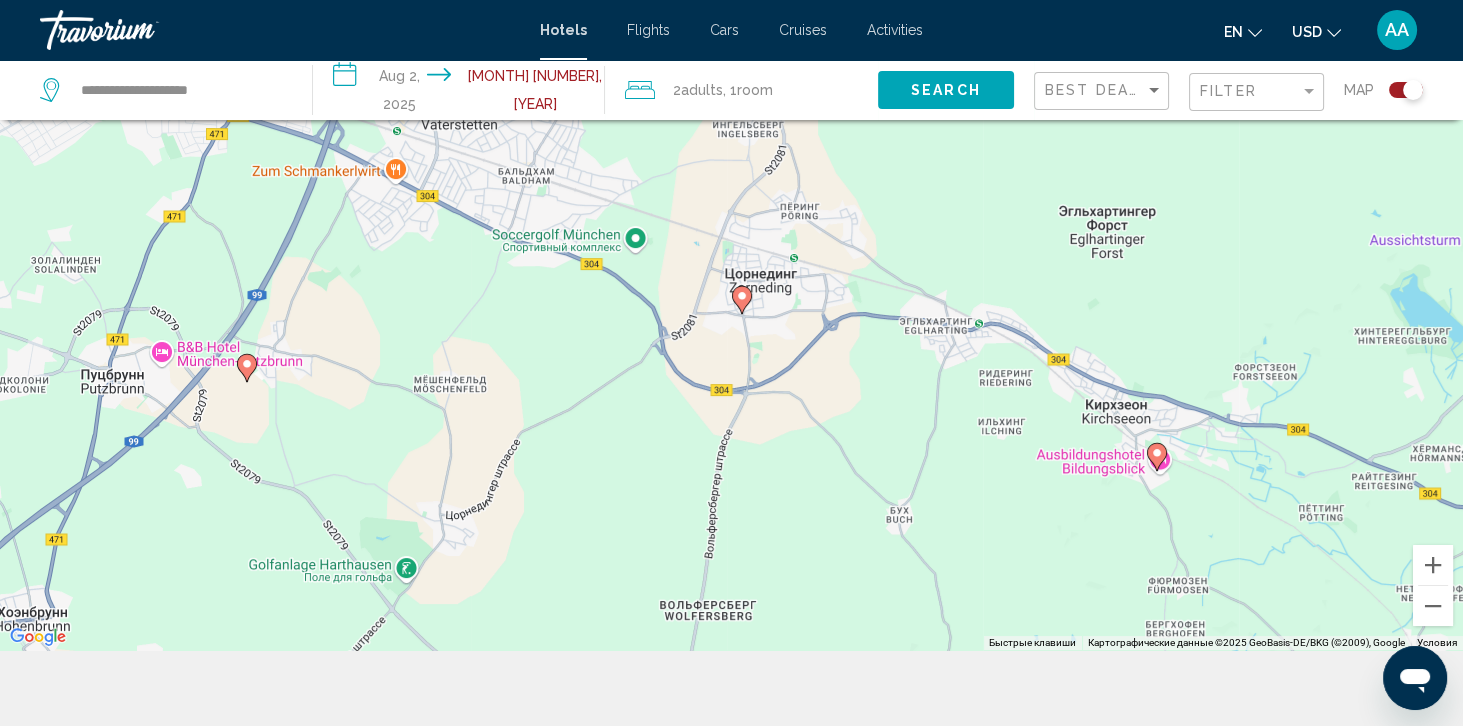 click on "Чтобы активировать перетаскивание с помощью клавиатуры, нажмите Alt + Ввод. После этого перемещайте маркер, используя клавиши со стрелками. Чтобы завершить перетаскивание, нажмите клавишу Ввод. Чтобы отменить действие, нажмите клавишу Esc." at bounding box center (731, 287) 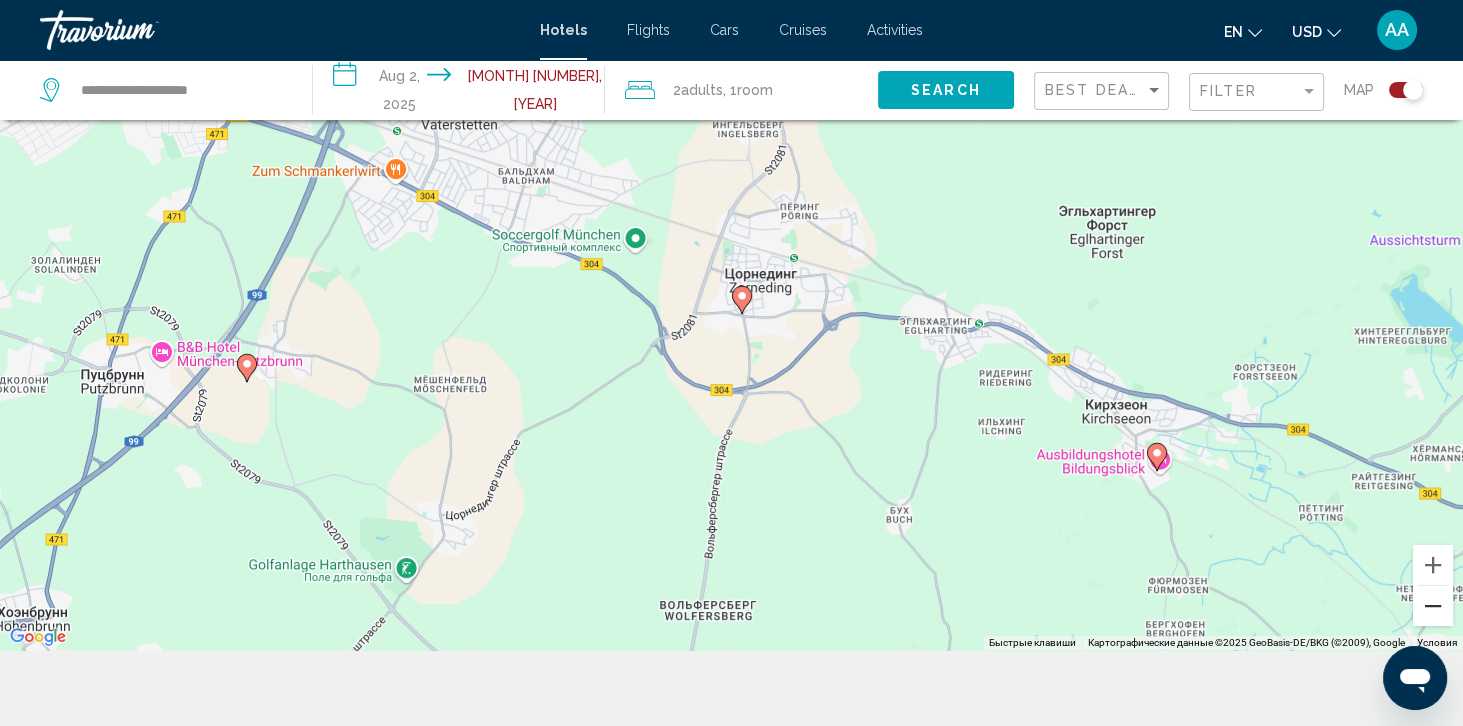 click at bounding box center (1433, 606) 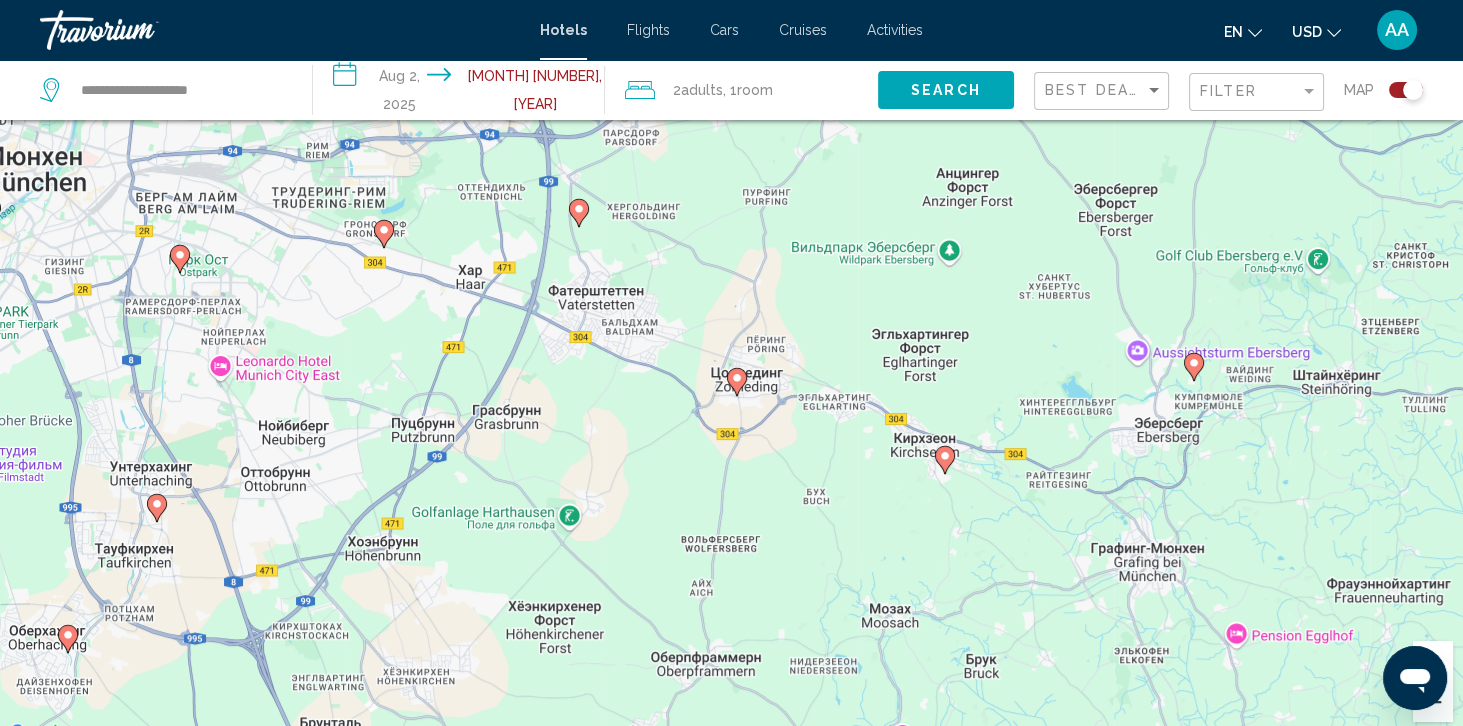 scroll, scrollTop: 86, scrollLeft: 0, axis: vertical 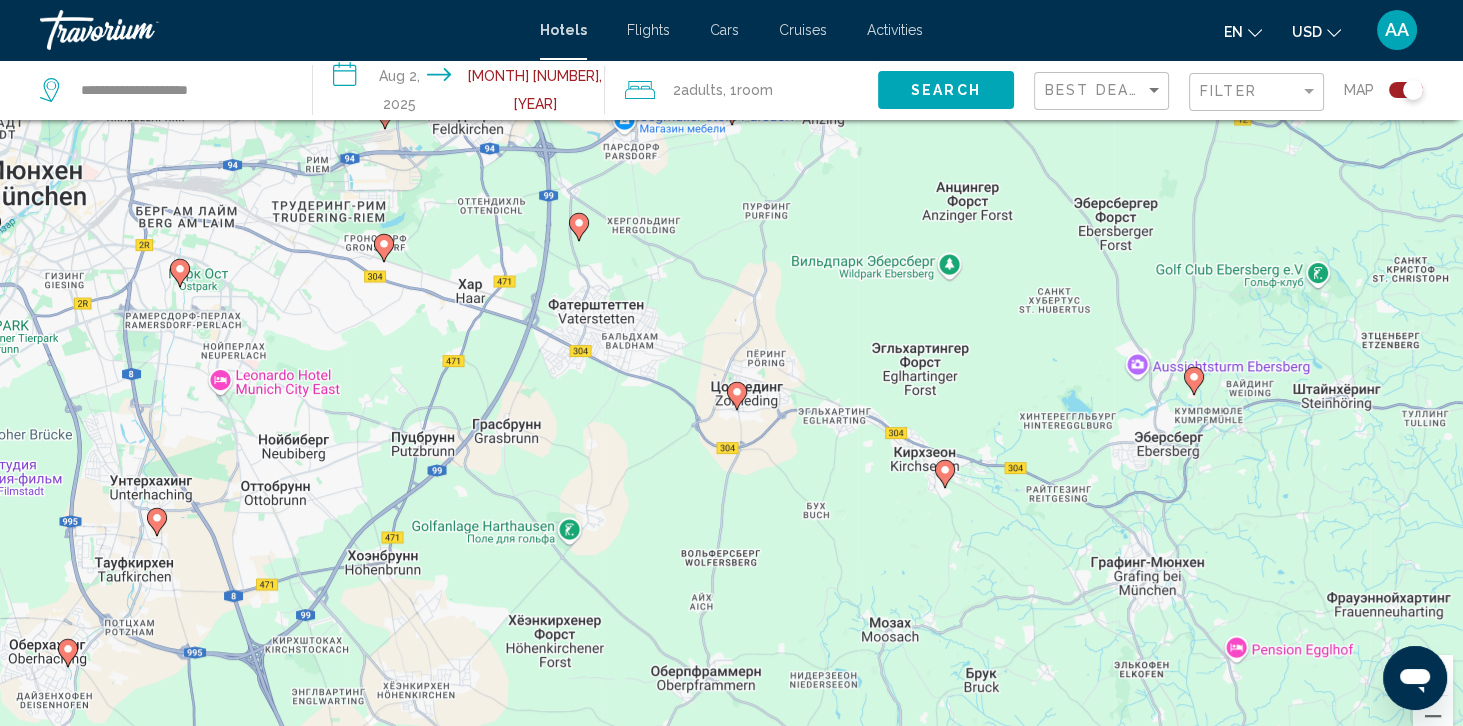 click 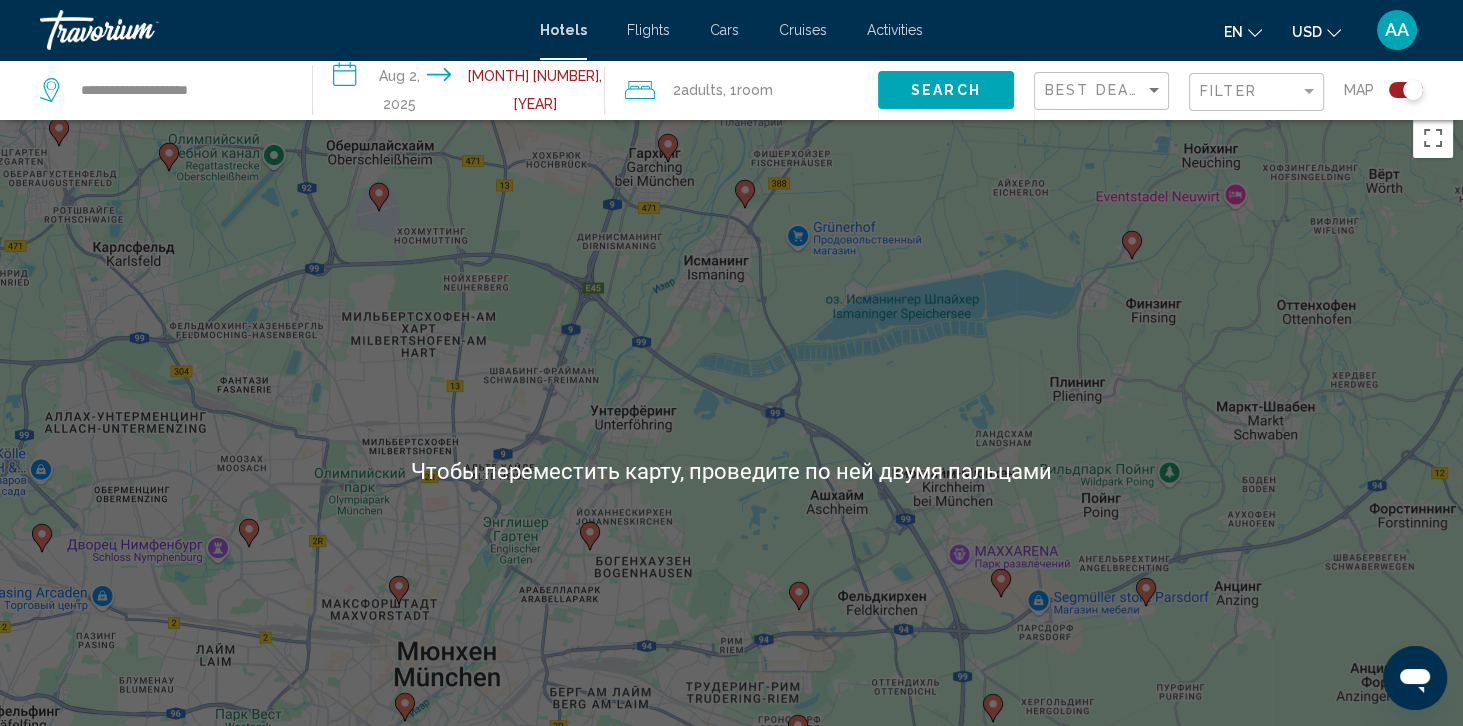 scroll, scrollTop: 0, scrollLeft: 0, axis: both 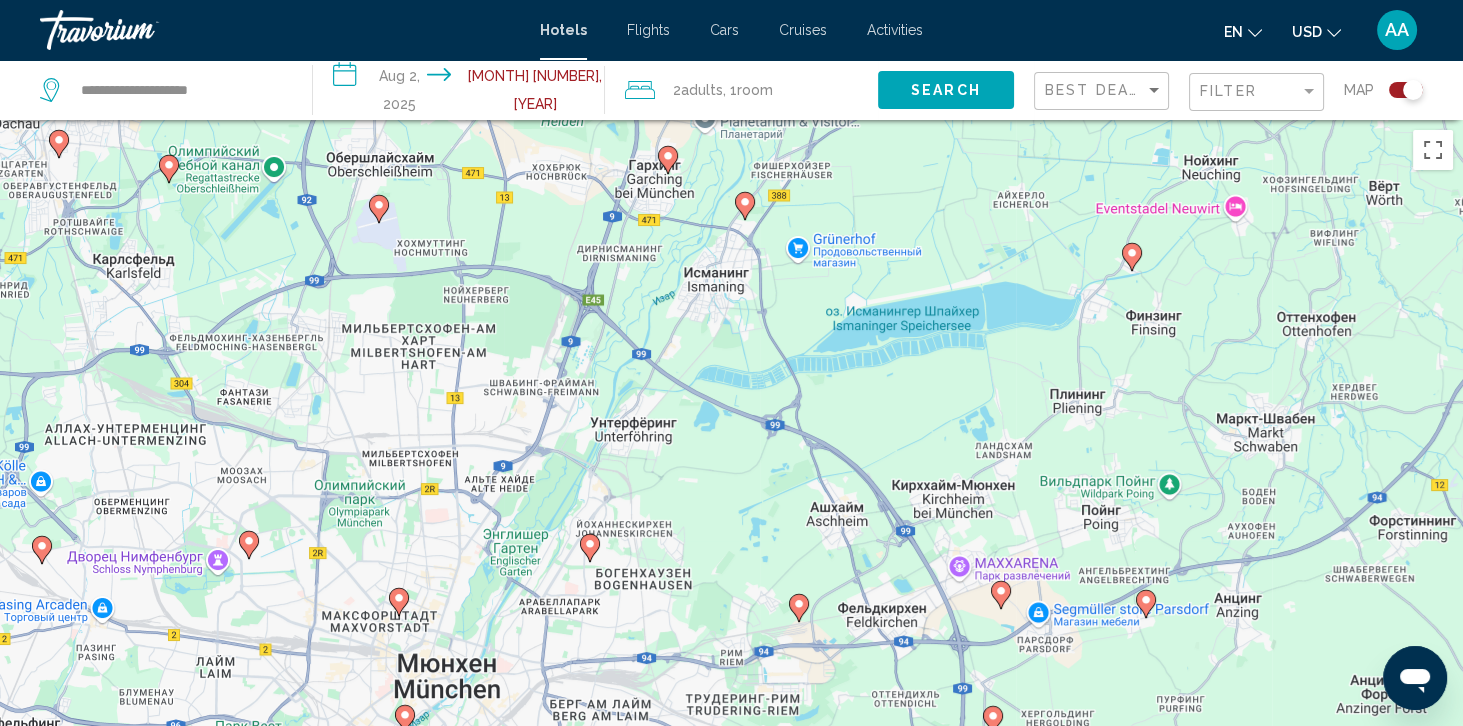 click at bounding box center [379, 209] 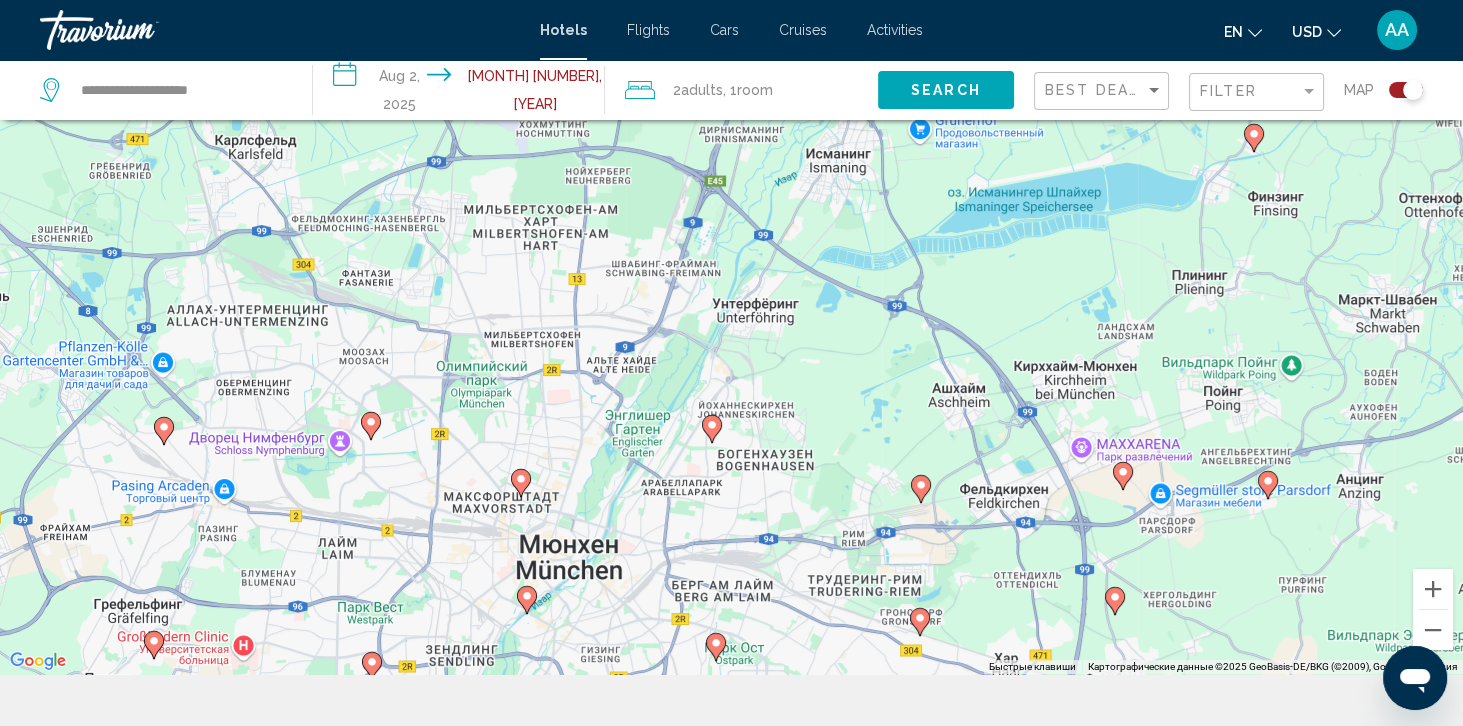 scroll, scrollTop: 169, scrollLeft: 0, axis: vertical 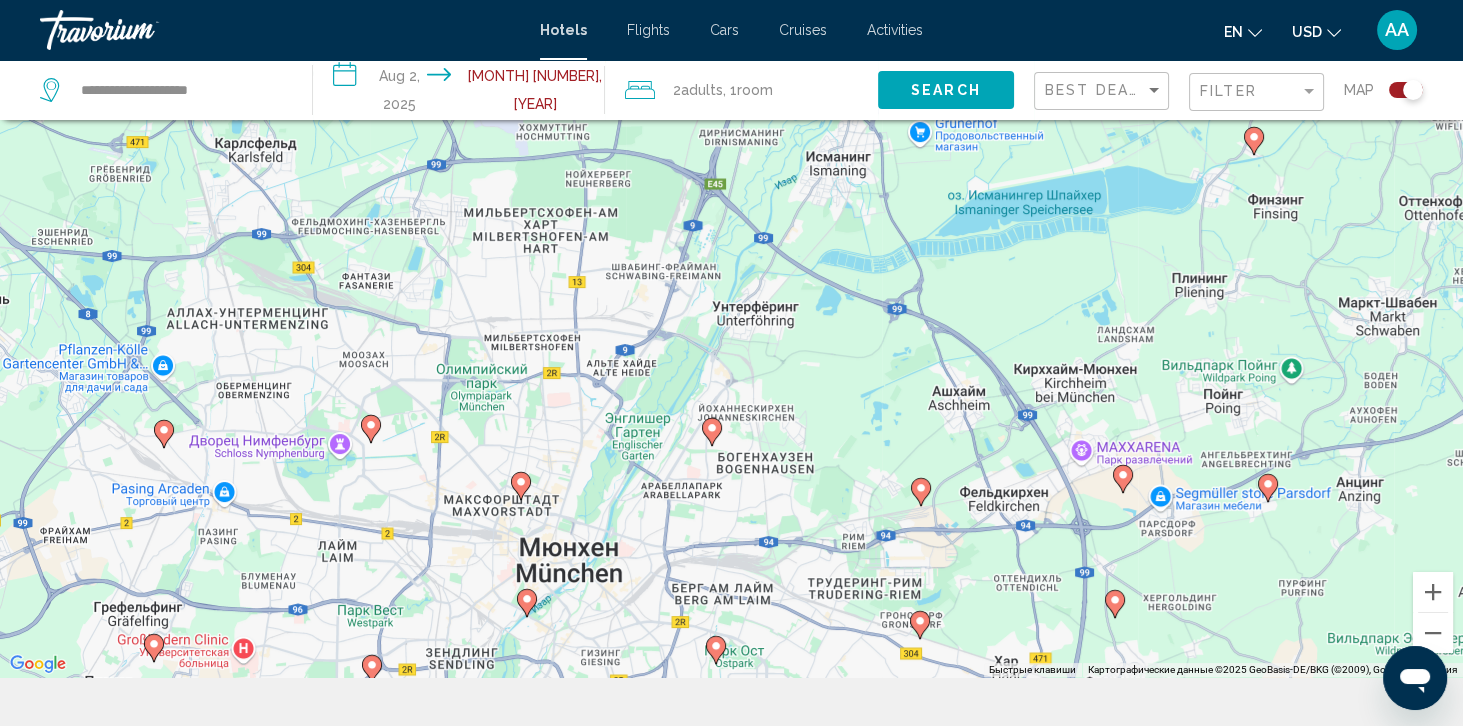 click 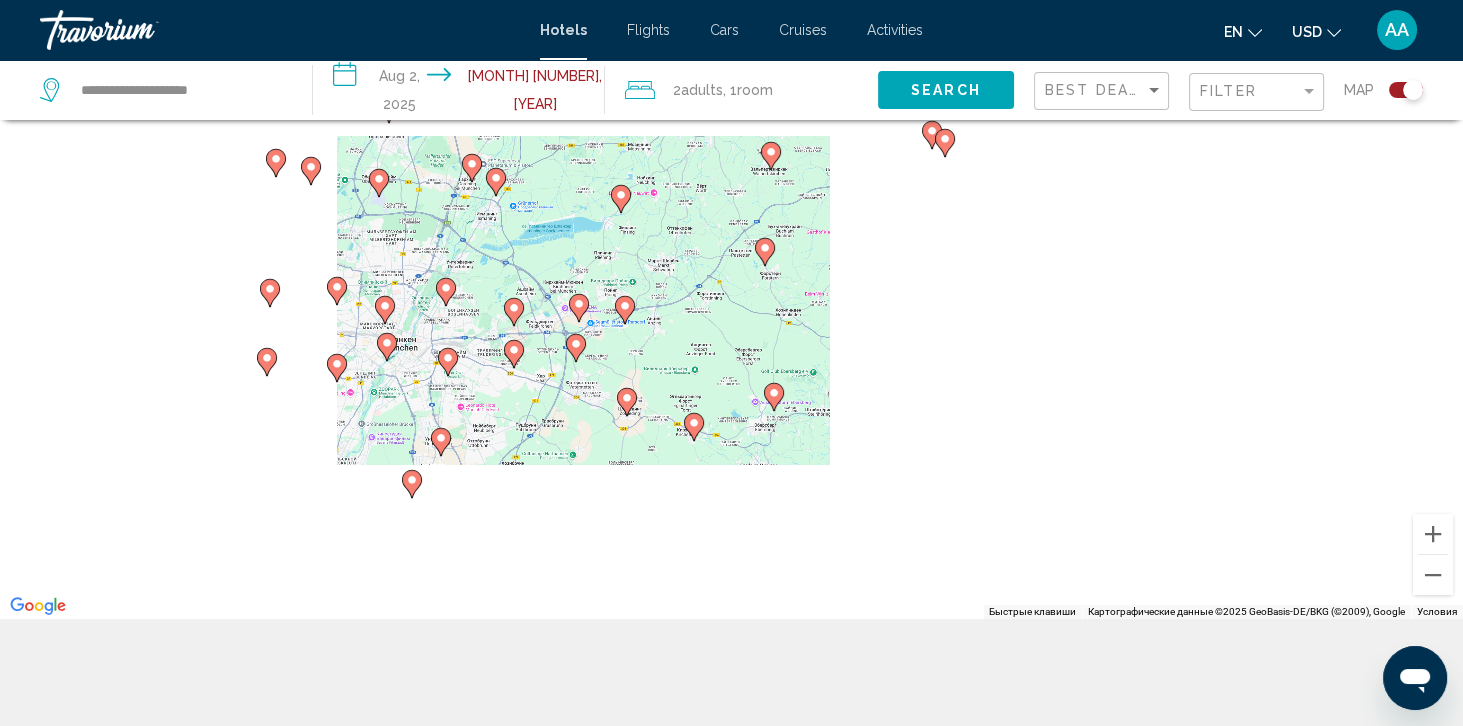 scroll, scrollTop: 240, scrollLeft: 0, axis: vertical 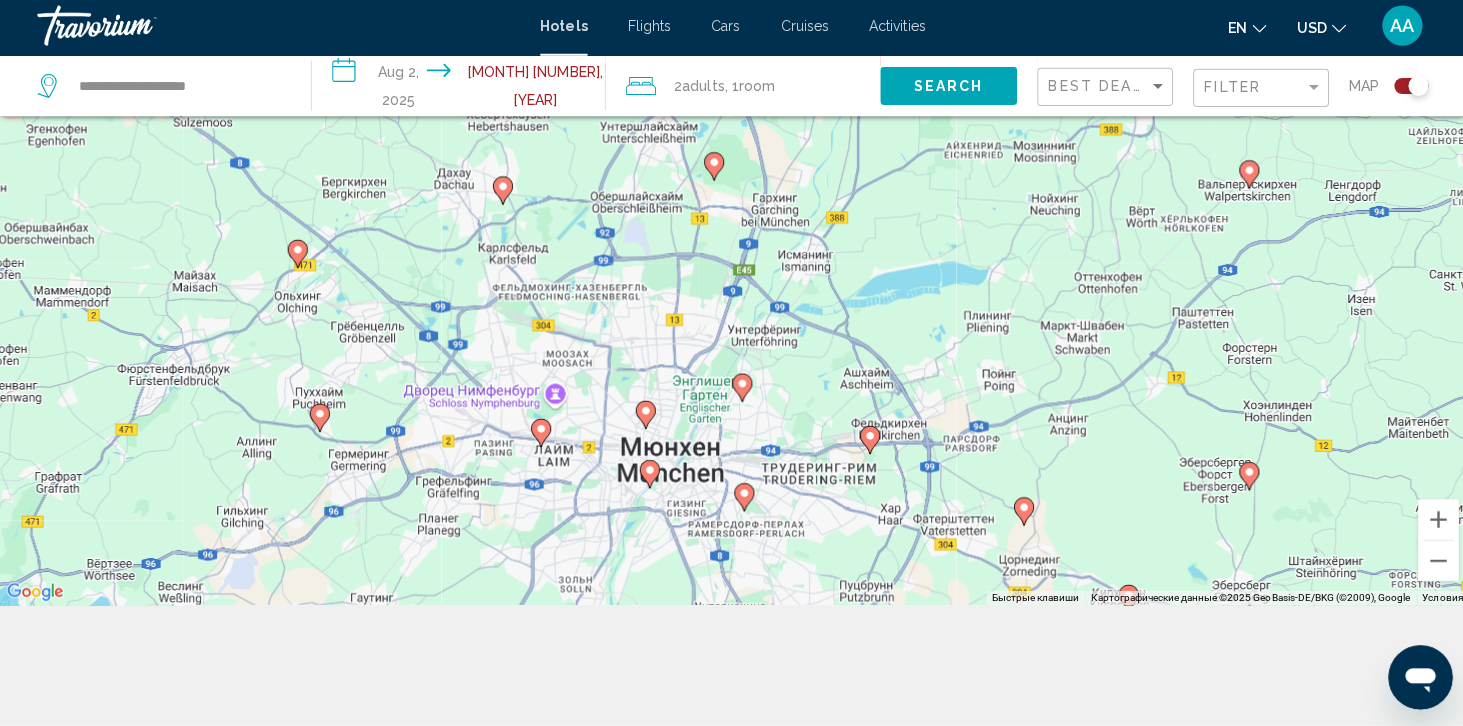 click 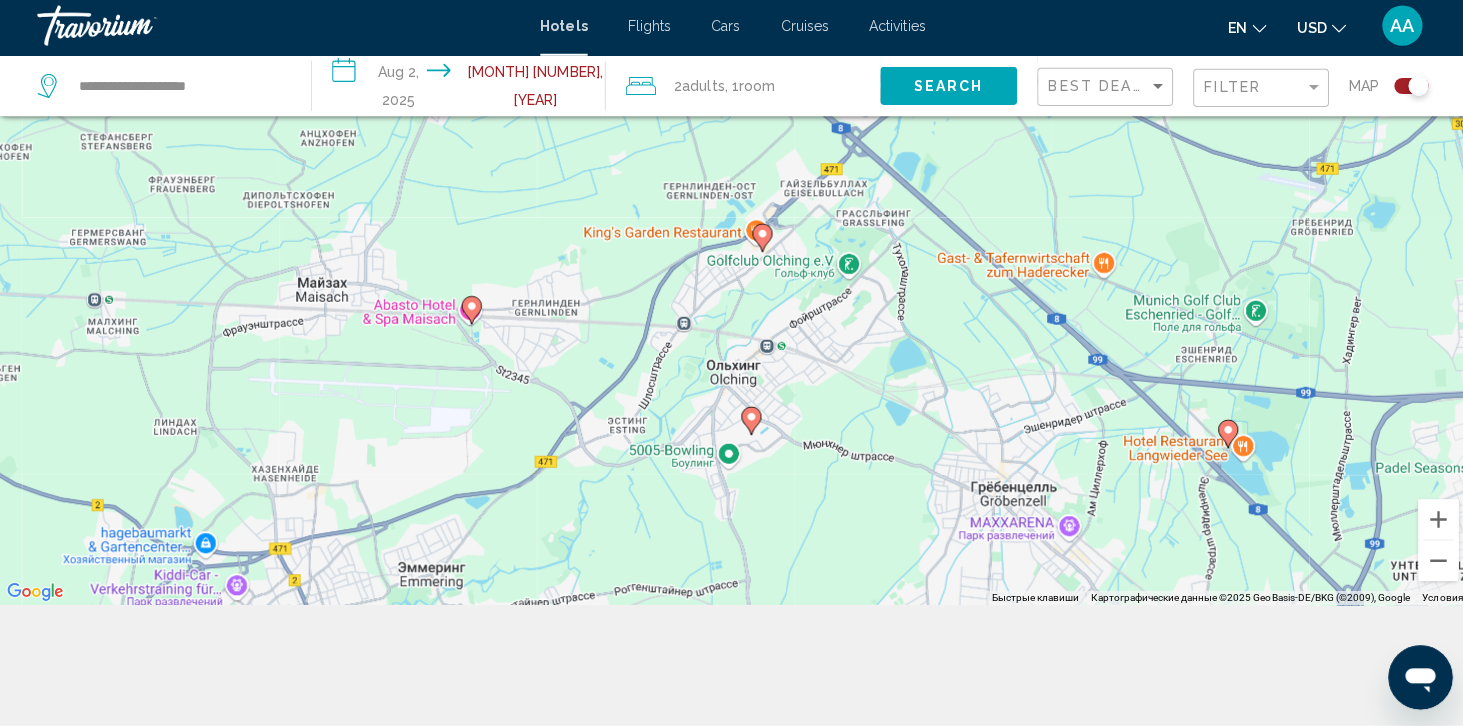 click 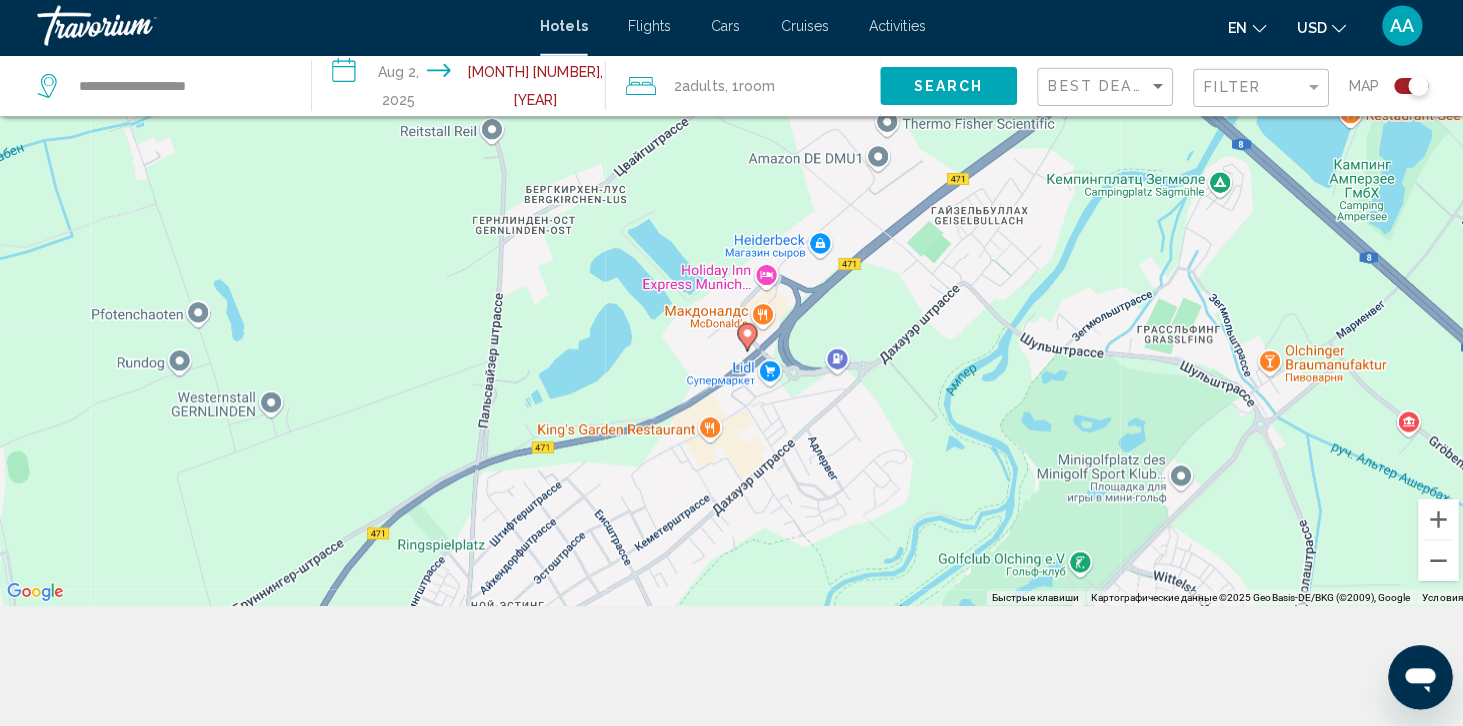 click at bounding box center [746, 340] 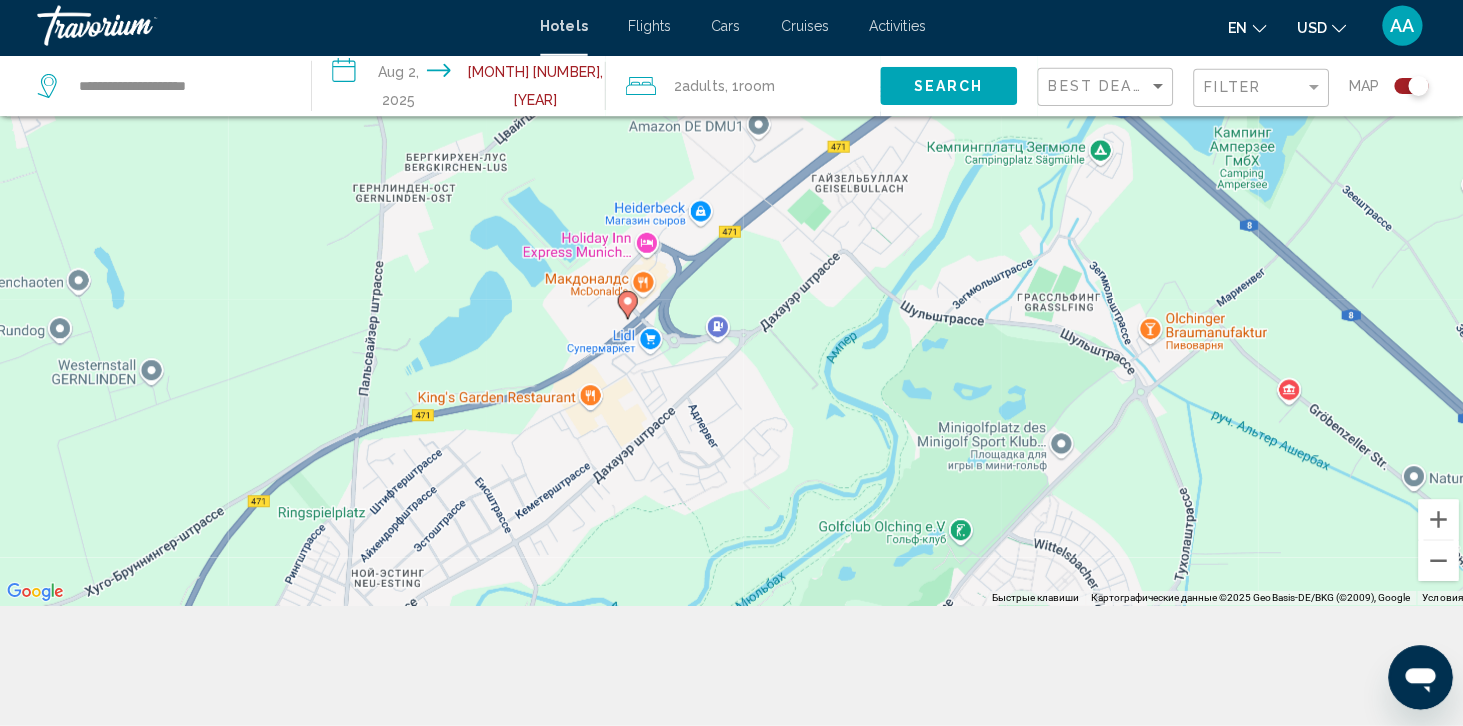 click at bounding box center (627, 308) 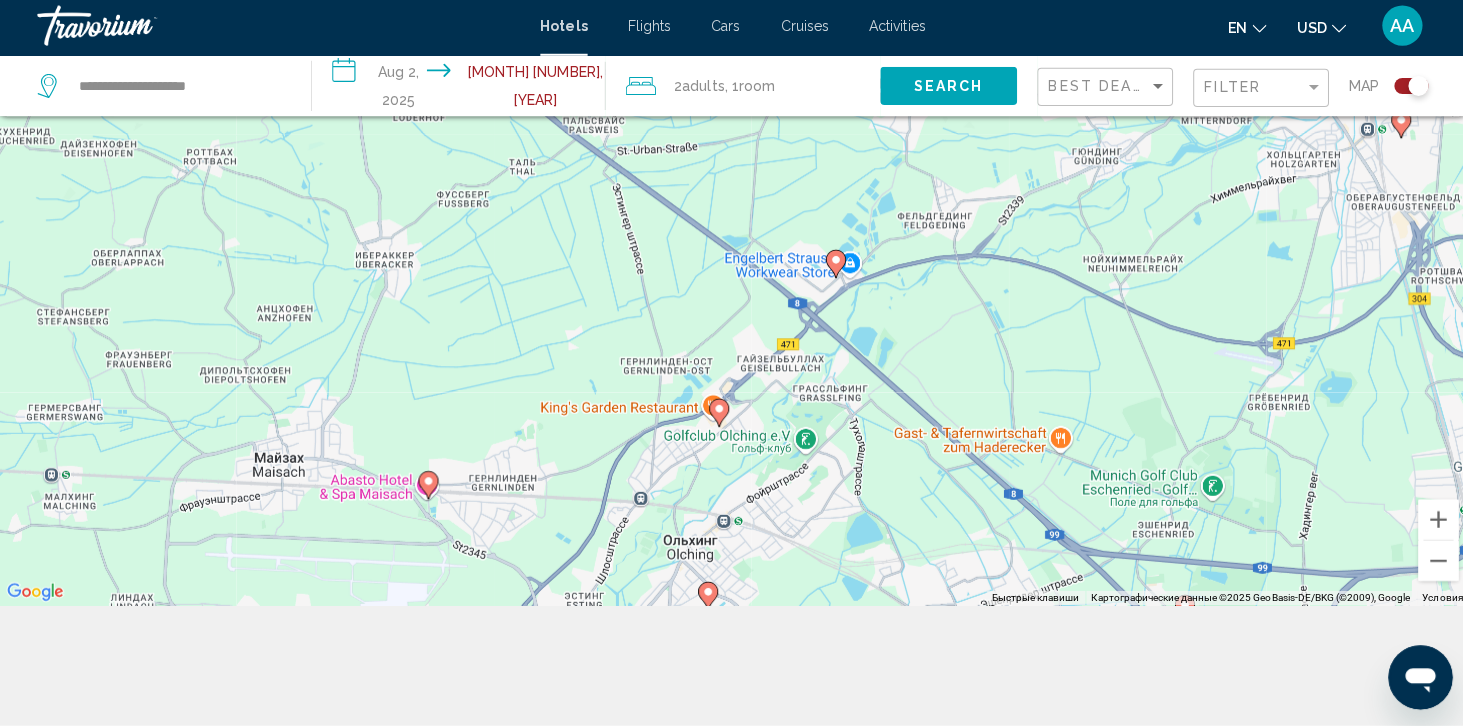 click at bounding box center [834, 267] 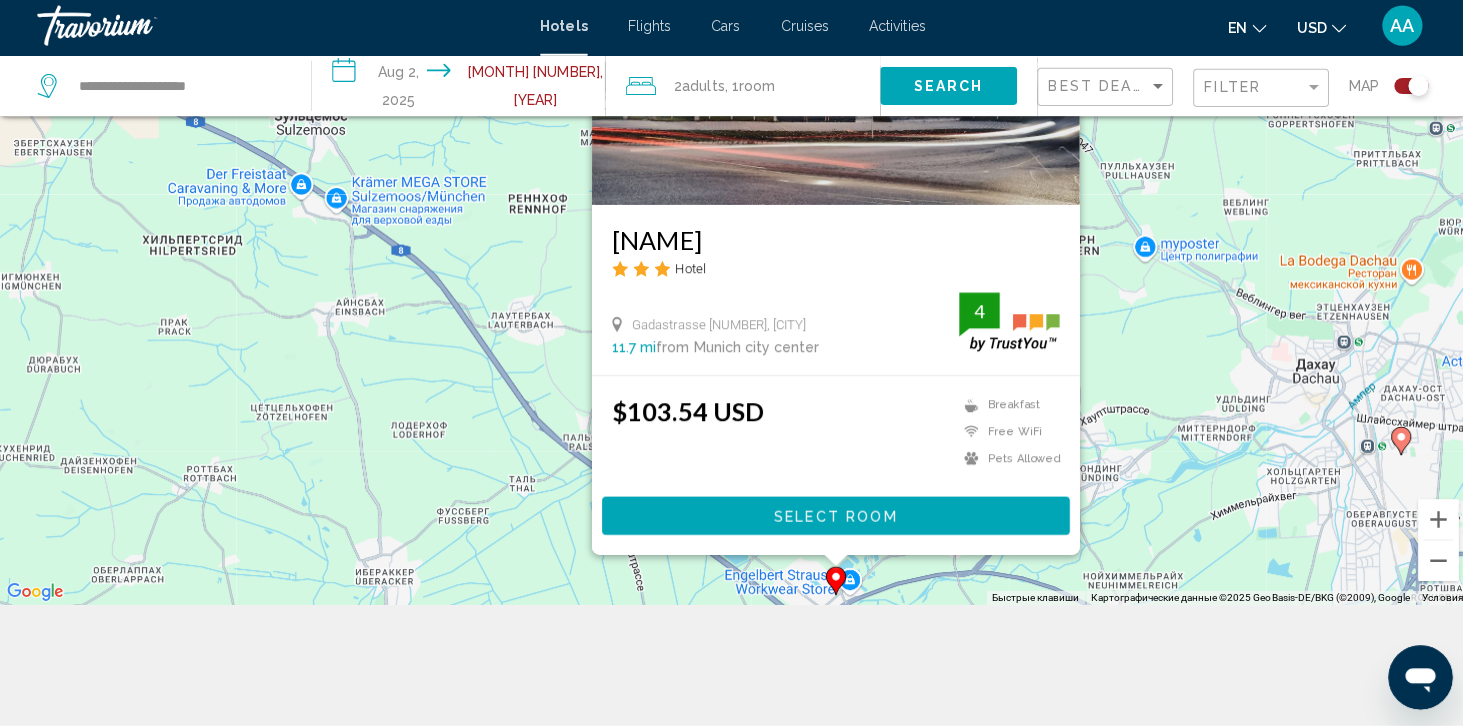 click on "Для навигации используйте клавиши со стрелками. Чтобы активировать перетаскивание с помощью клавиатуры, нажмите Alt + Ввод. После этого перемещайте маркер, используя клавиши со стрелками. Чтобы завершить перетаскивание, нажмите клавишу Ввод. Чтобы отменить действие, нажмите клавишу Esc. [NAME]
Hotel
[STREET] [NUMBER], [CITY] [DISTANCE]  from [CITY] city center from hotel [PRICE]
Breakfast
Free WiFi
Pets Allowed  4 Select Room" at bounding box center [731, 243] 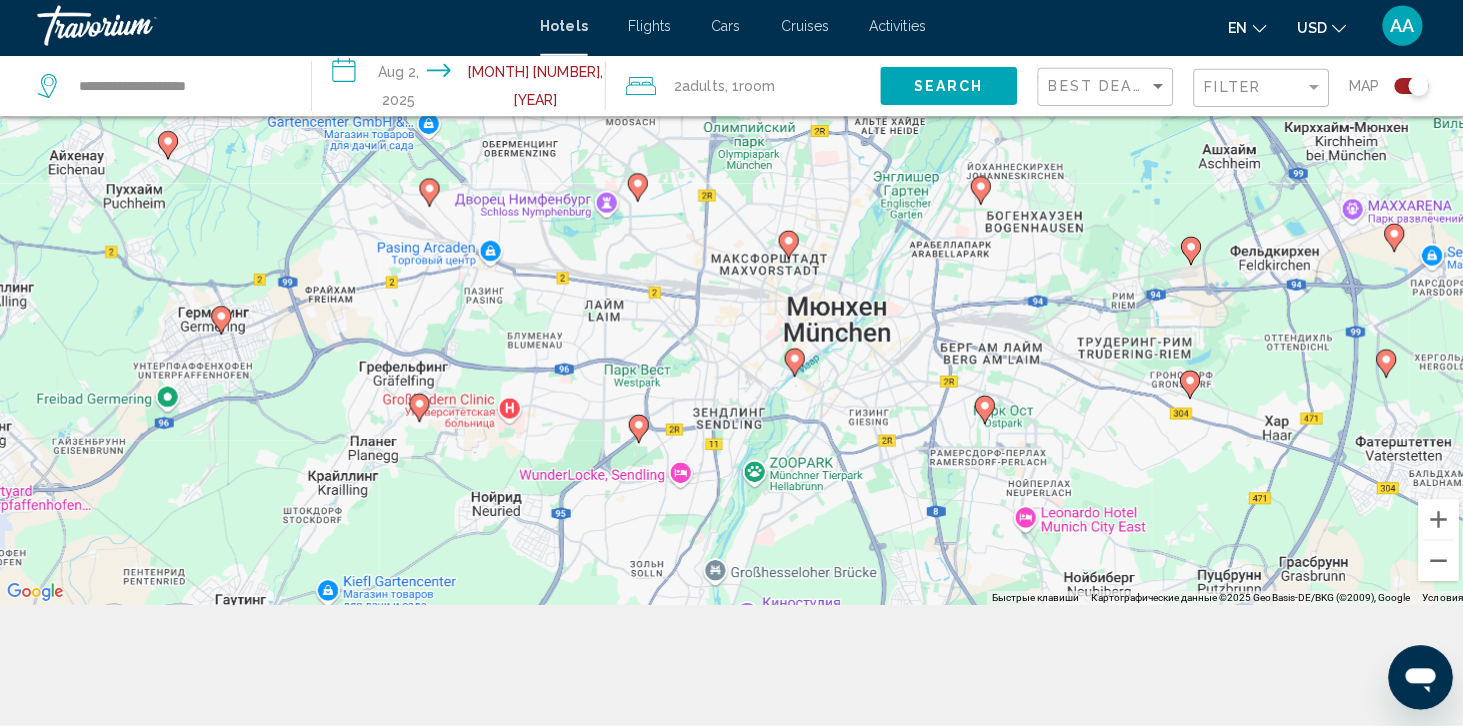 click 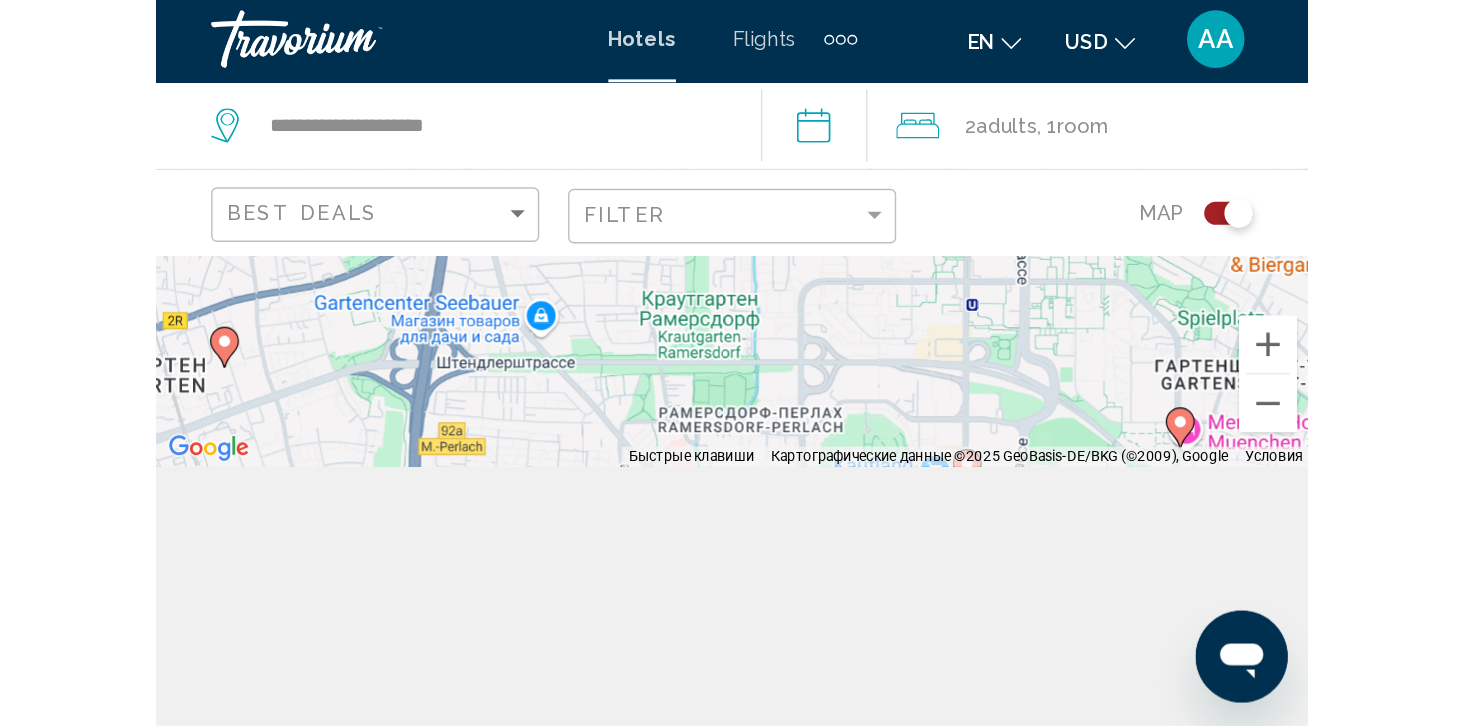 scroll, scrollTop: 193, scrollLeft: 0, axis: vertical 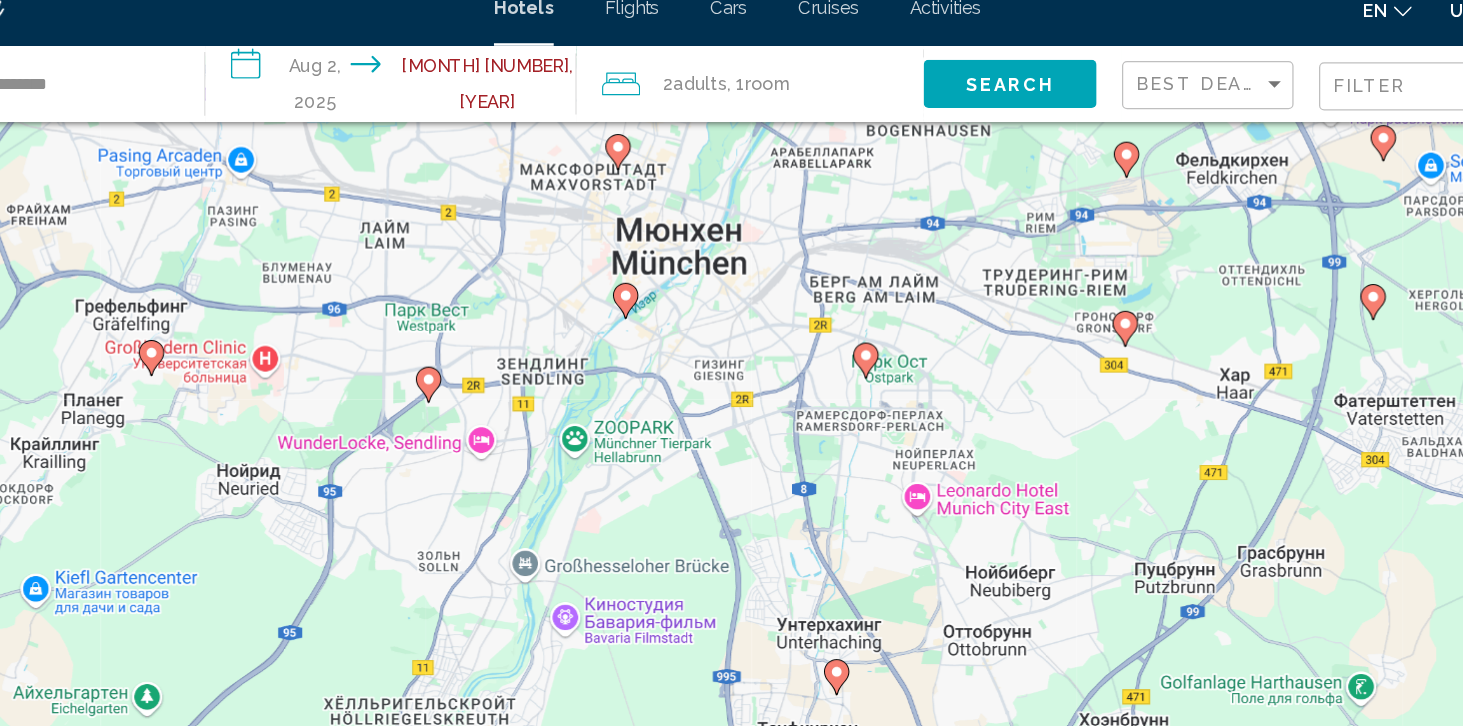 click 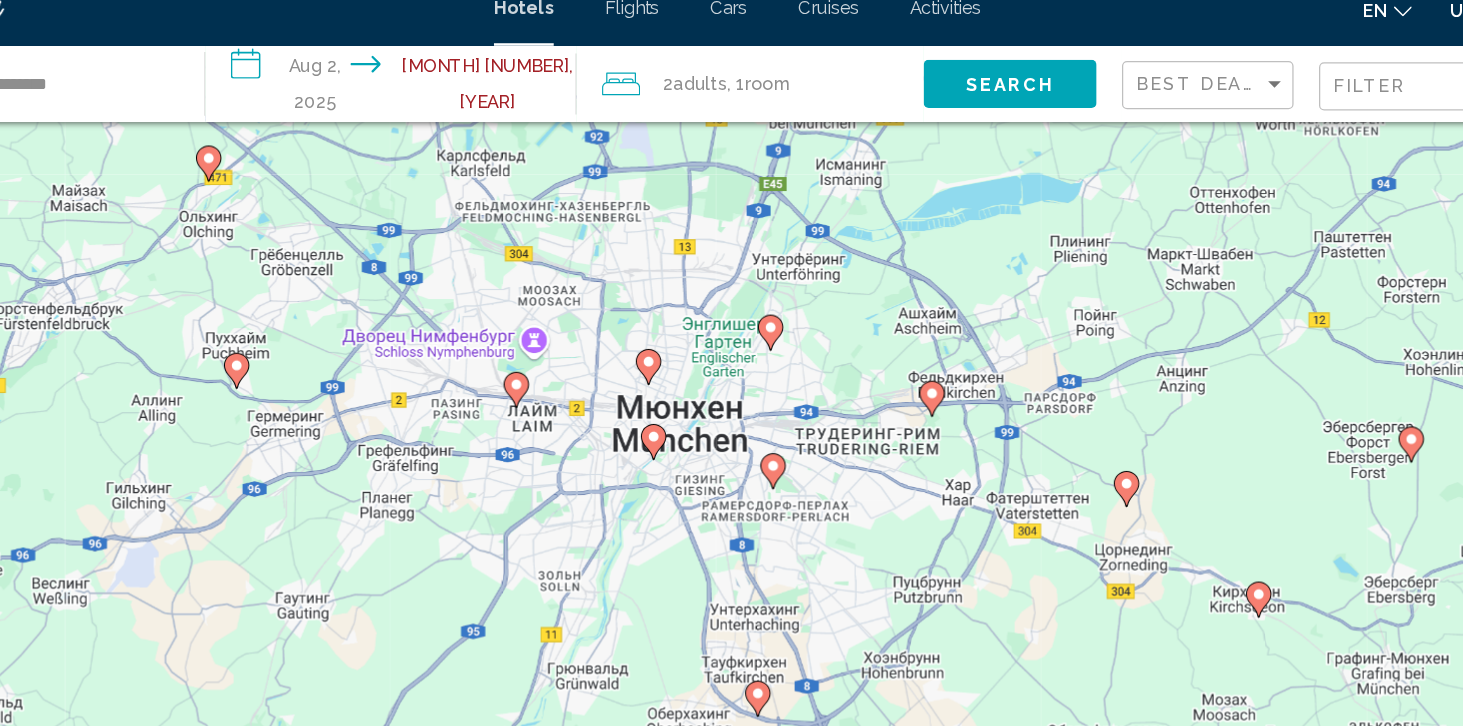 click at bounding box center (885, 338) 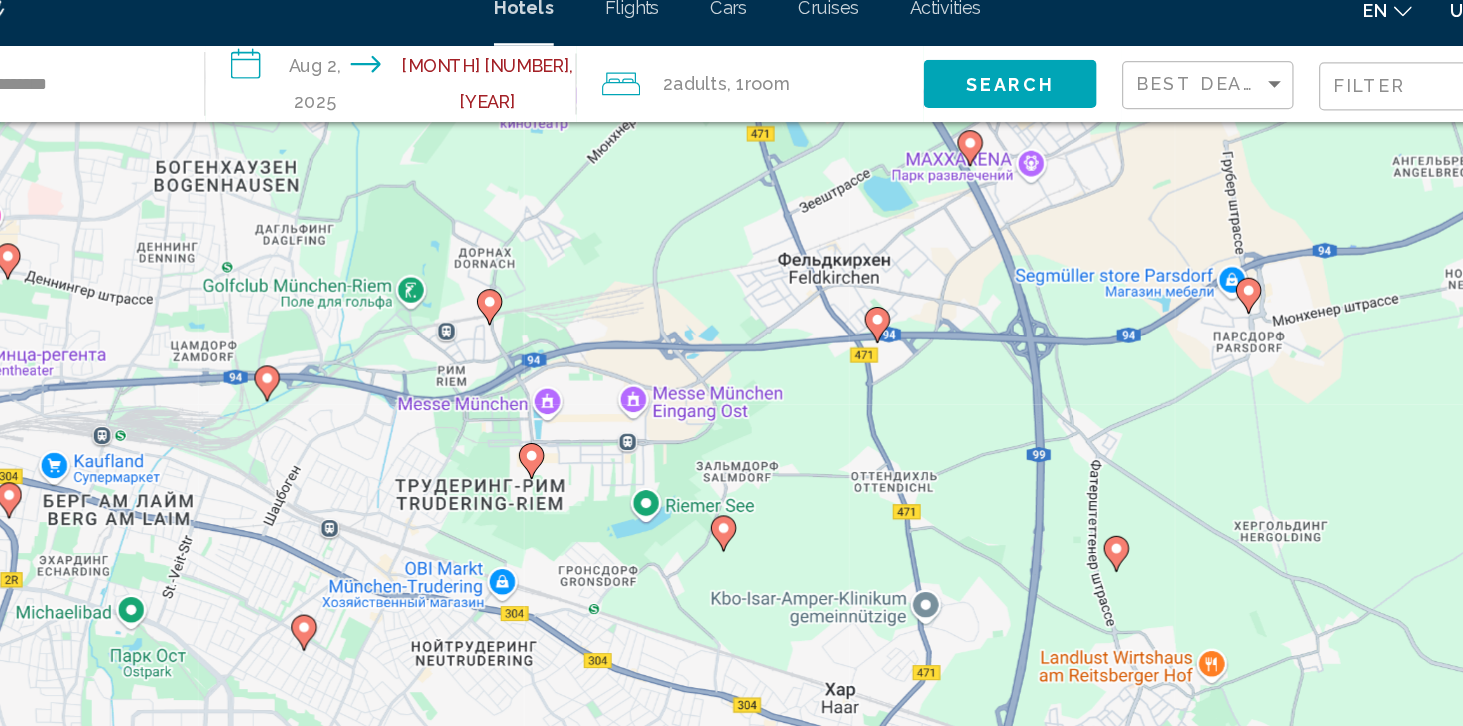 click 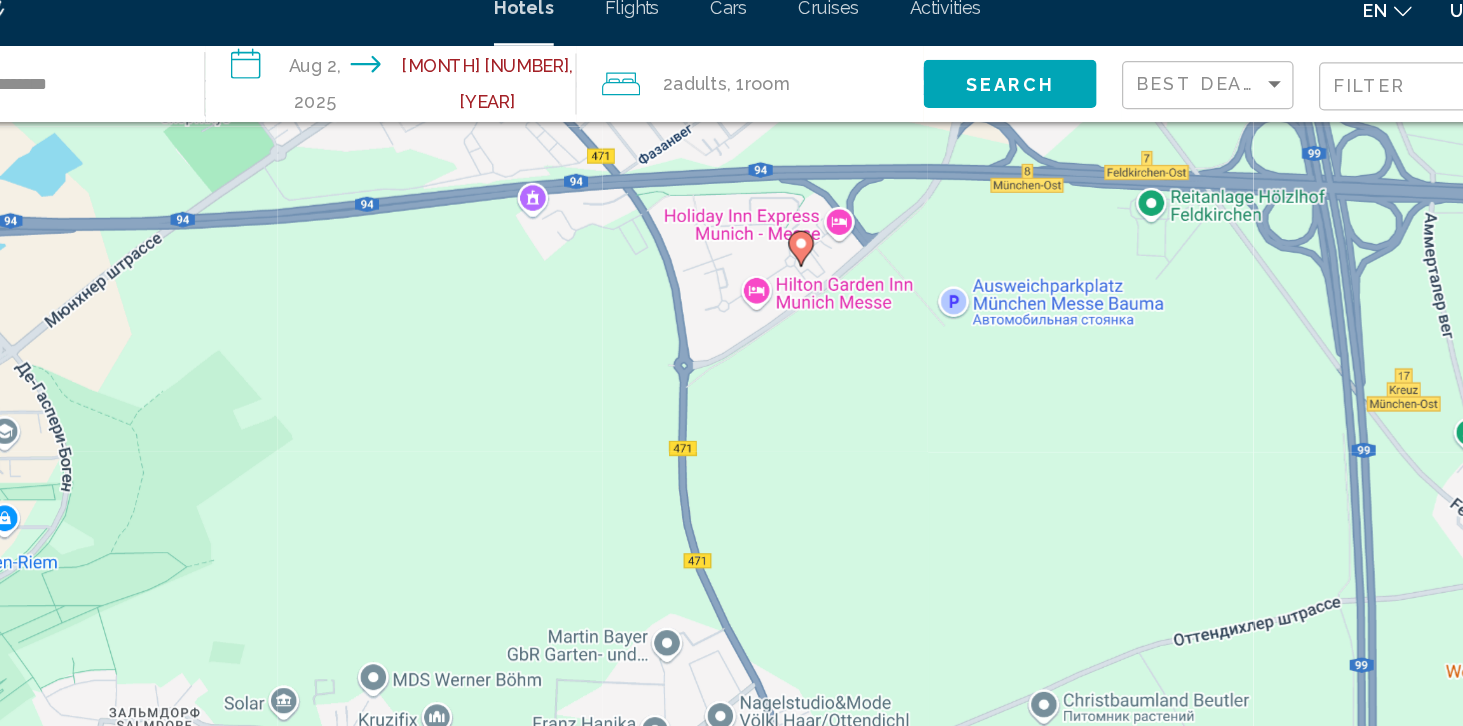 click 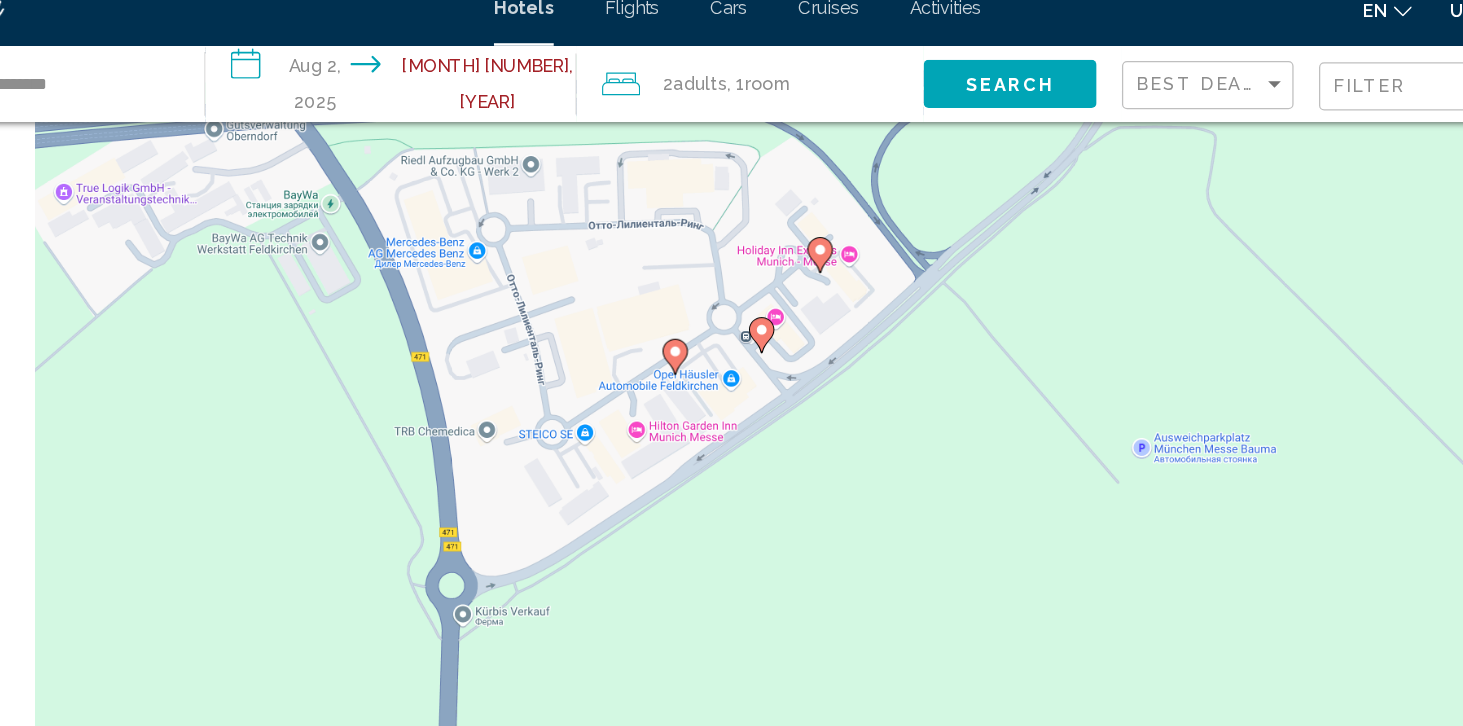 scroll, scrollTop: 144, scrollLeft: 0, axis: vertical 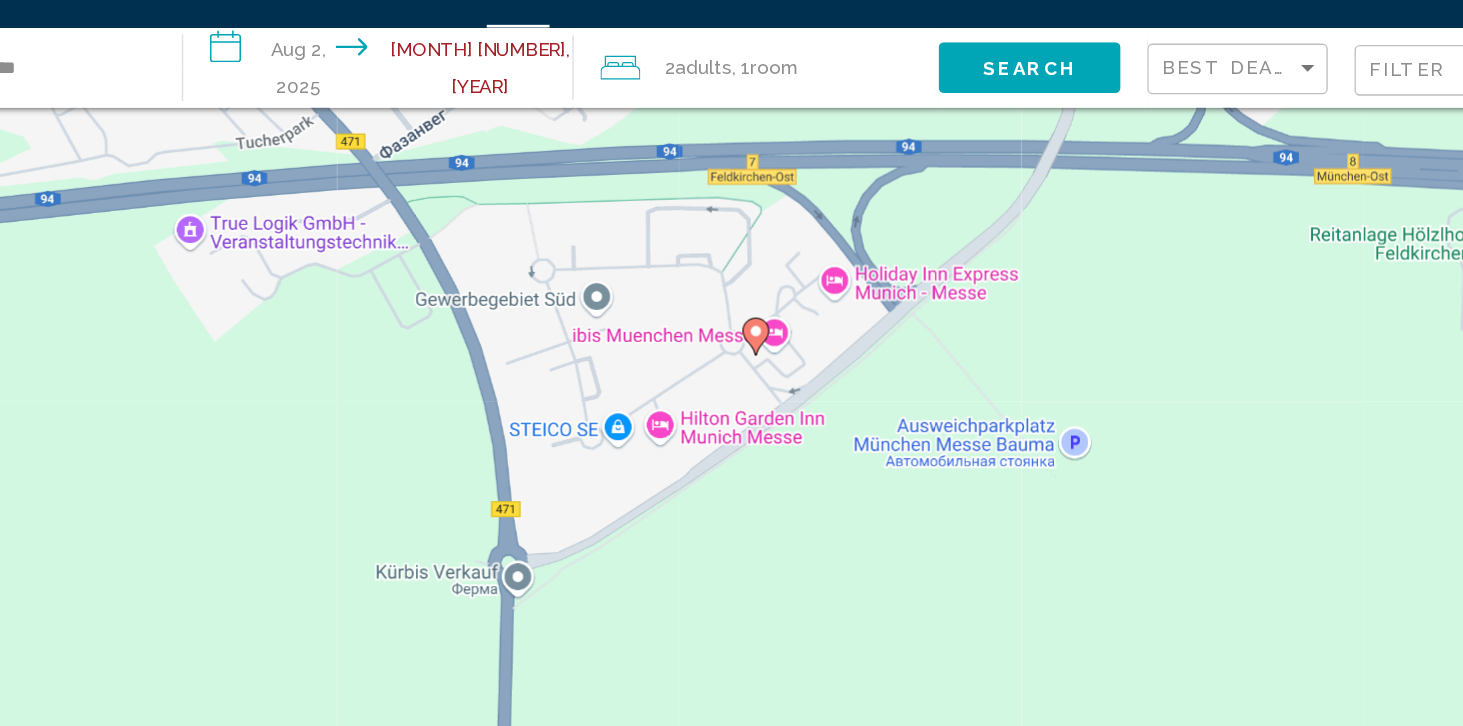 click at bounding box center (741, 291) 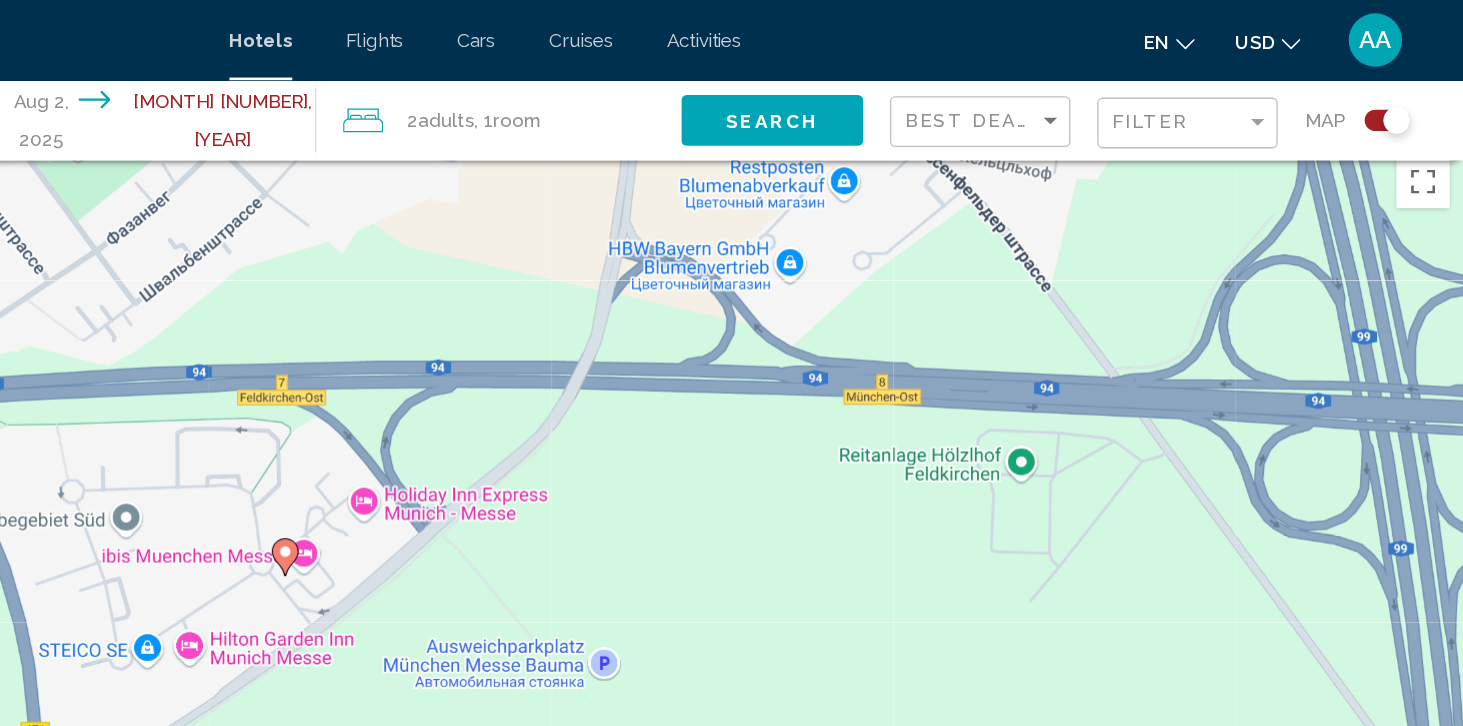 click 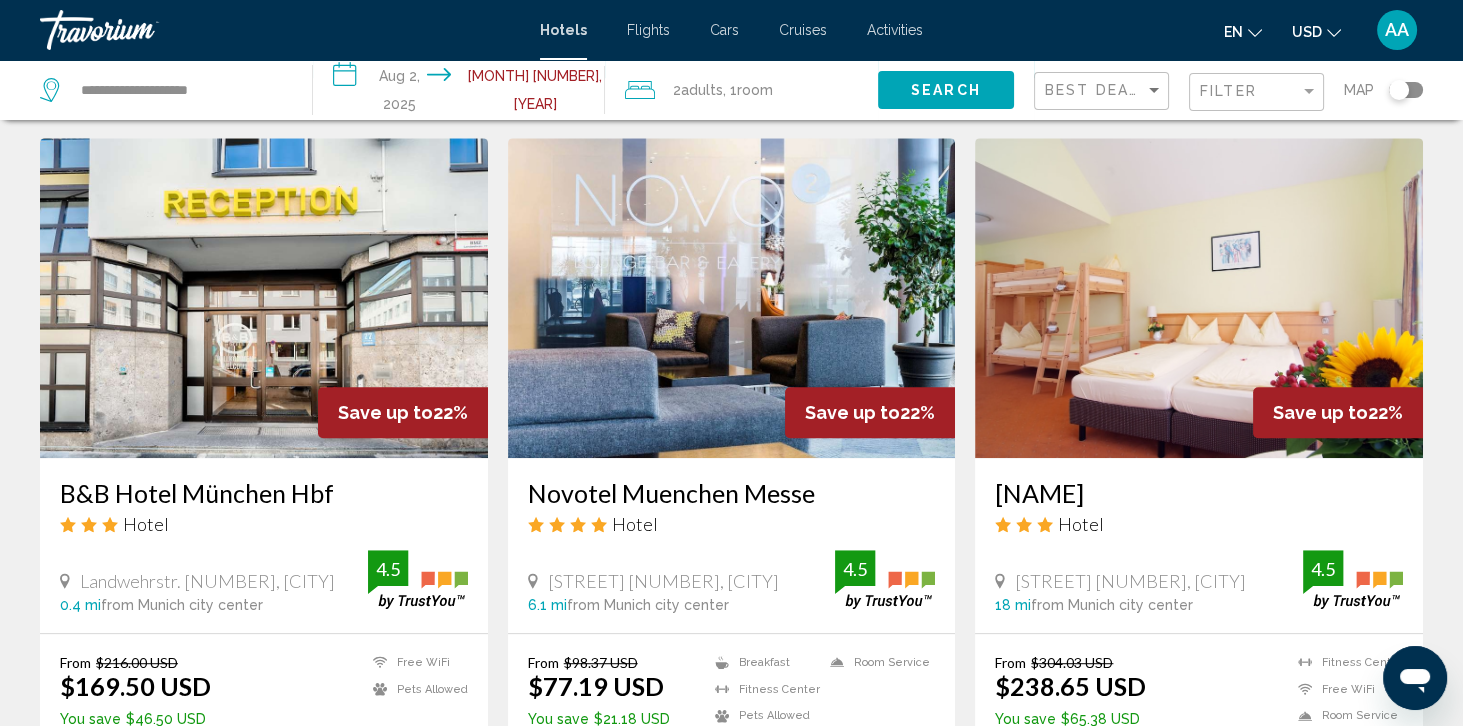 scroll, scrollTop: 1488, scrollLeft: 0, axis: vertical 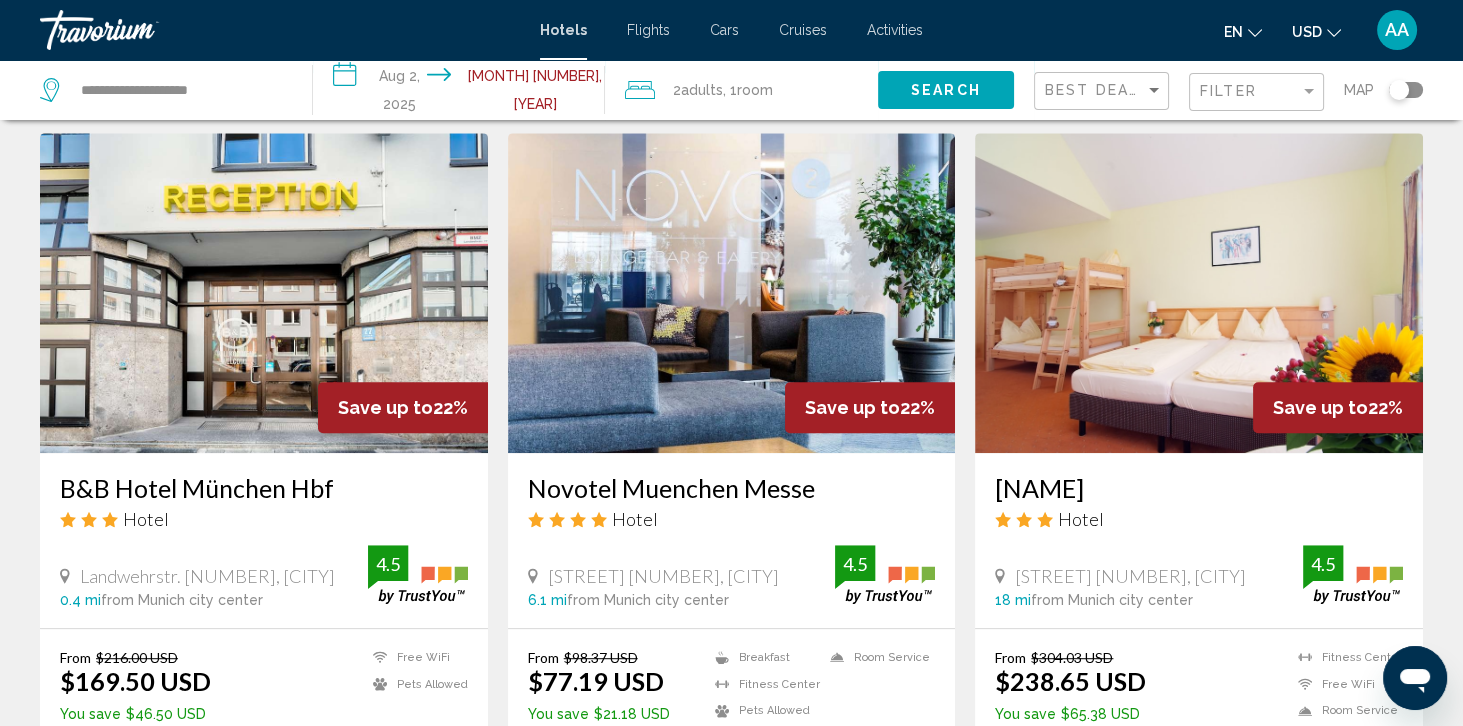 click at bounding box center (732, 293) 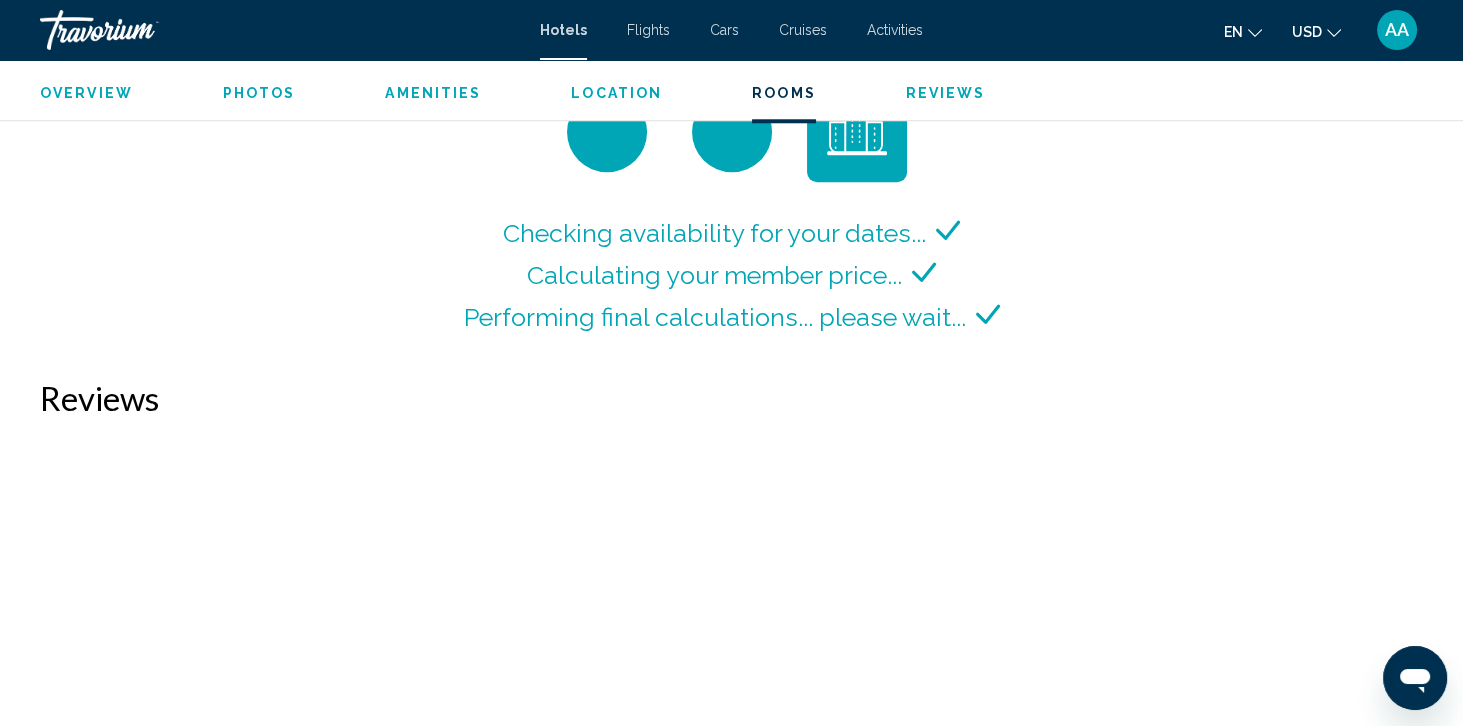 scroll, scrollTop: 2780, scrollLeft: 0, axis: vertical 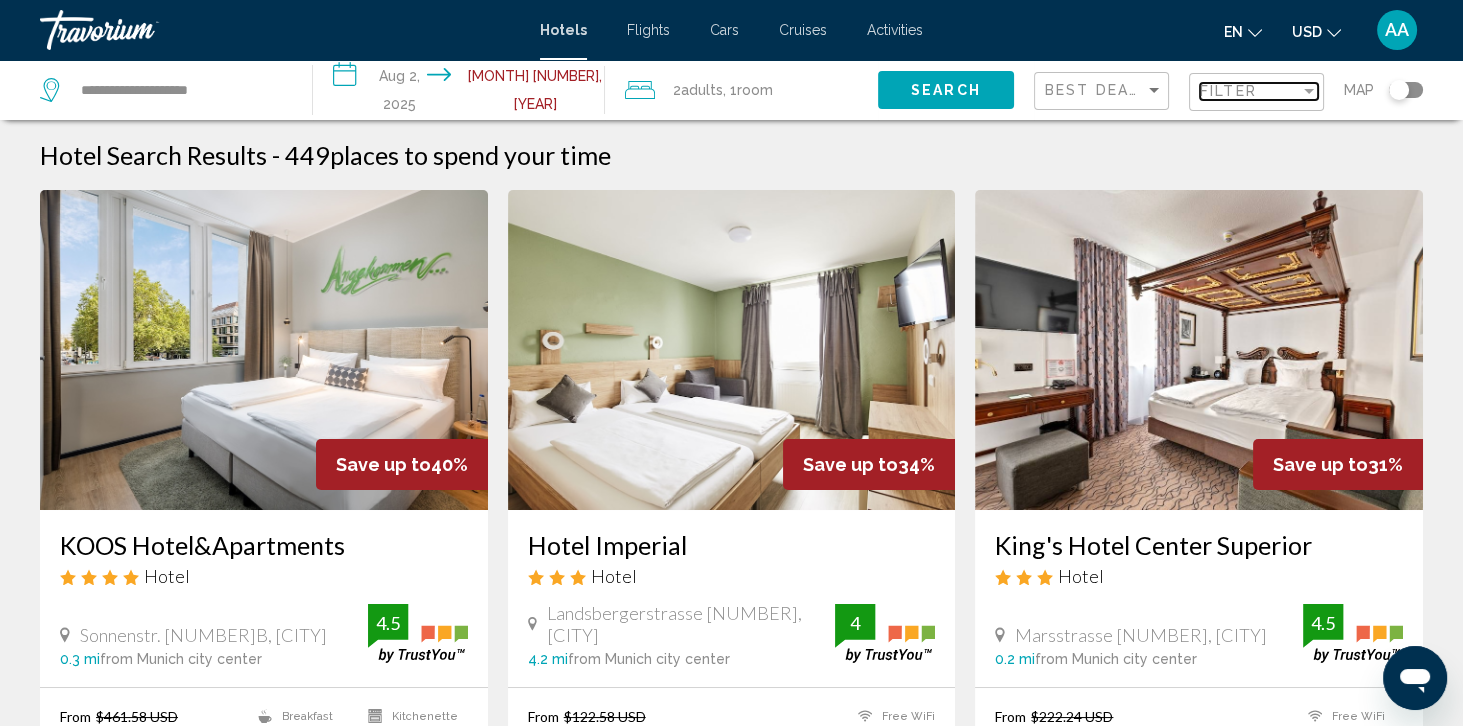 click on "Filter" at bounding box center [1228, 91] 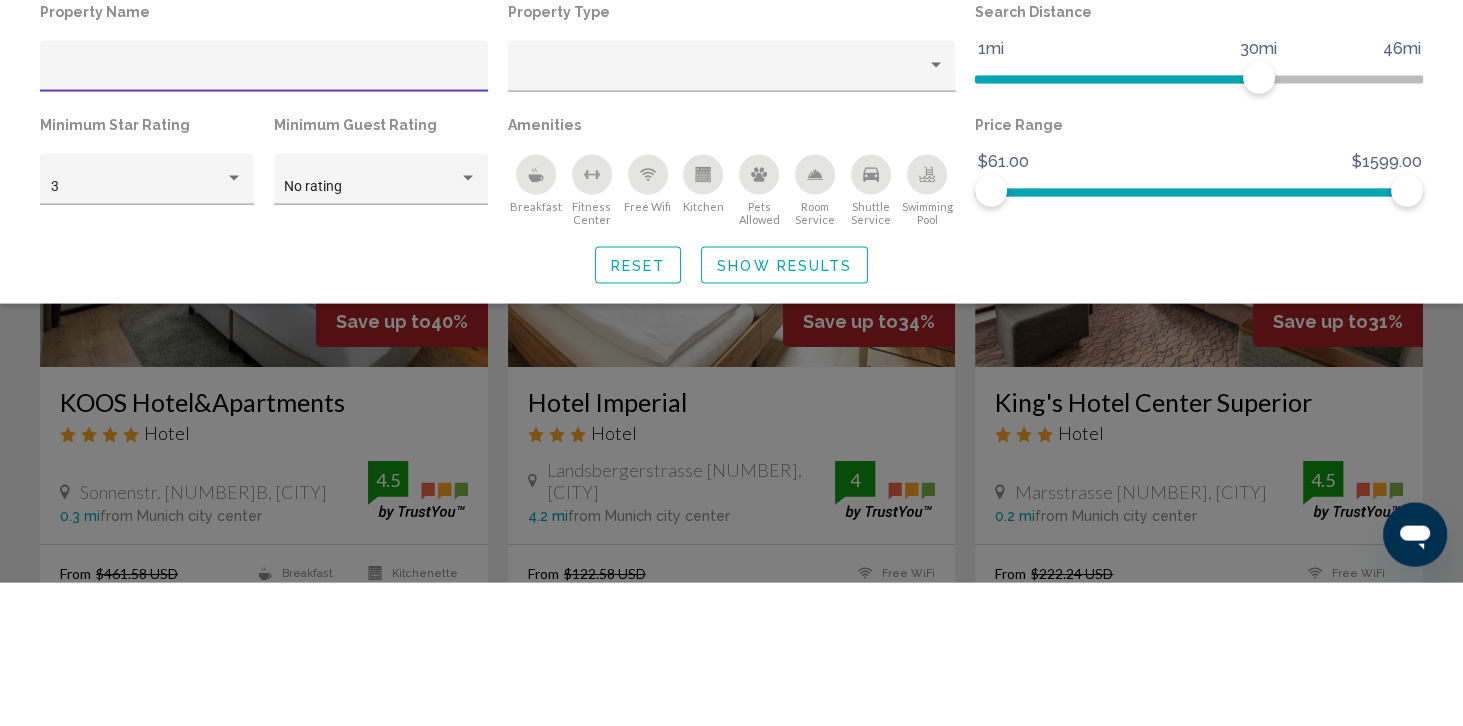click 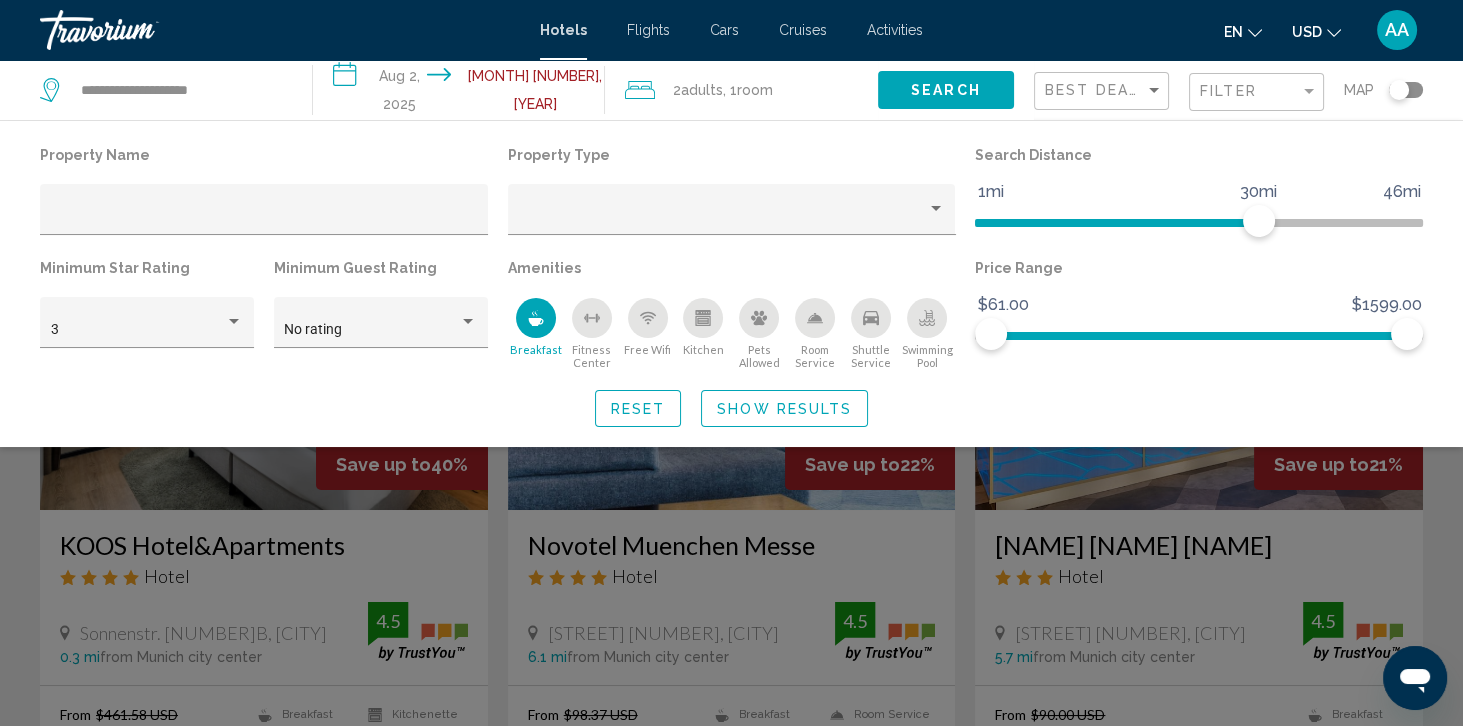 click on "Show Results" 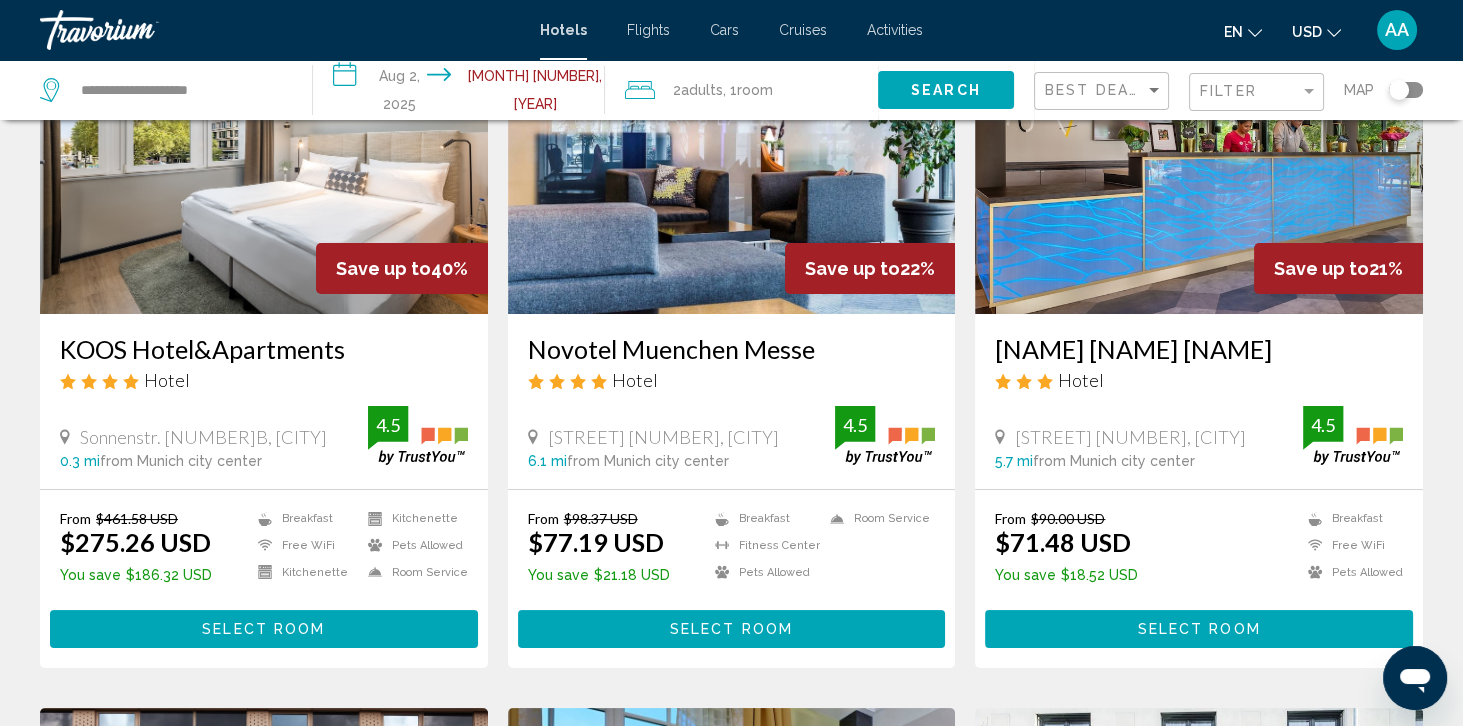 scroll, scrollTop: 196, scrollLeft: 0, axis: vertical 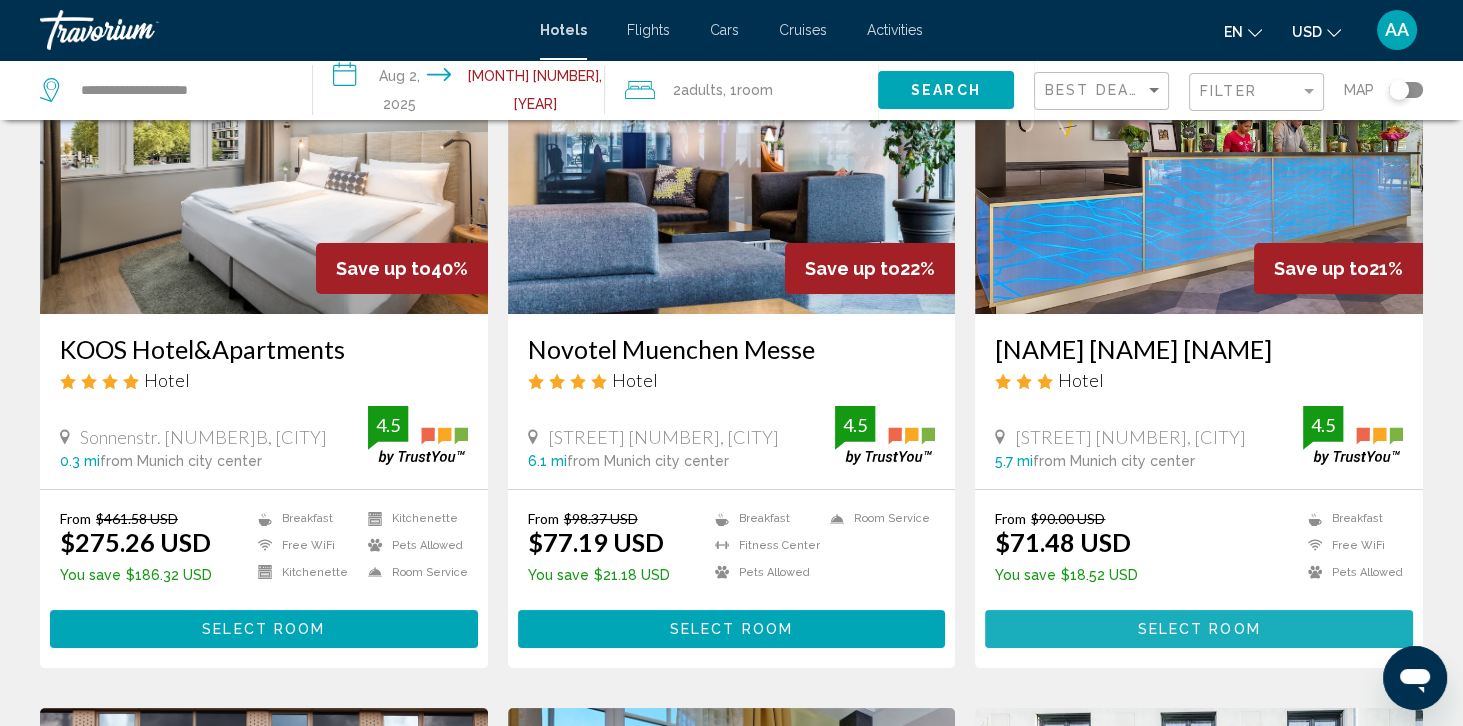 click on "Select Room" at bounding box center [1199, 628] 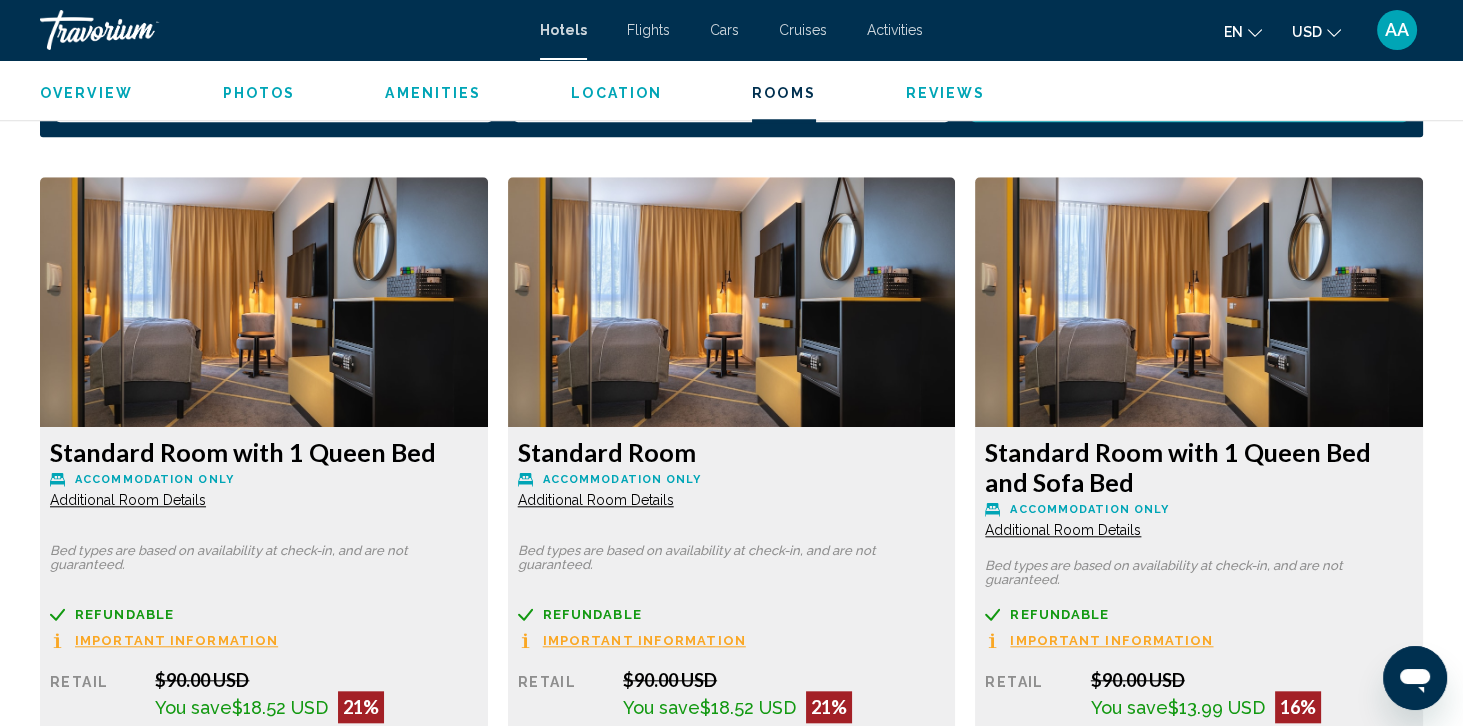 scroll, scrollTop: 2596, scrollLeft: 0, axis: vertical 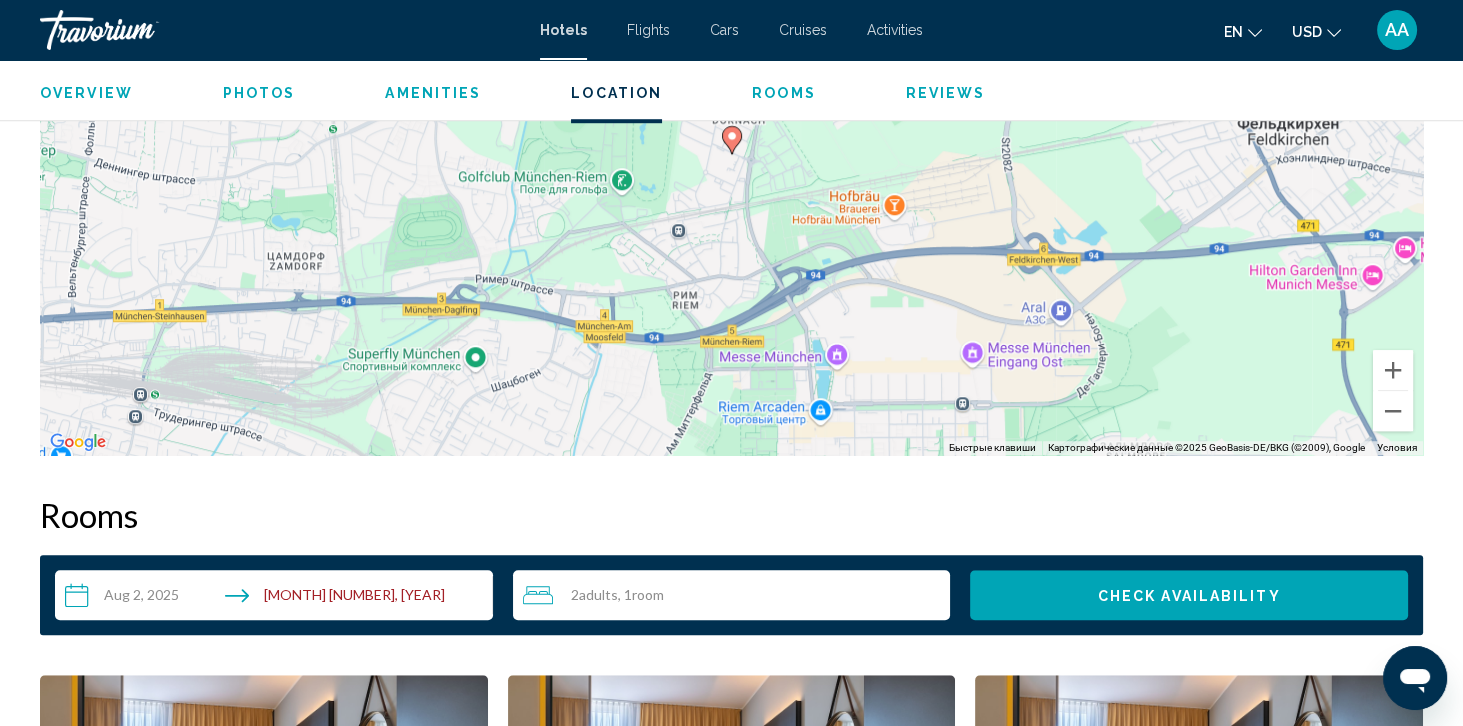 click on "Чтобы активировать перетаскивание с помощью клавиатуры, нажмите Alt + Ввод. После этого перемещайте маркер, используя клавиши со стрелками. Чтобы завершить перетаскивание, нажмите клавишу Ввод. Чтобы отменить действие, нажмите клавишу Esc." at bounding box center (731, 155) 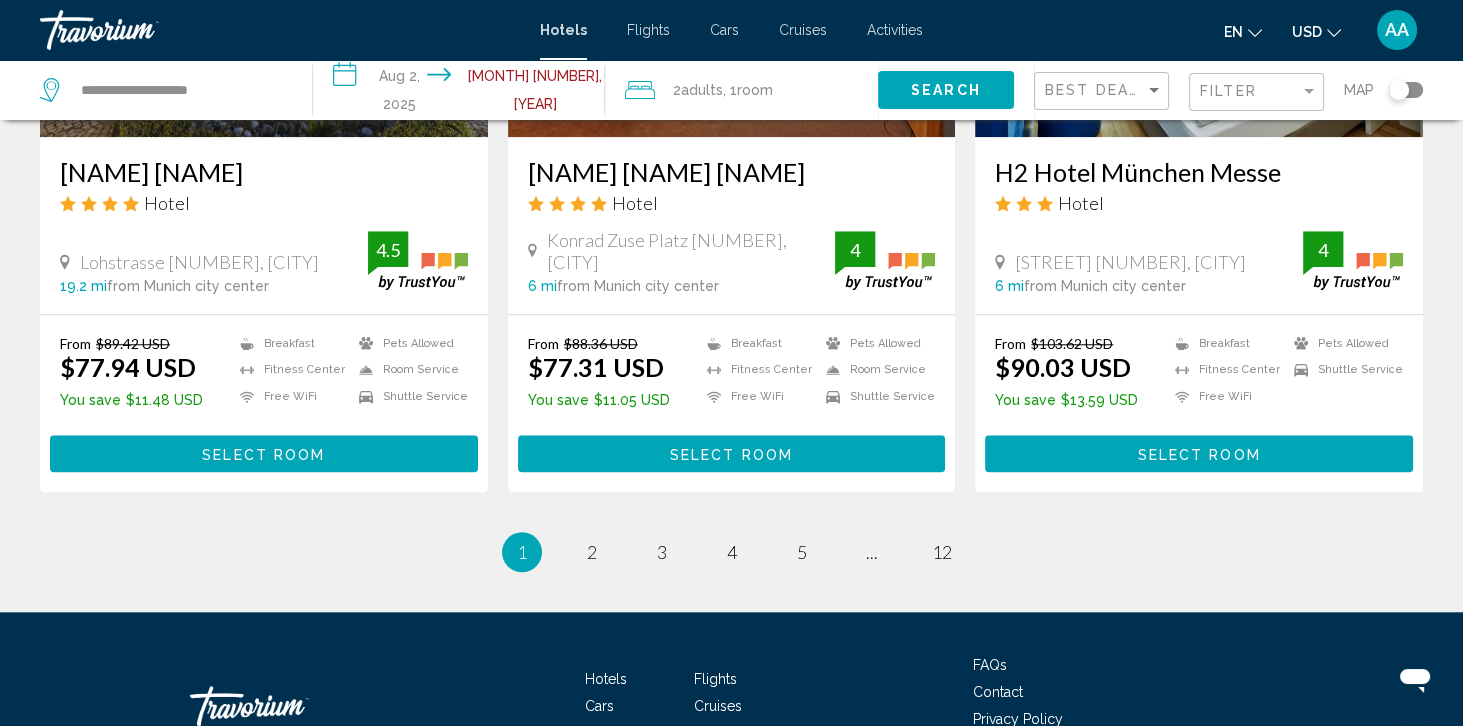 scroll, scrollTop: 2606, scrollLeft: 0, axis: vertical 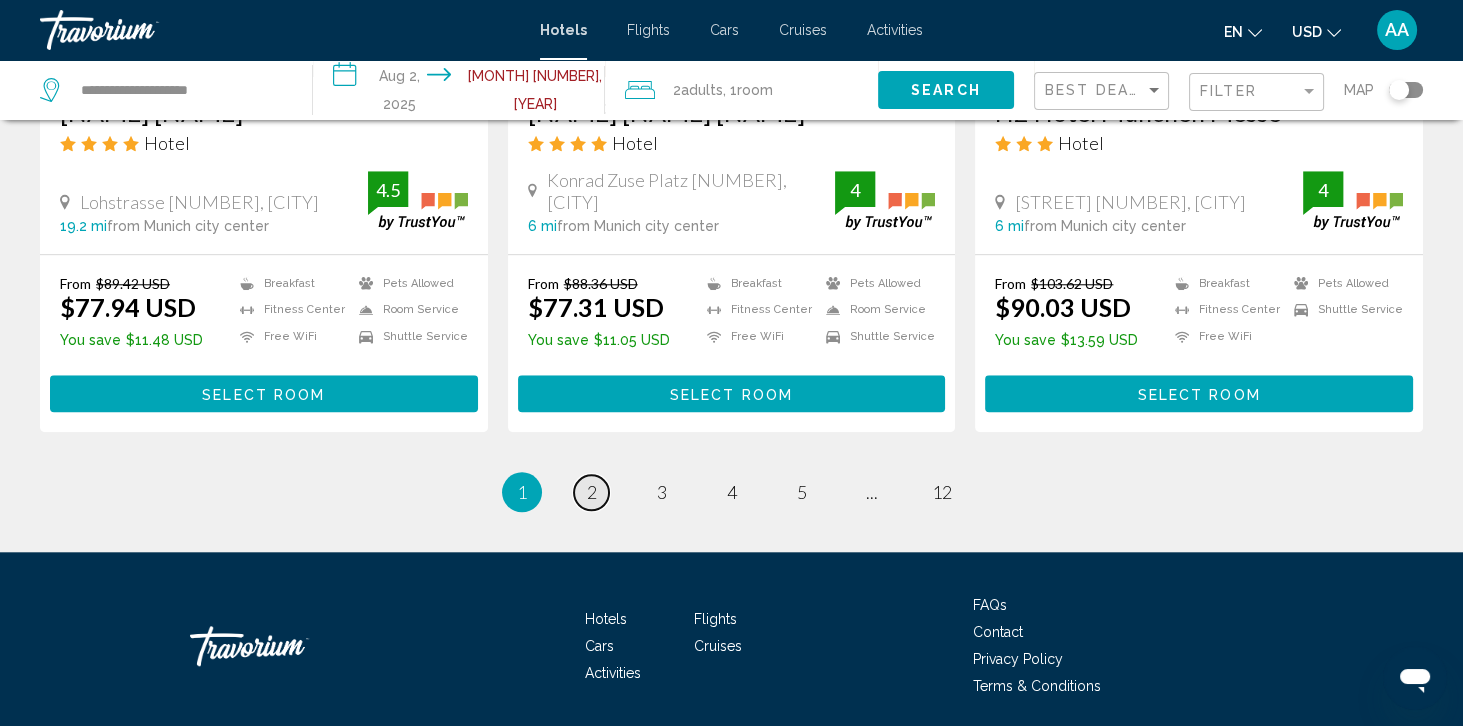 click on "2" at bounding box center (592, 492) 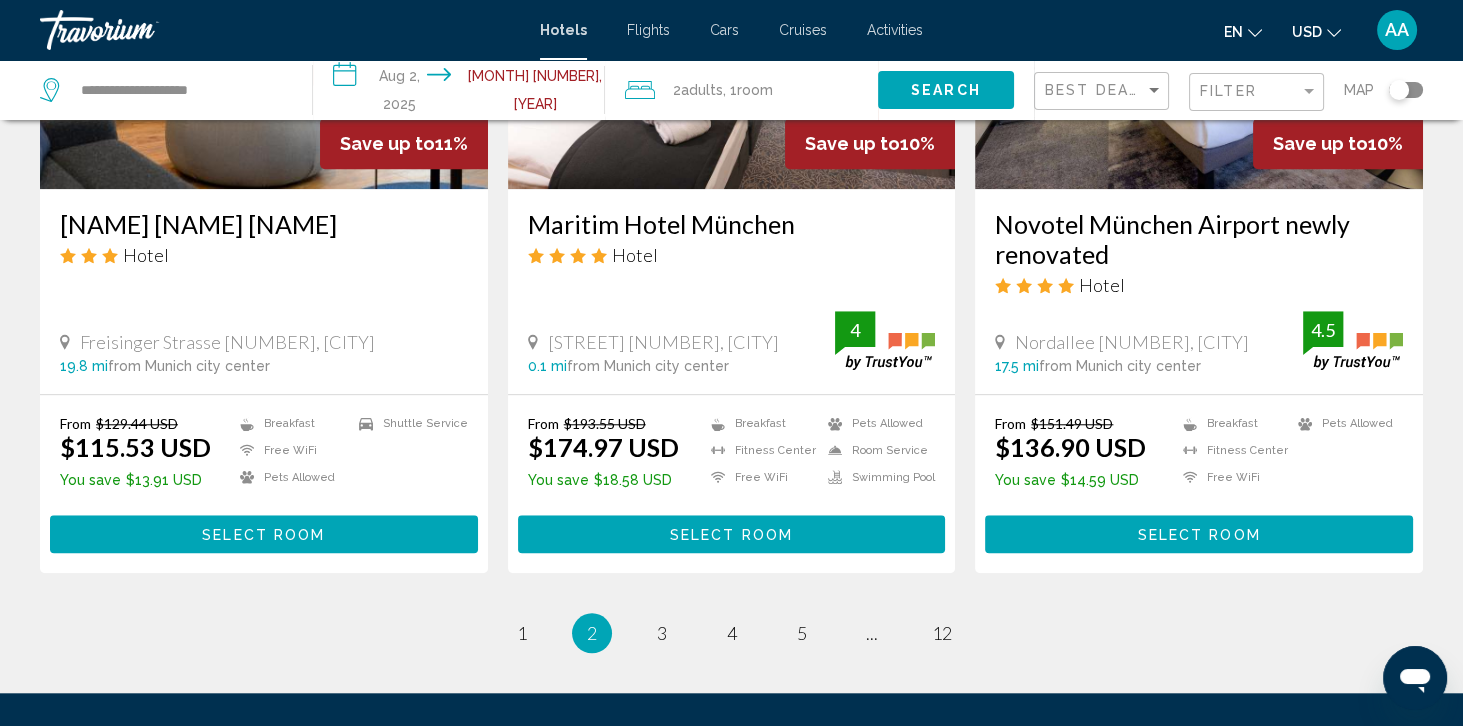 scroll, scrollTop: 2471, scrollLeft: 0, axis: vertical 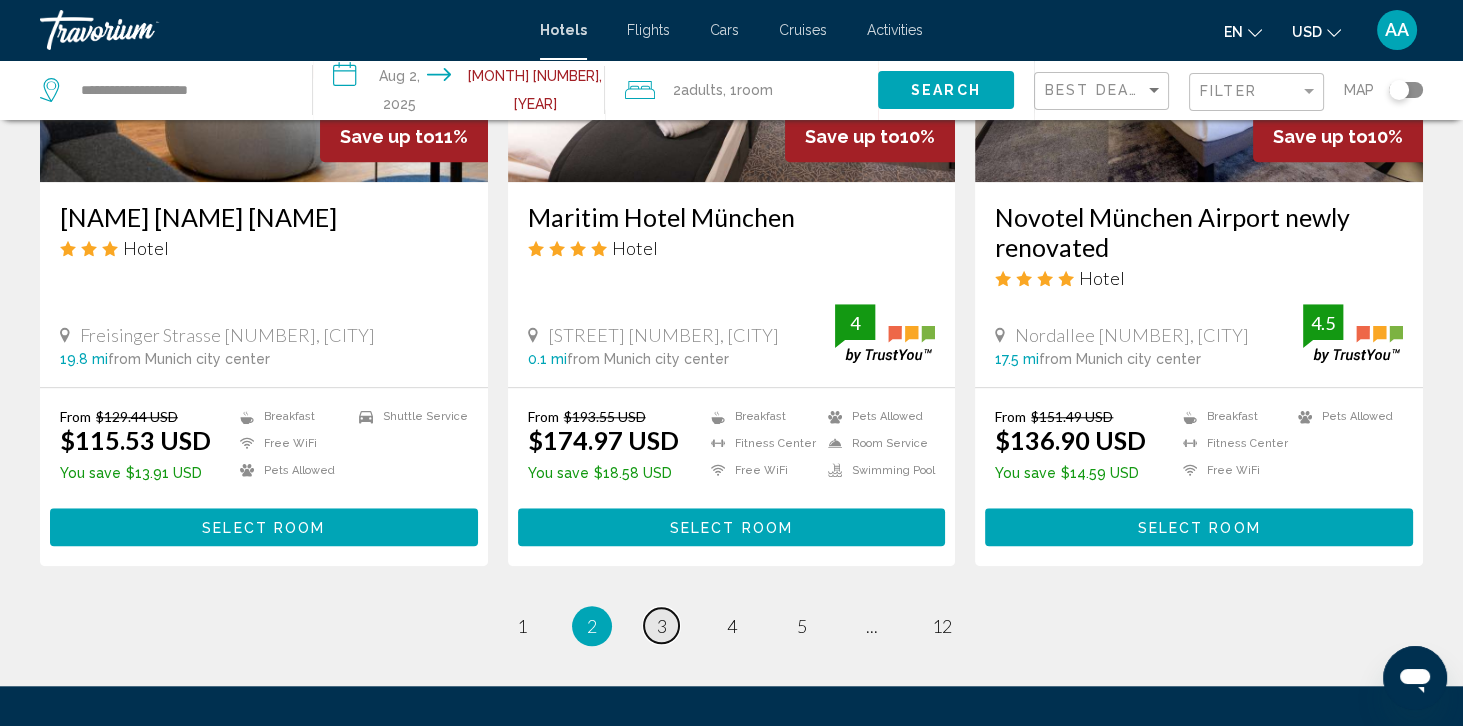 click on "page  3" at bounding box center (661, 625) 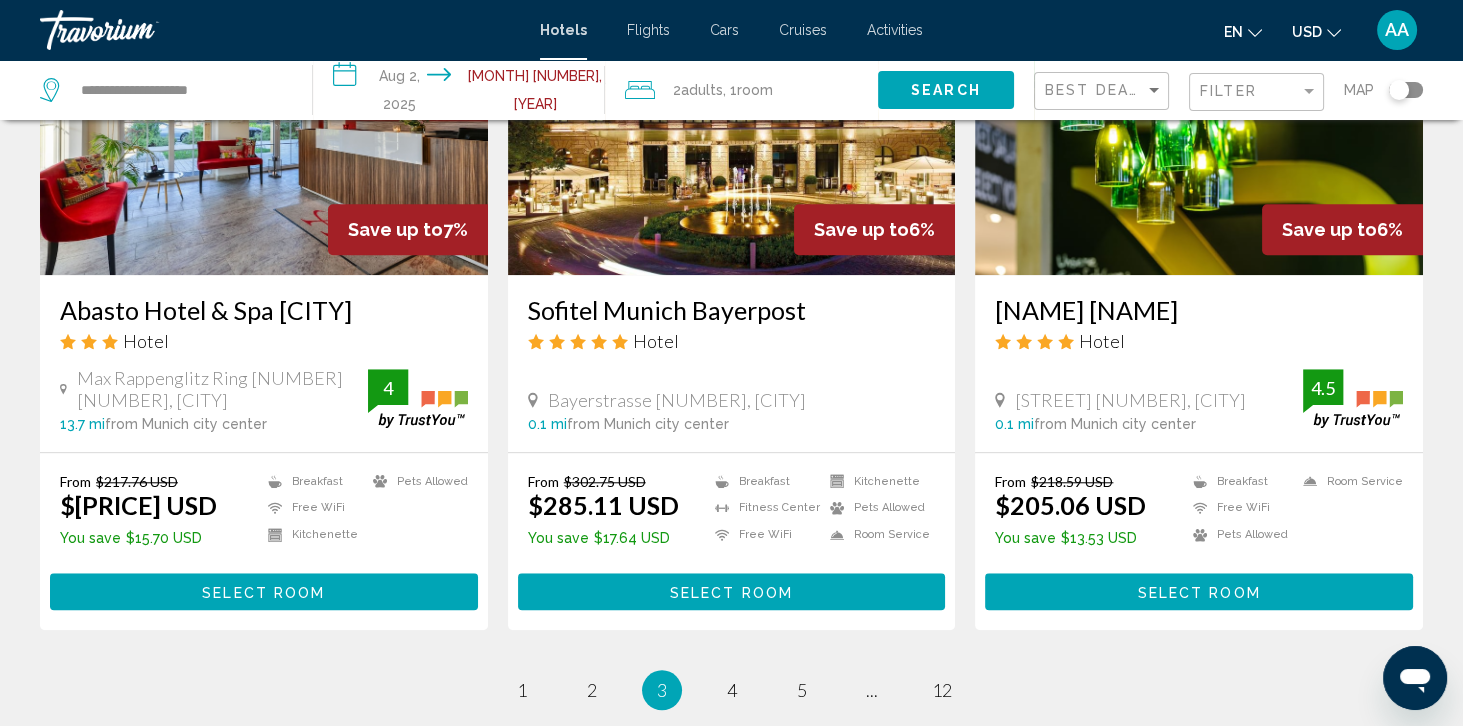 scroll, scrollTop: 2470, scrollLeft: 0, axis: vertical 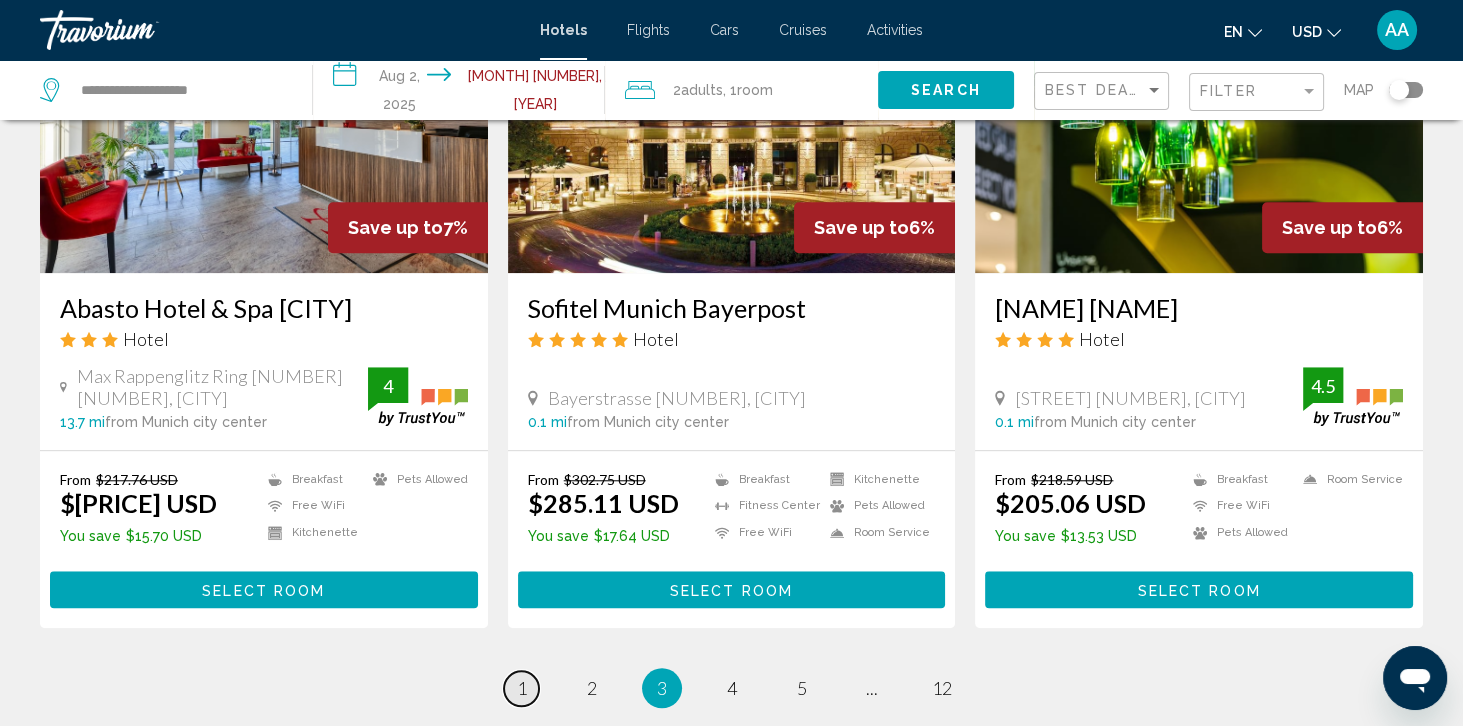 click on "page  1" at bounding box center (521, 688) 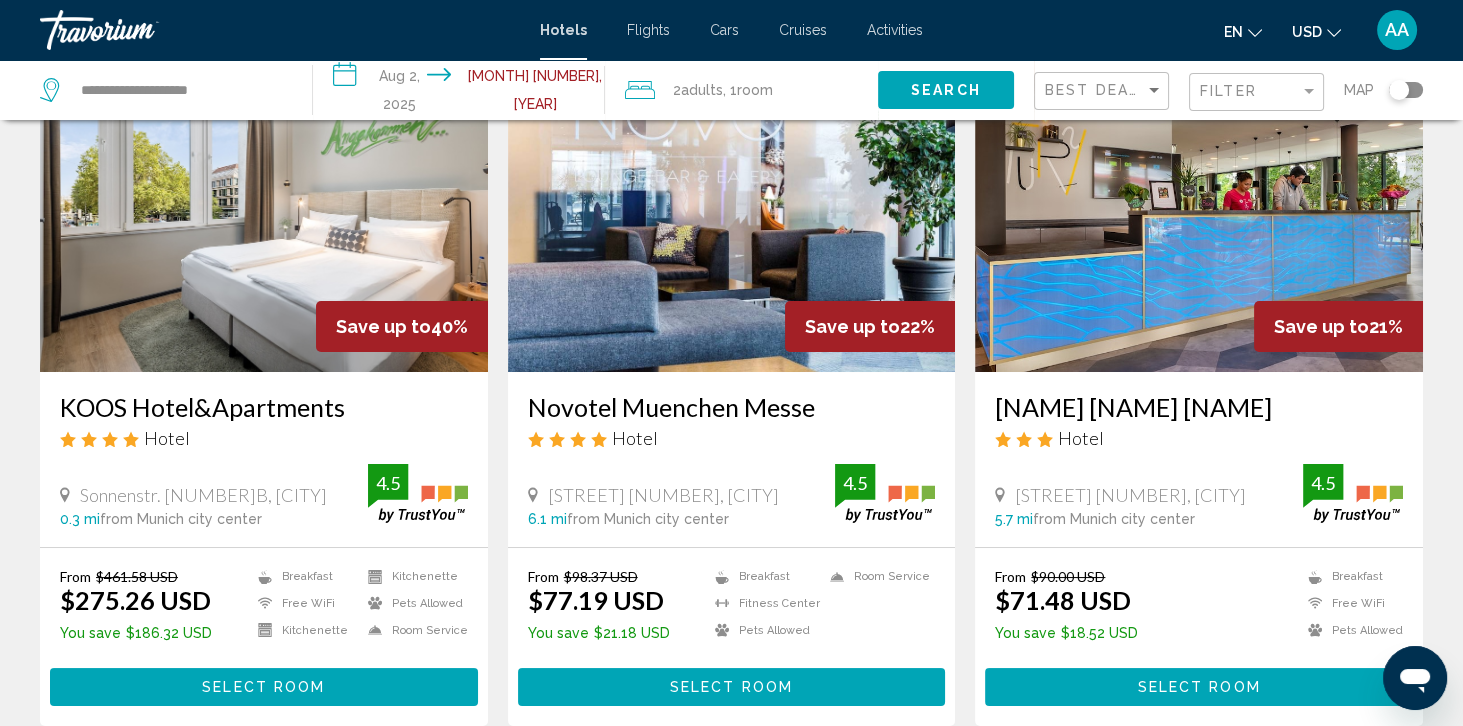 scroll, scrollTop: 0, scrollLeft: 0, axis: both 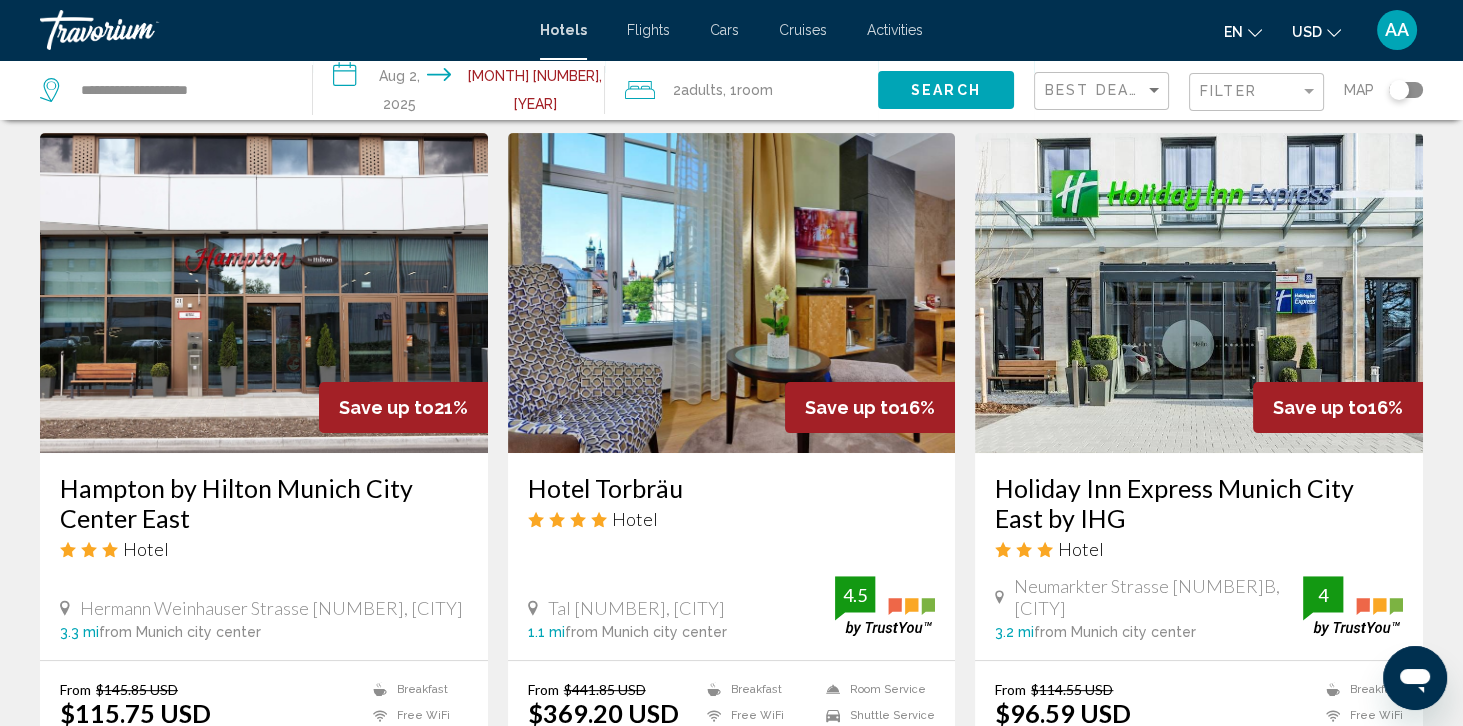 click at bounding box center (264, 293) 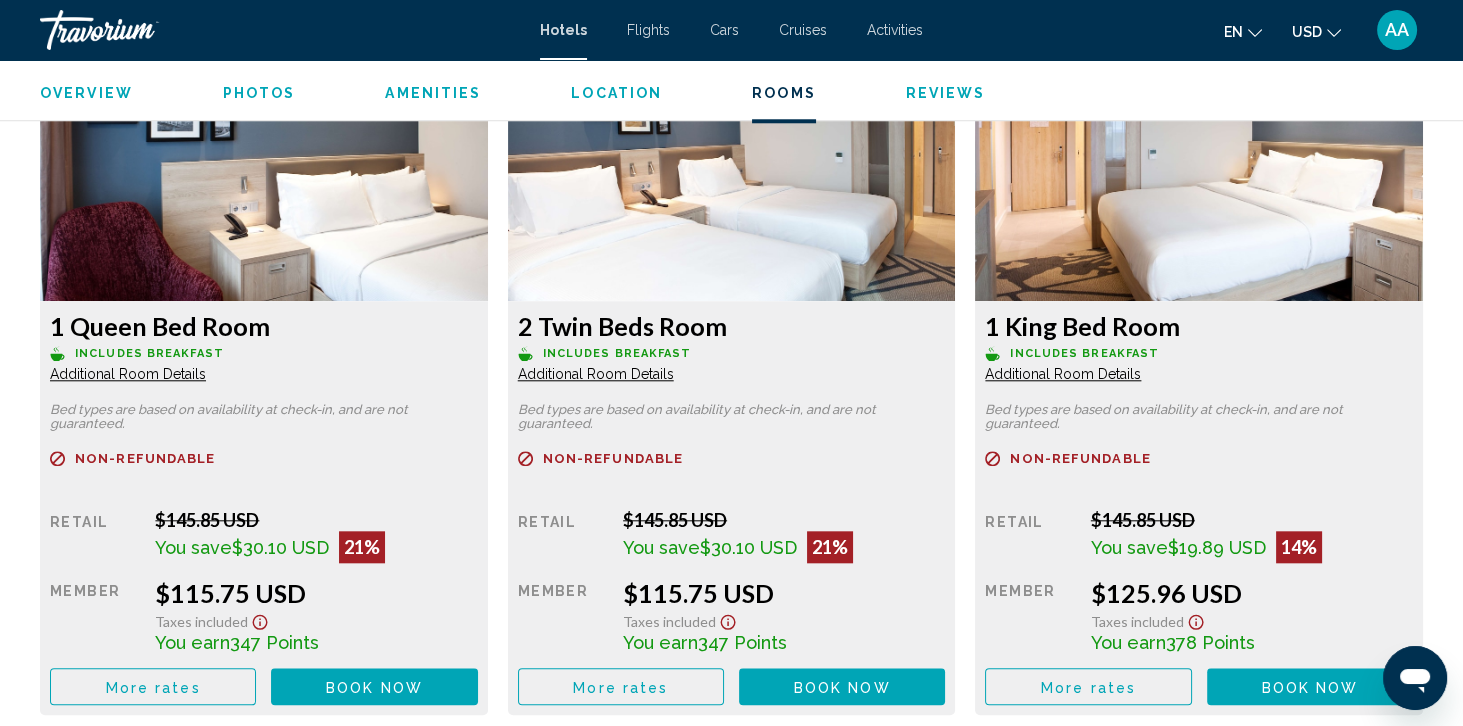 scroll, scrollTop: 2706, scrollLeft: 0, axis: vertical 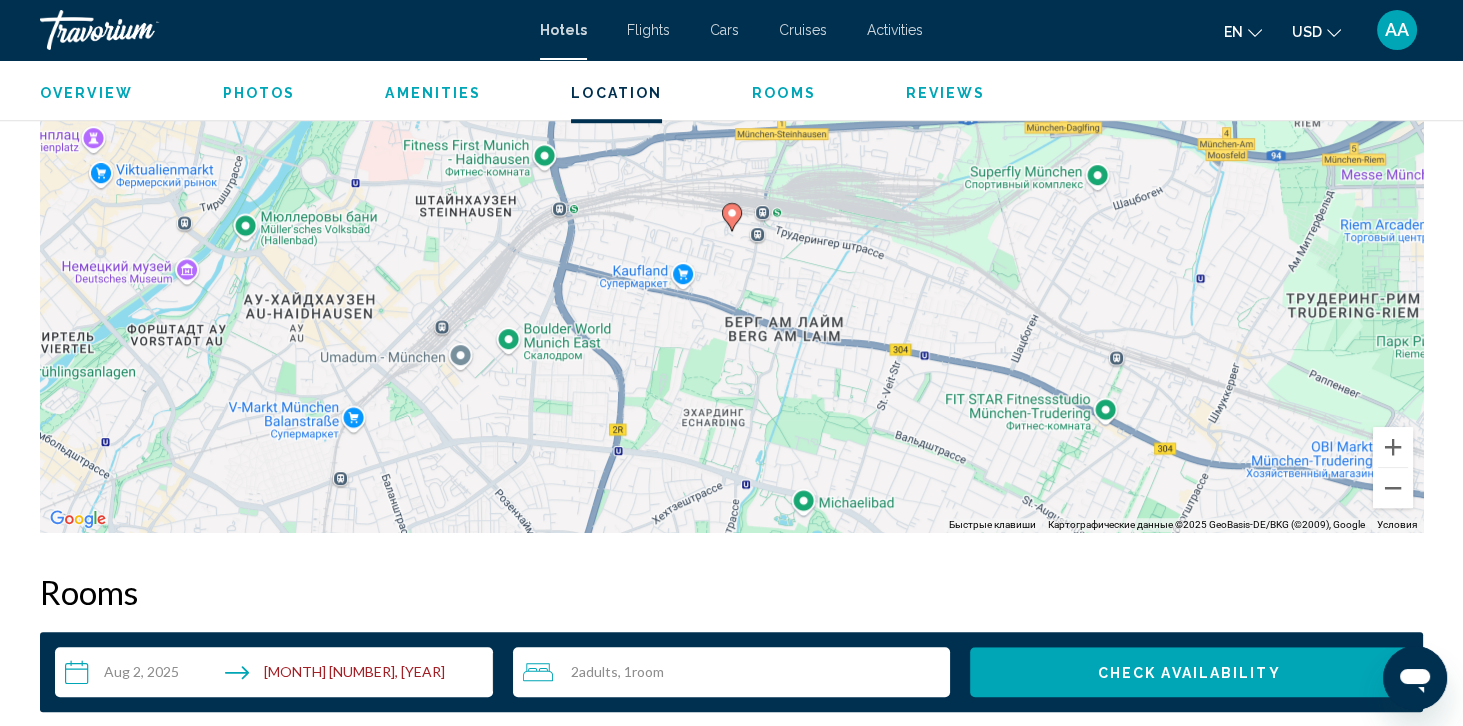 click on "Чтобы активировать перетаскивание с помощью клавиатуры, нажмите Alt + Ввод. После этого перемещайте маркер, используя клавиши со стрелками. Чтобы завершить перетаскивание, нажмите клавишу Ввод. Чтобы отменить действие, нажмите клавишу Esc." at bounding box center [731, 232] 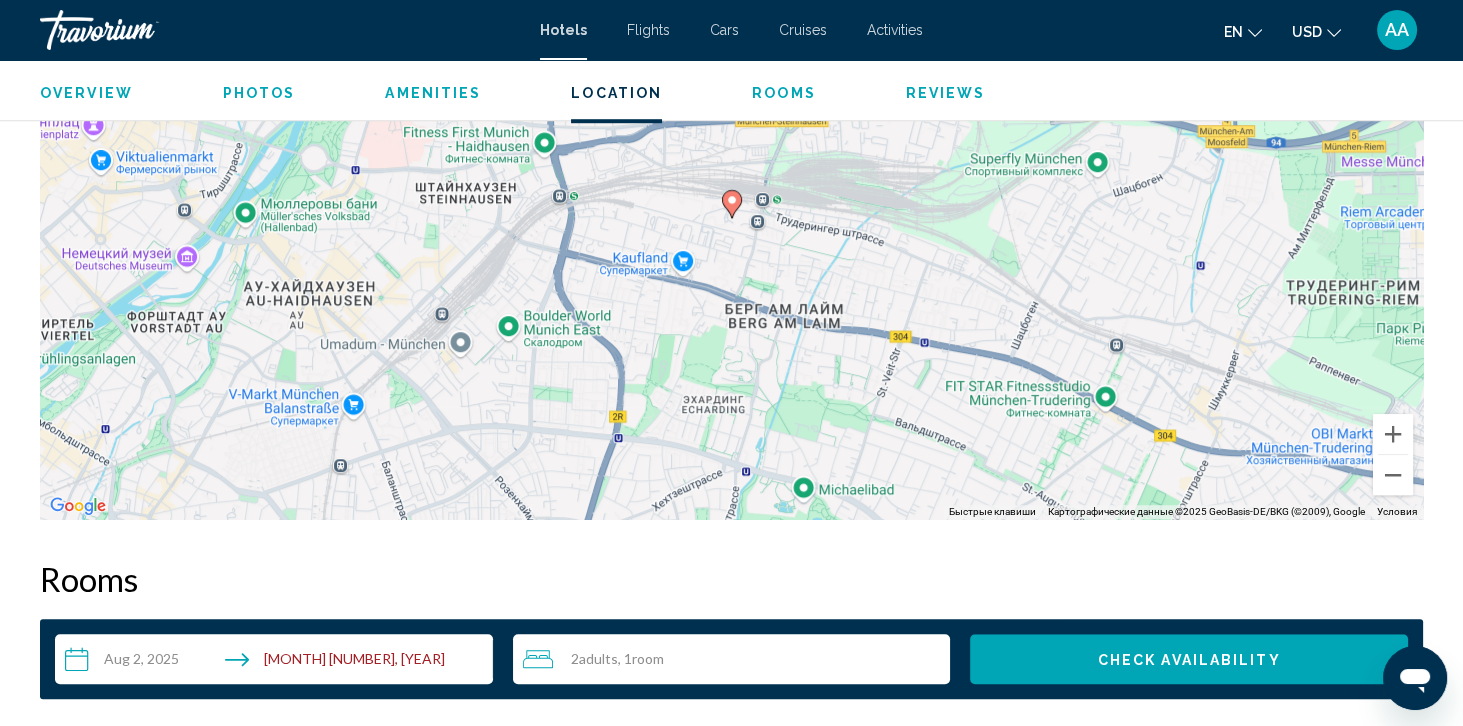 scroll, scrollTop: 2018, scrollLeft: 0, axis: vertical 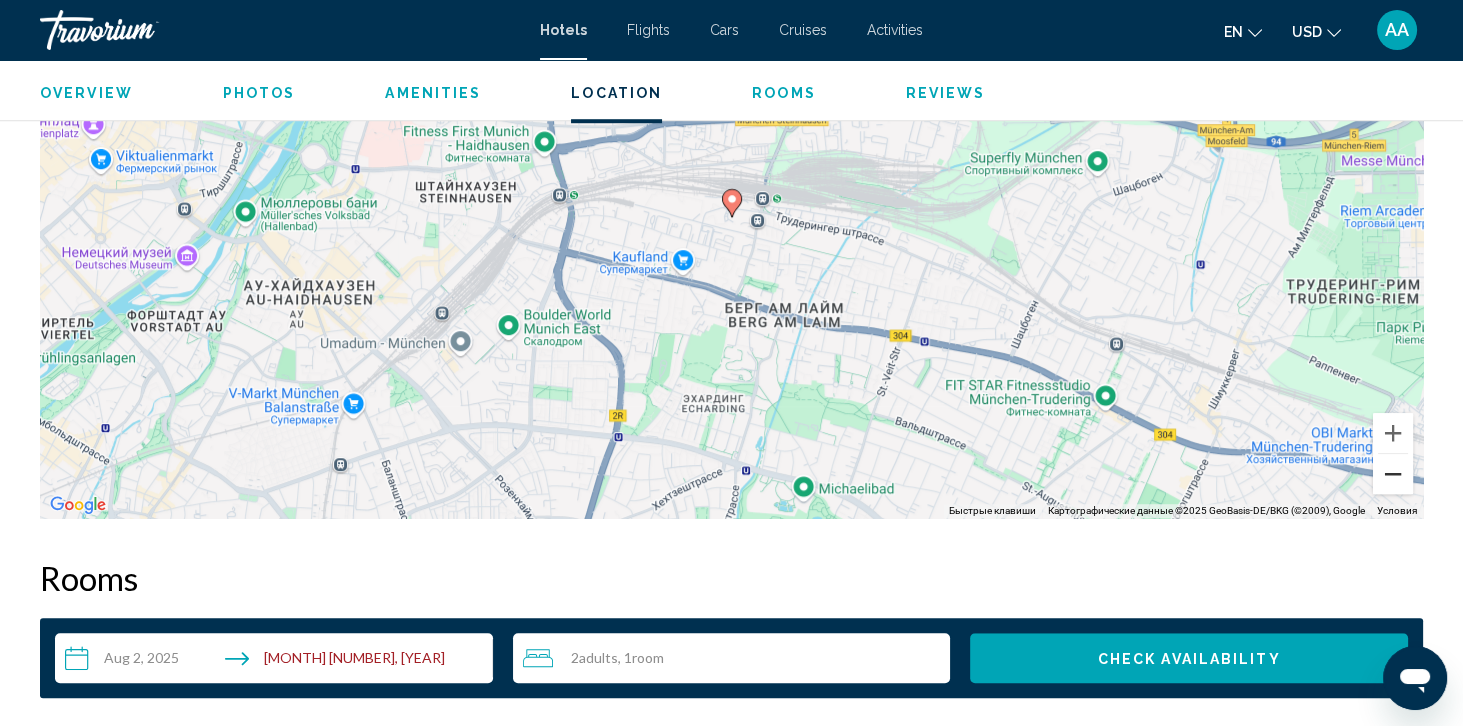 click at bounding box center (1393, 474) 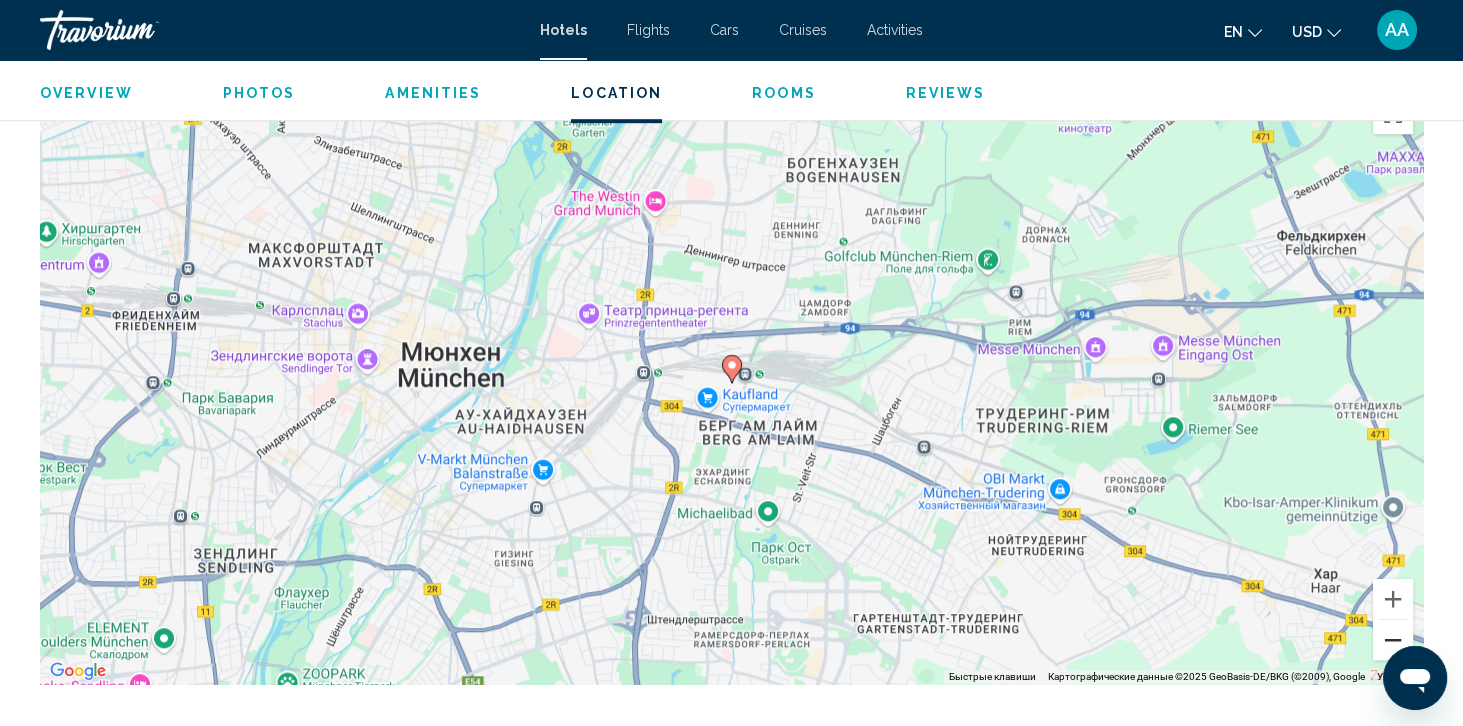 scroll, scrollTop: 1850, scrollLeft: 0, axis: vertical 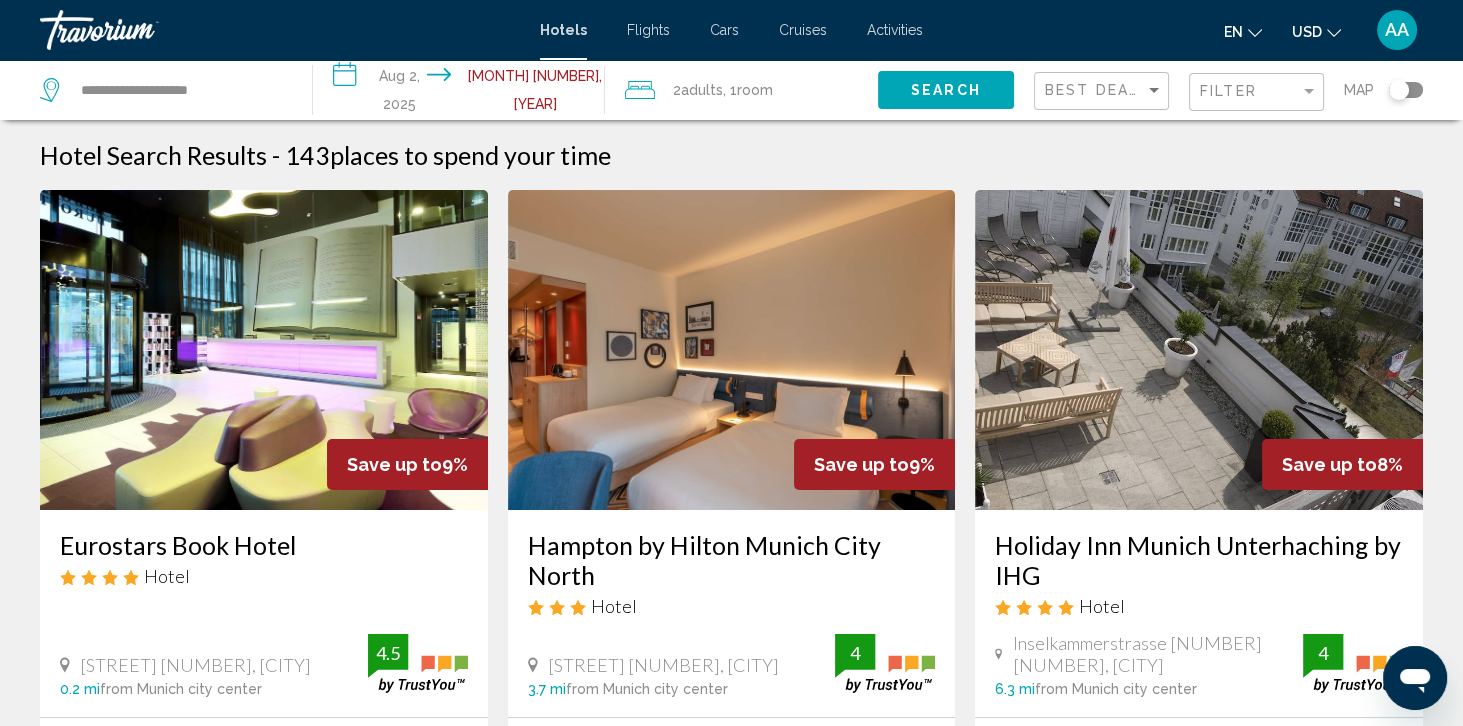 click 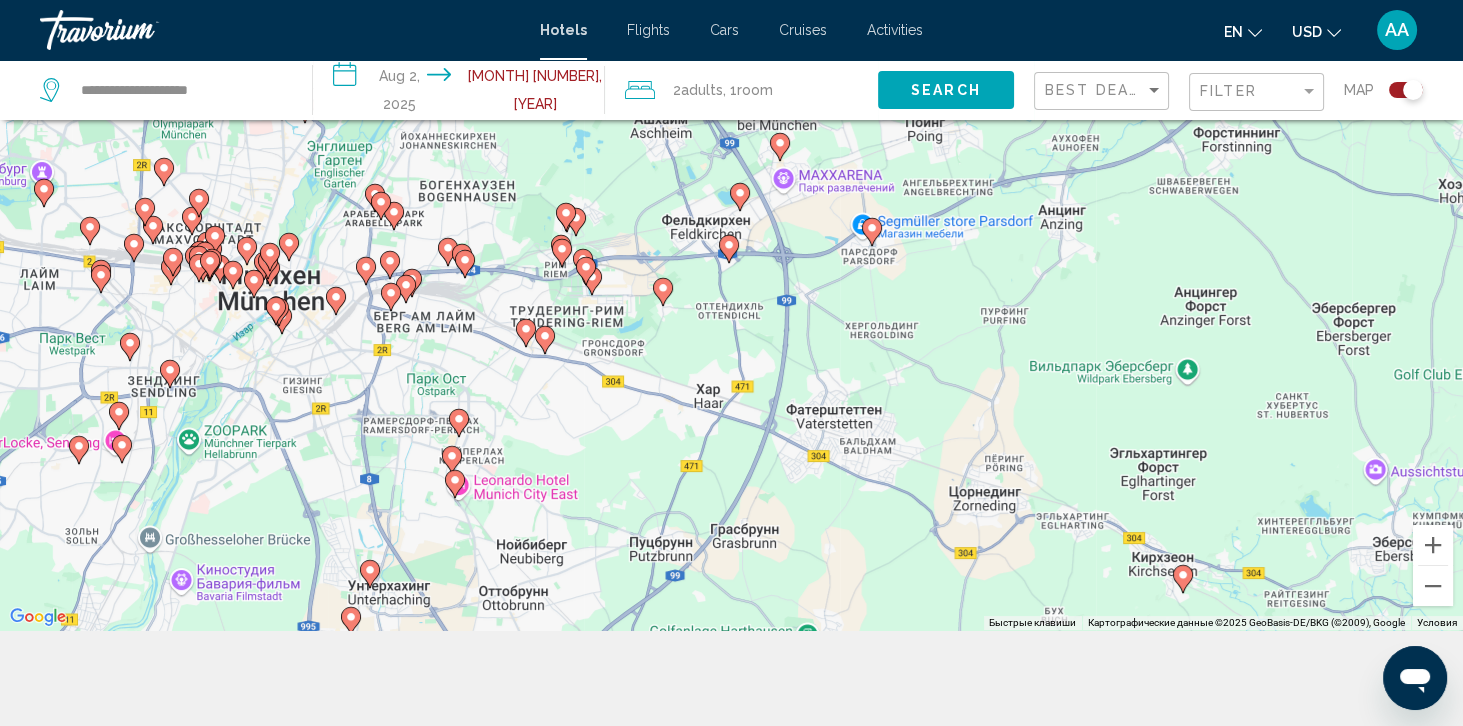 click at bounding box center (780, 147) 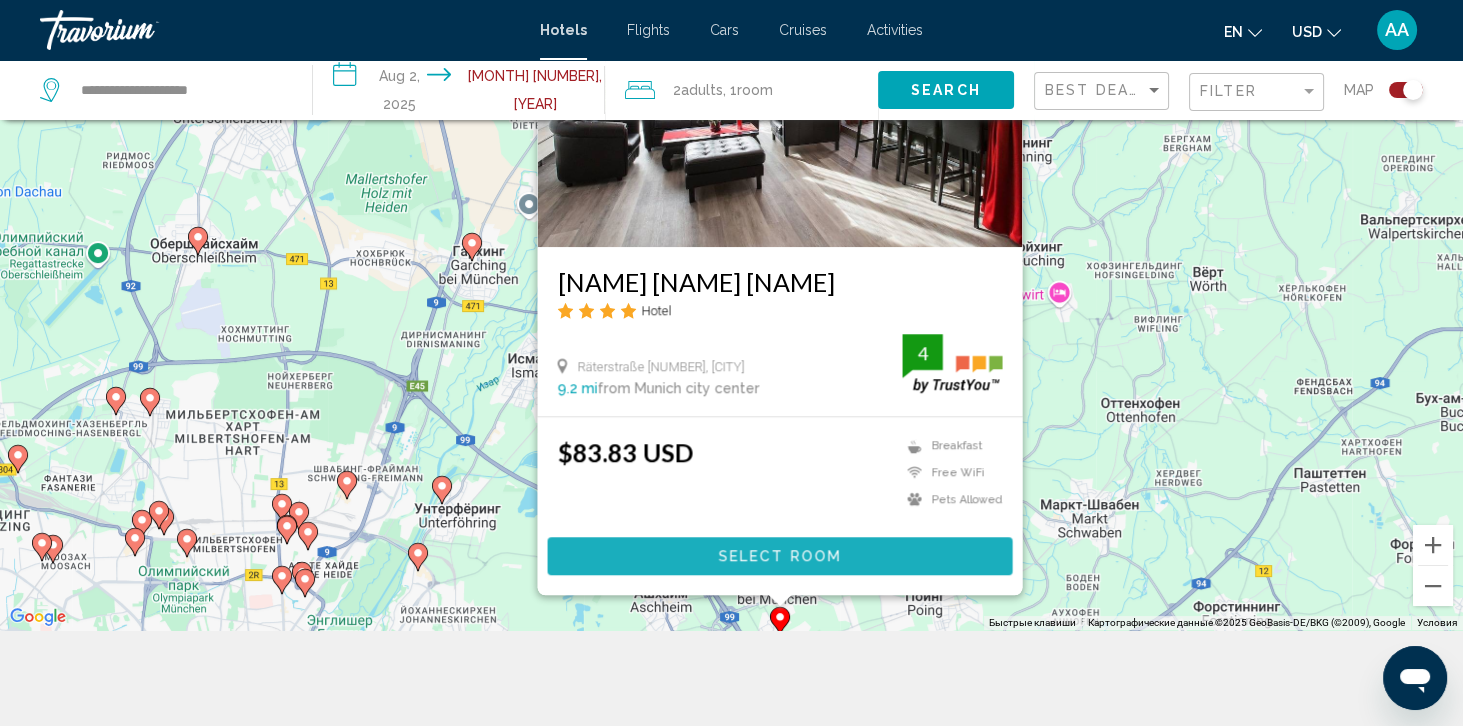 click on "Select Room" at bounding box center [779, 556] 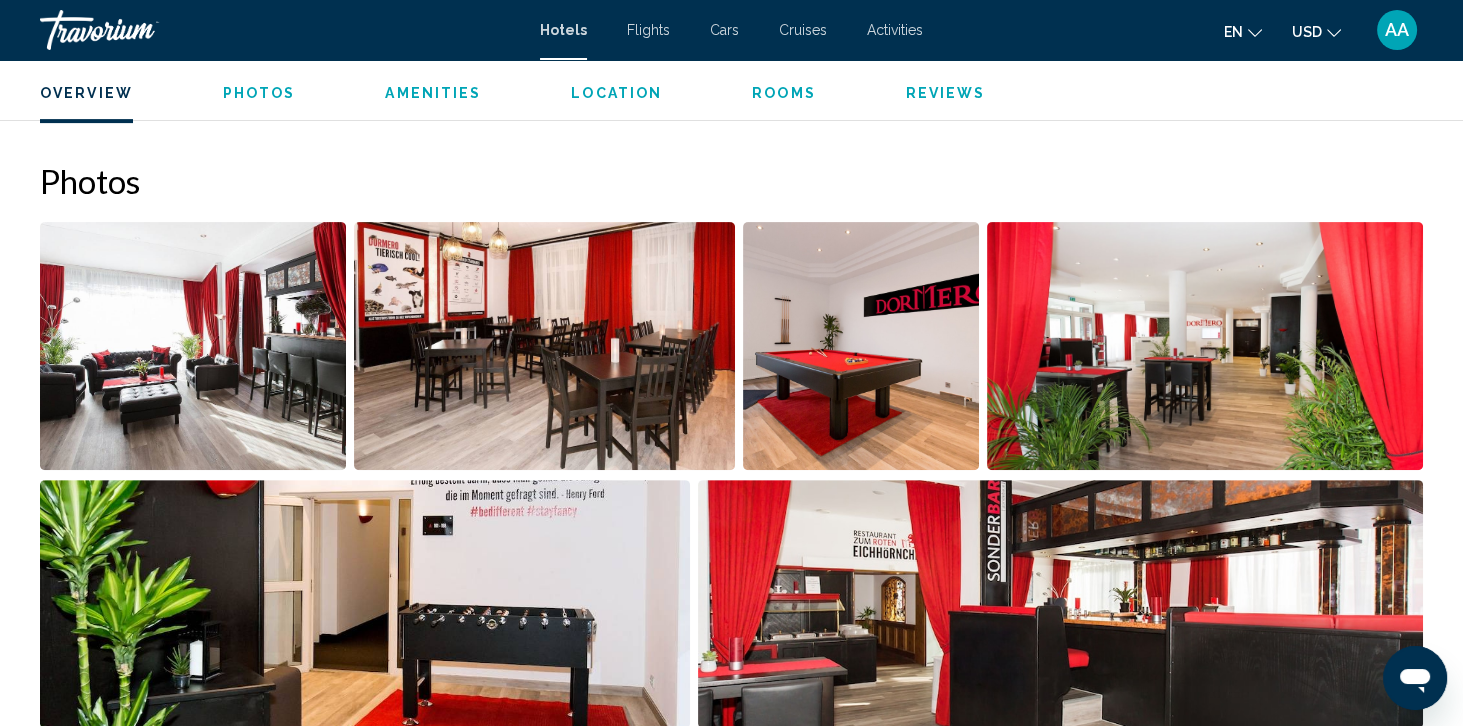 scroll, scrollTop: 937, scrollLeft: 0, axis: vertical 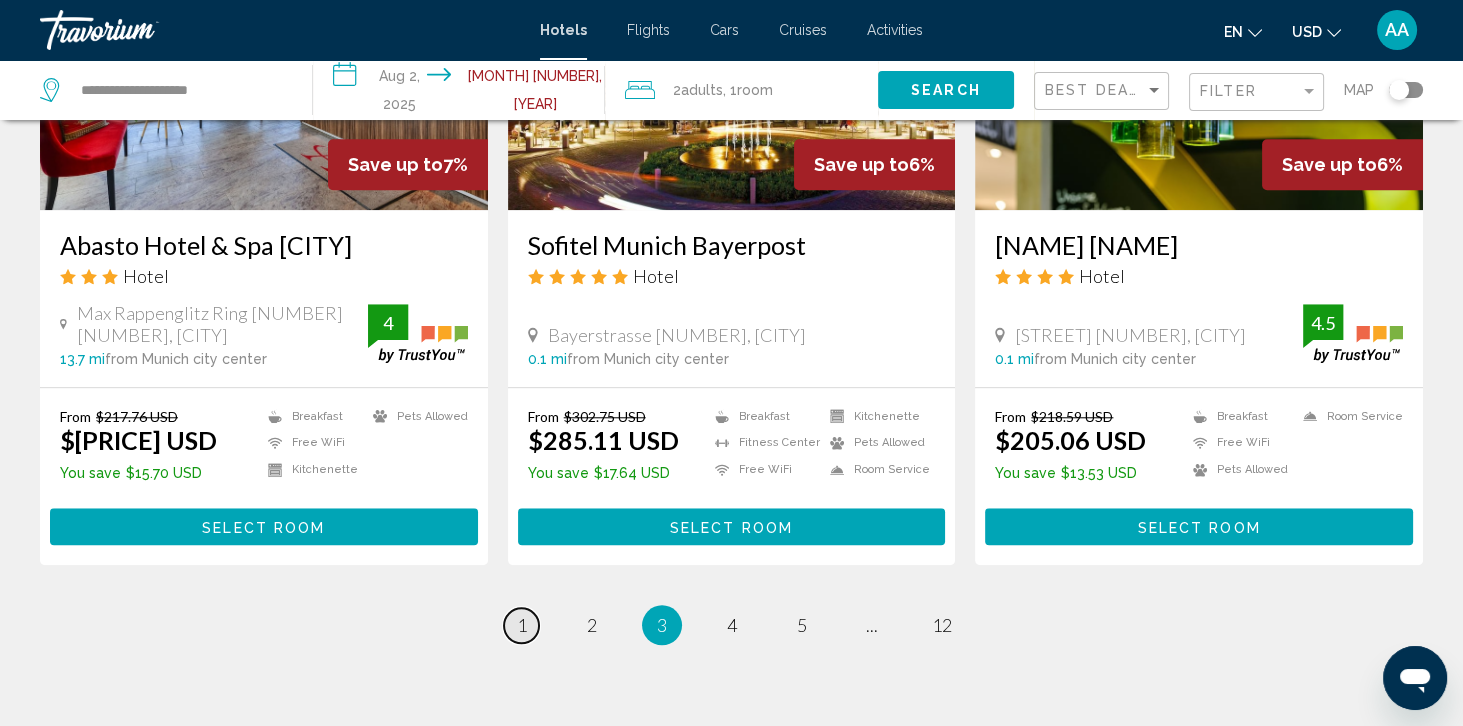 click on "page  1" at bounding box center [521, 625] 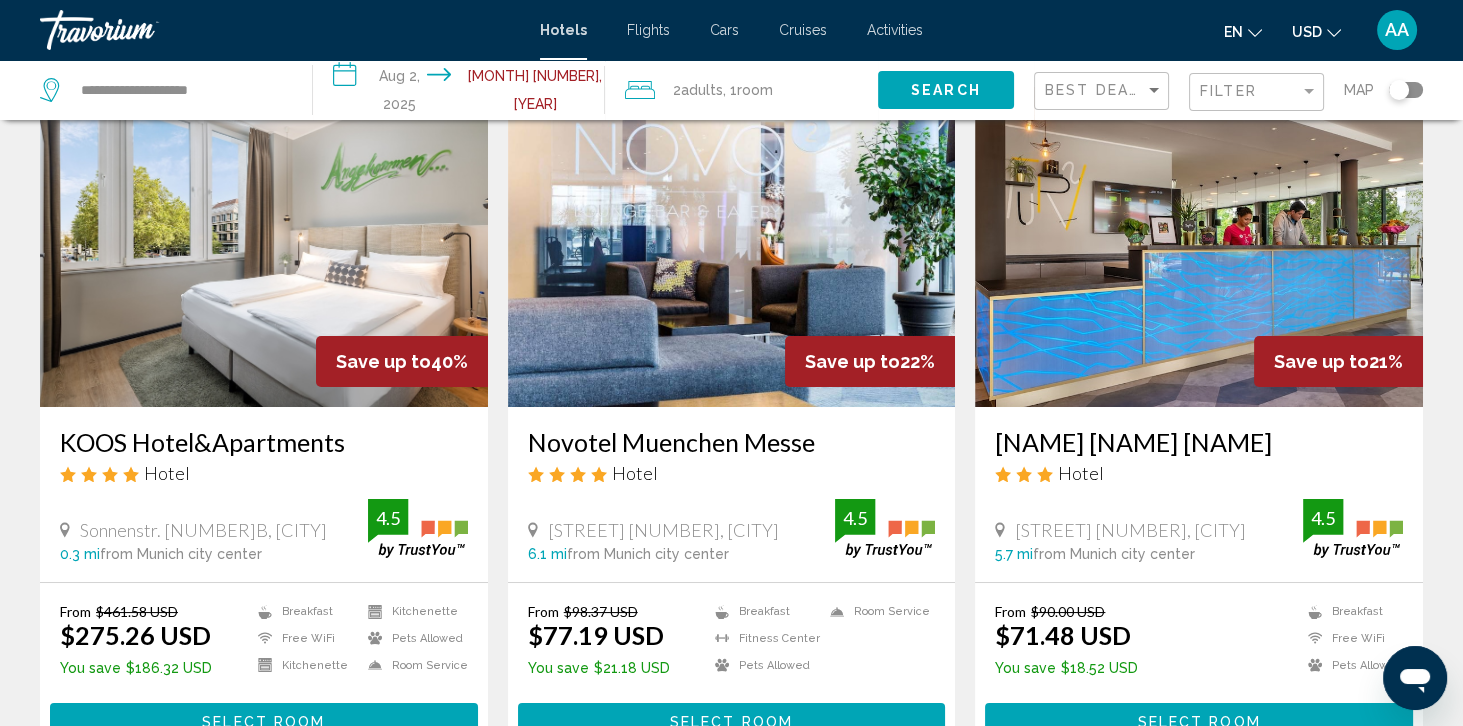 scroll, scrollTop: 0, scrollLeft: 0, axis: both 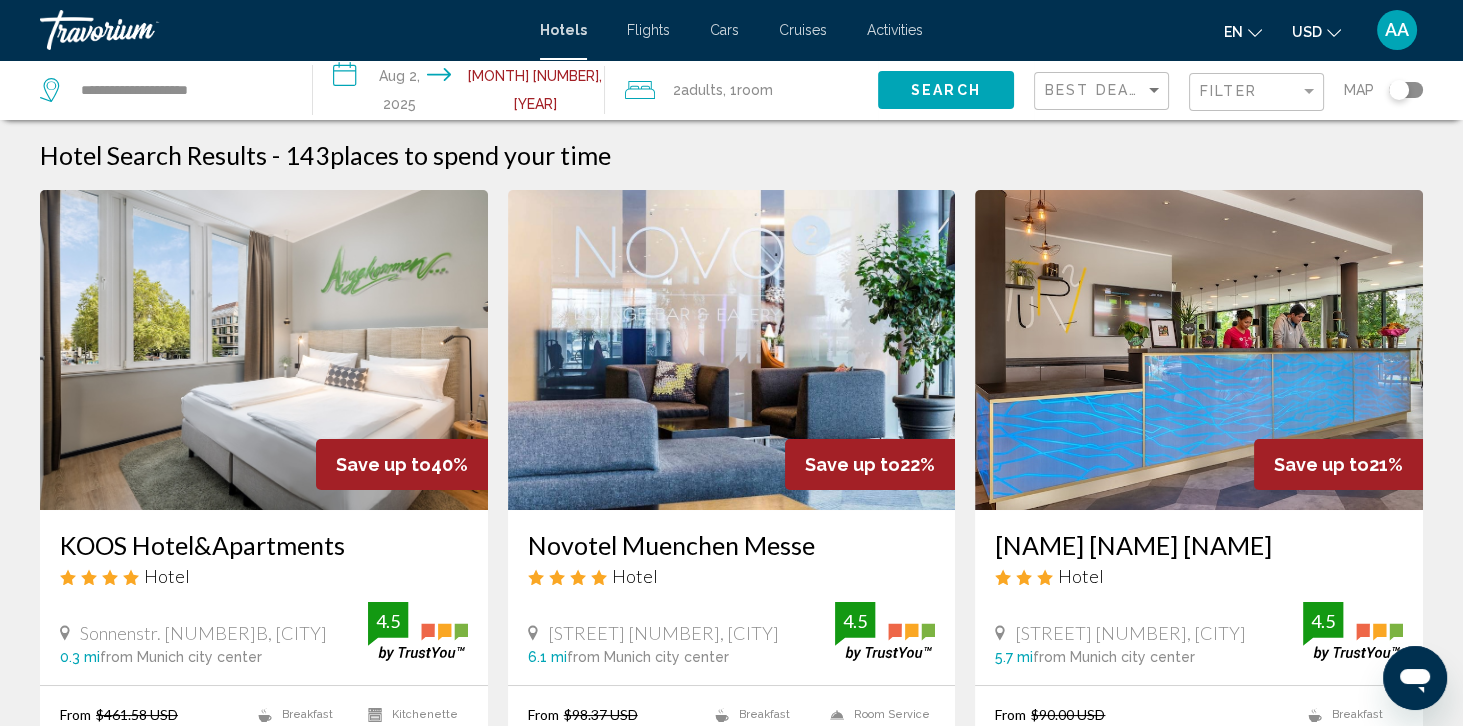 click on "Map" 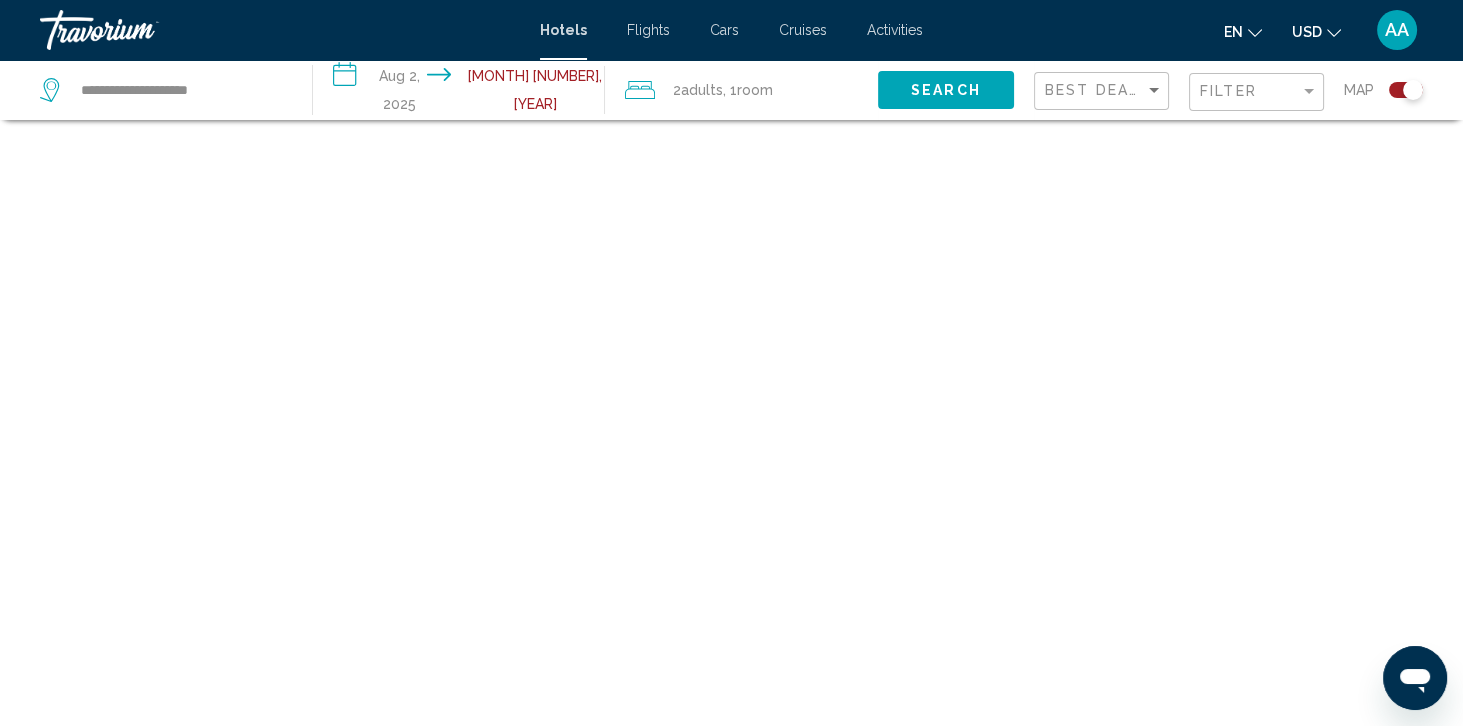 scroll, scrollTop: 216, scrollLeft: 0, axis: vertical 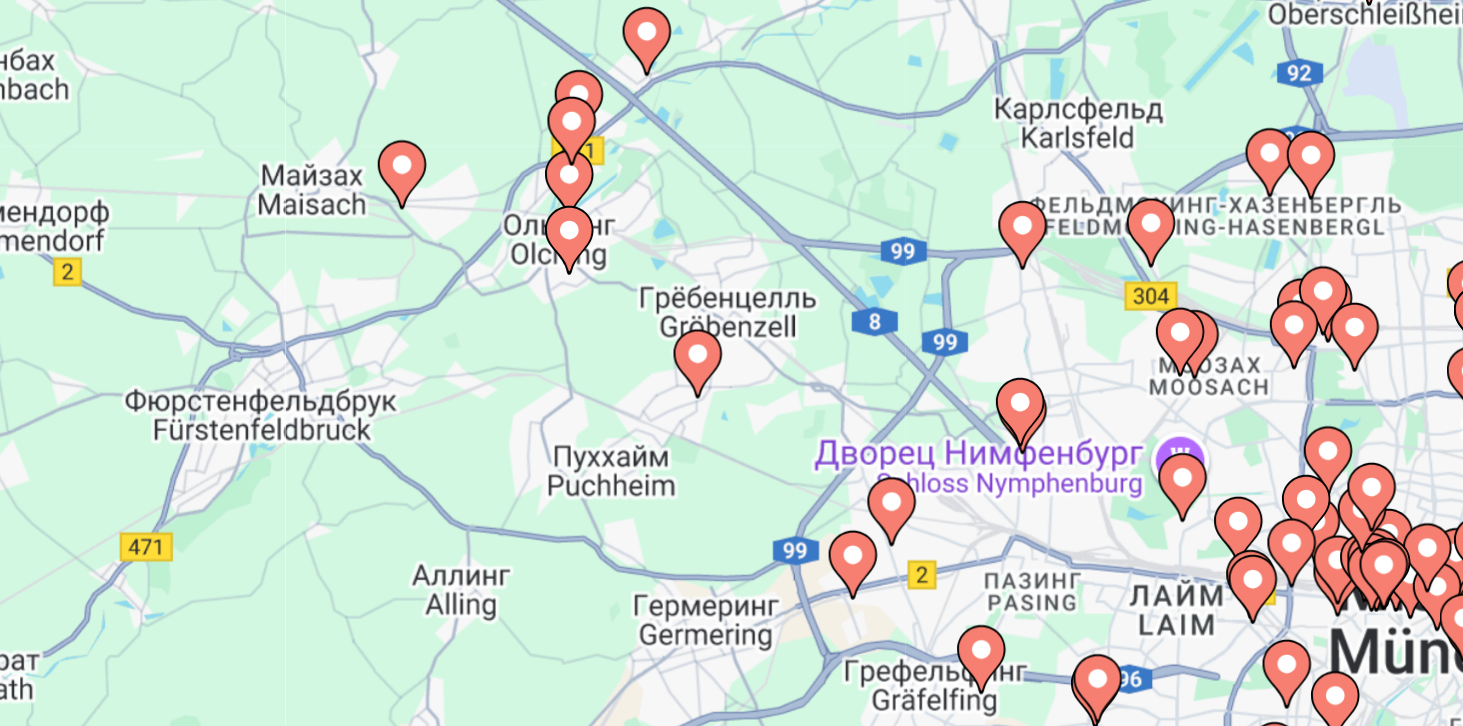 click 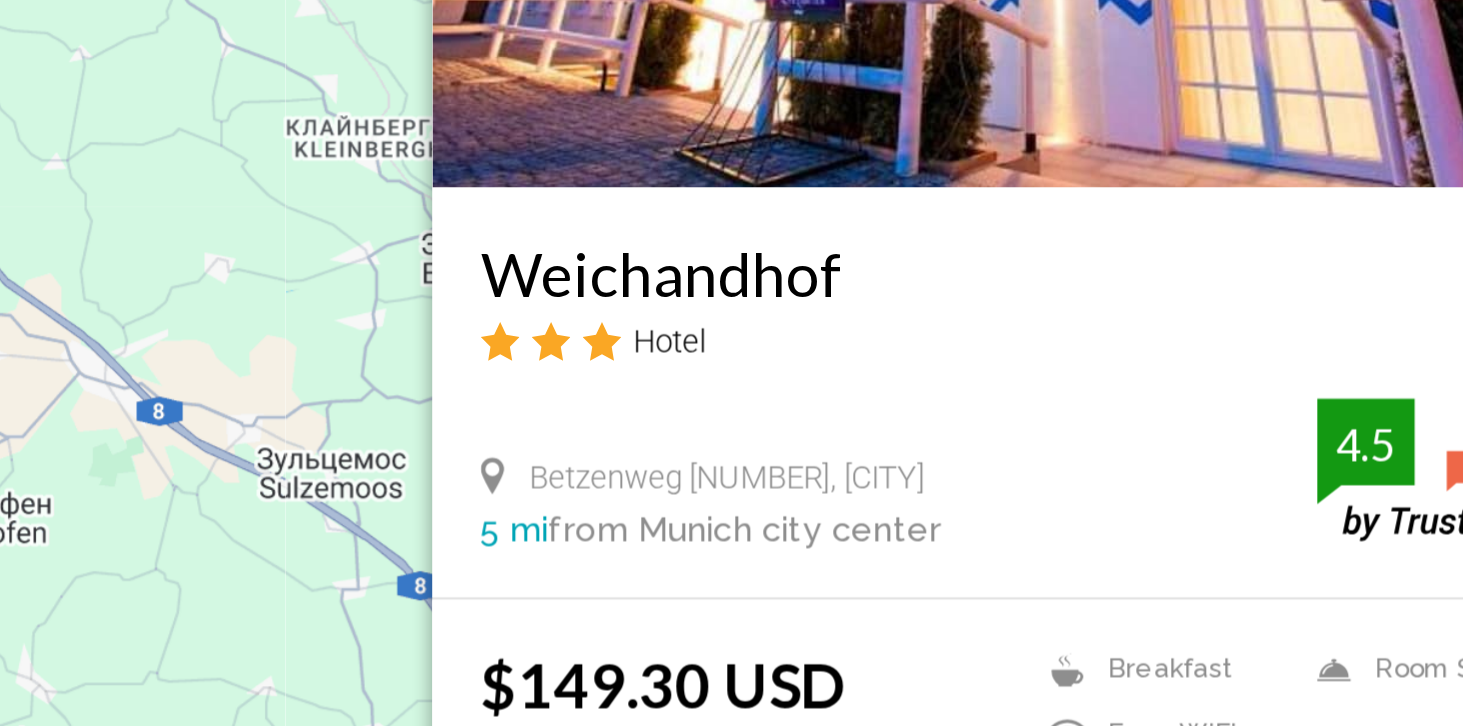 click on "Для навигации используйте клавиши со стрелками. Чтобы активировать перетаскивание с помощью клавиатуры, нажмите Alt + Ввод. После этого перемещайте маркер, используя клавиши со стрелками. Чтобы завершить перетаскивание, нажмите клавишу Ввод. Чтобы отменить действие, нажмите клавишу Esc. [NAME]
Hotel
[STREET] [NUMBER], [CITY] [DISTANCE]  from [CITY] city center from hotel [PRICE]
Breakfast
Free WiFi
Pets Allowed
Room Service  4.5 Select Room" at bounding box center [731, 282] 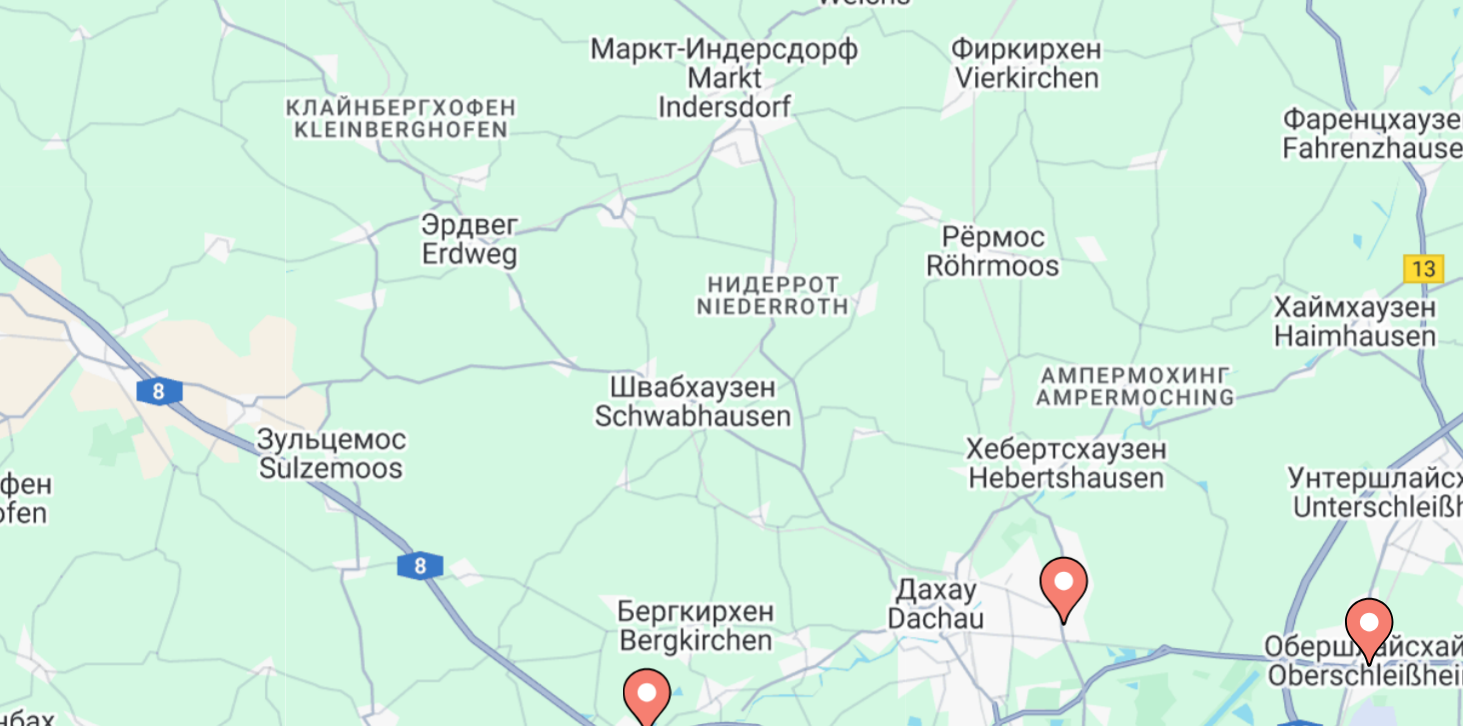 scroll, scrollTop: 201, scrollLeft: 0, axis: vertical 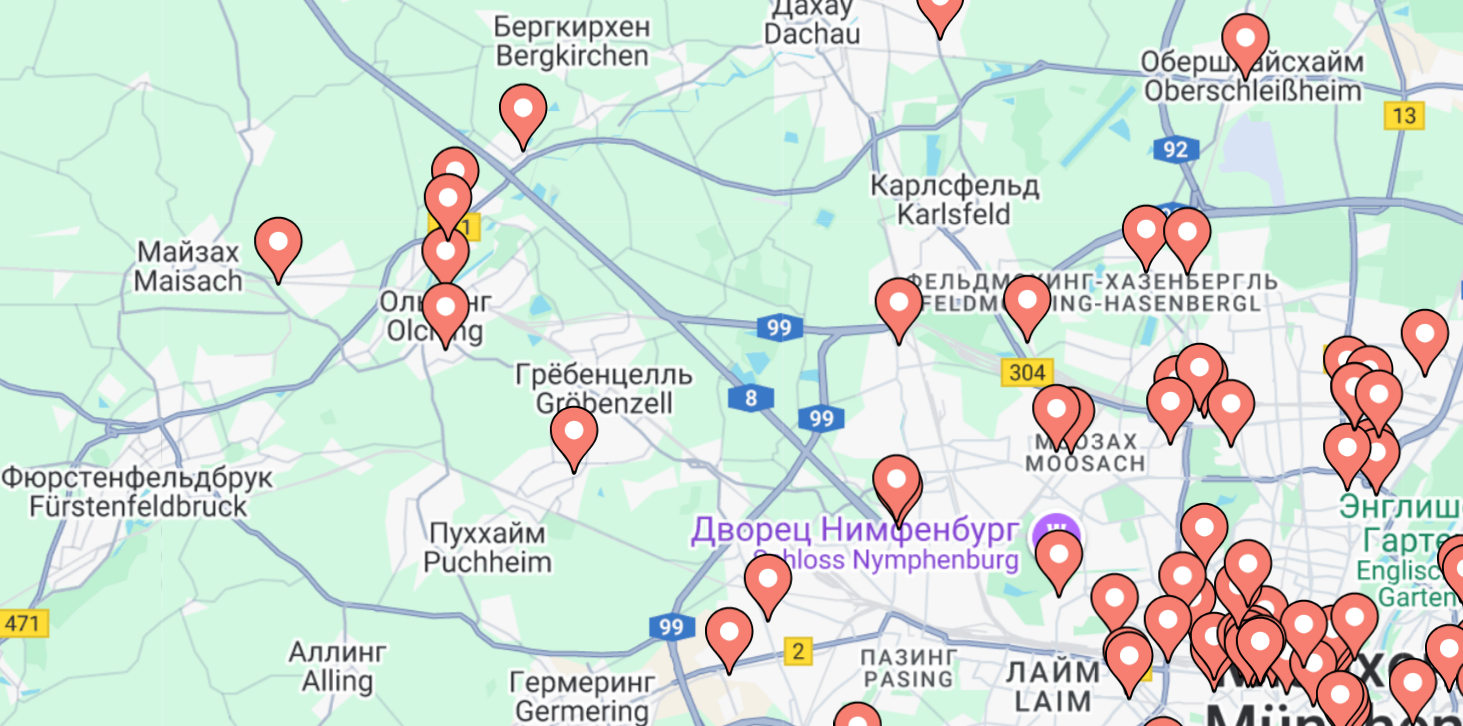 click 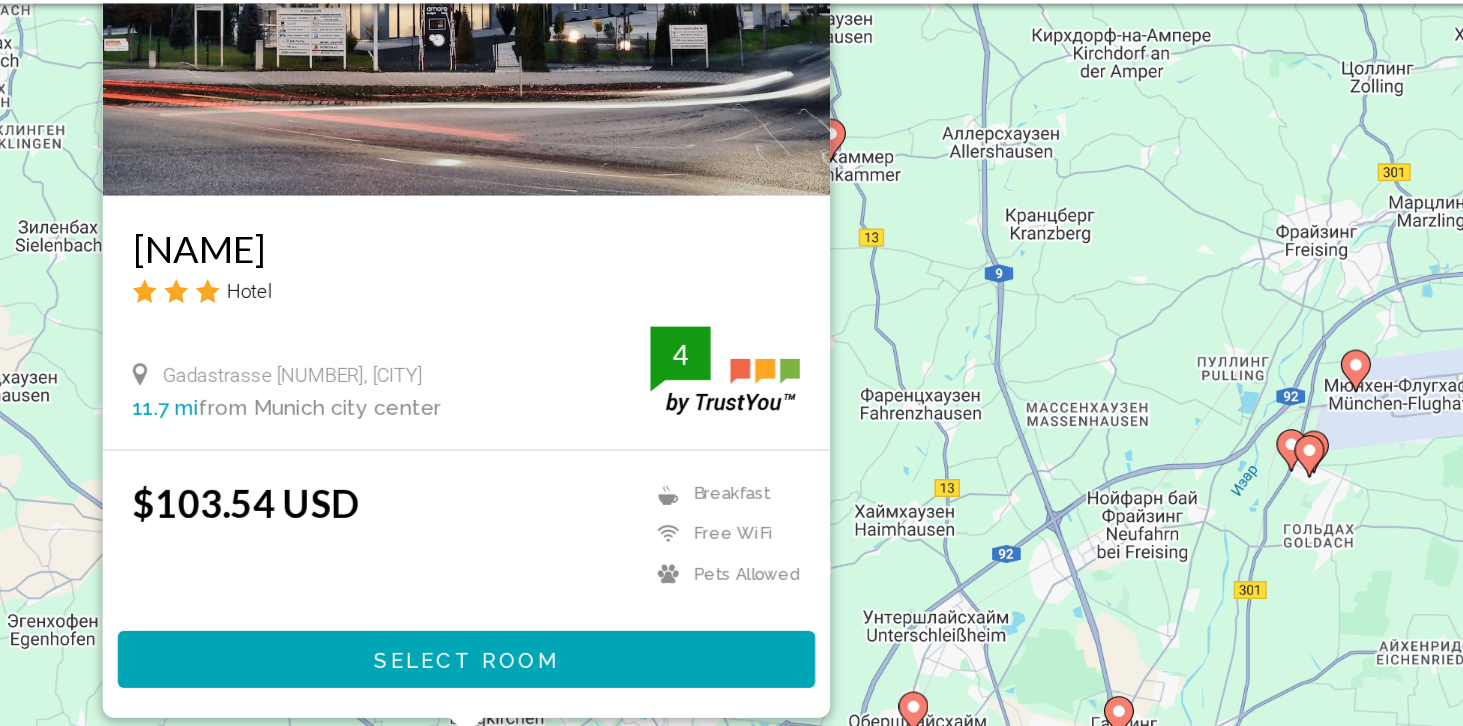 scroll, scrollTop: 201, scrollLeft: 0, axis: vertical 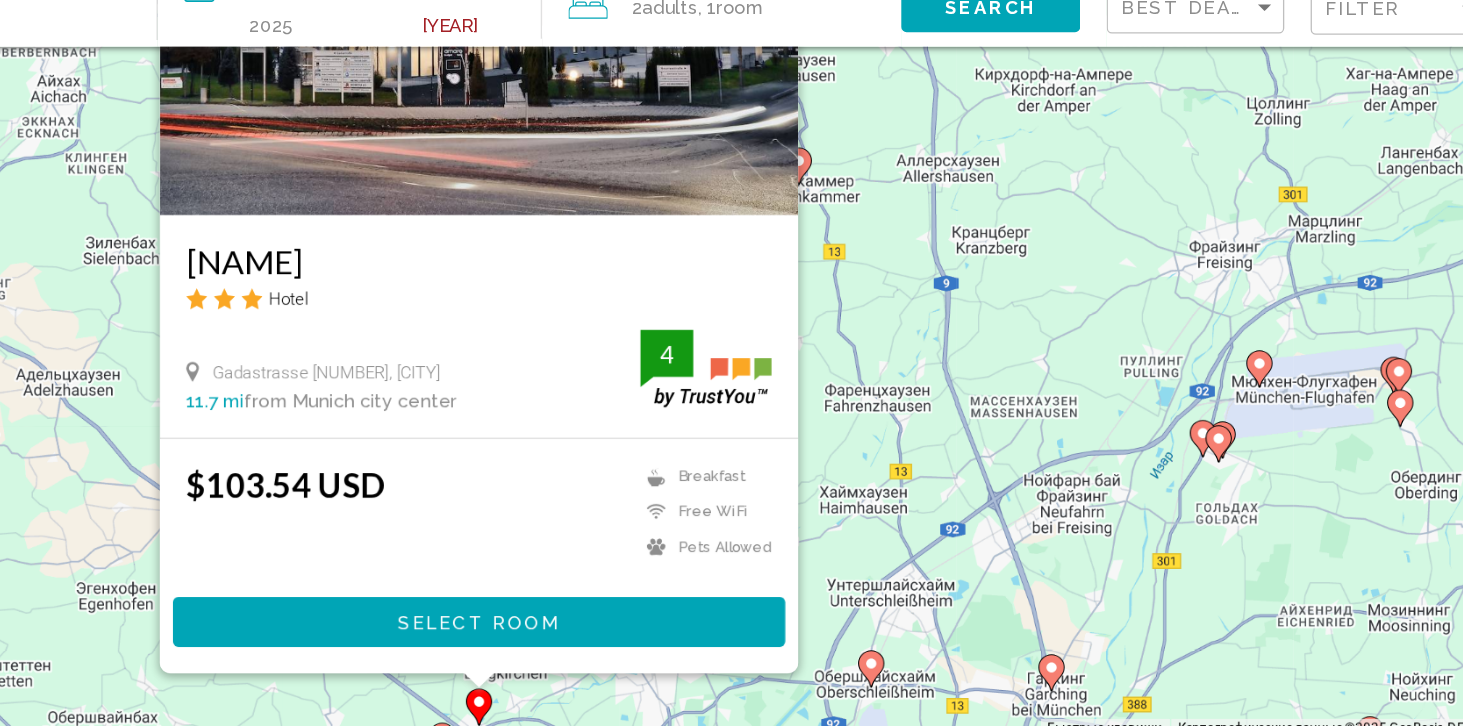 click on "Для навигации используйте клавиши со стрелками. Чтобы активировать перетаскивание с помощью клавиатуры, нажмите Alt + Ввод. После этого перемещайте маркер, используя клавиши со стрелками. Чтобы завершить перетаскивание, нажмите клавишу Ввод. Чтобы отменить действие, нажмите клавишу Esc. [NAME]
Hotel
[STREET] [NUMBER], [CITY] [DISTANCE]  from [CITY] city center from hotel [PRICE]
Breakfast
Free WiFi
Pets Allowed  4 Select Room" at bounding box center [731, 282] 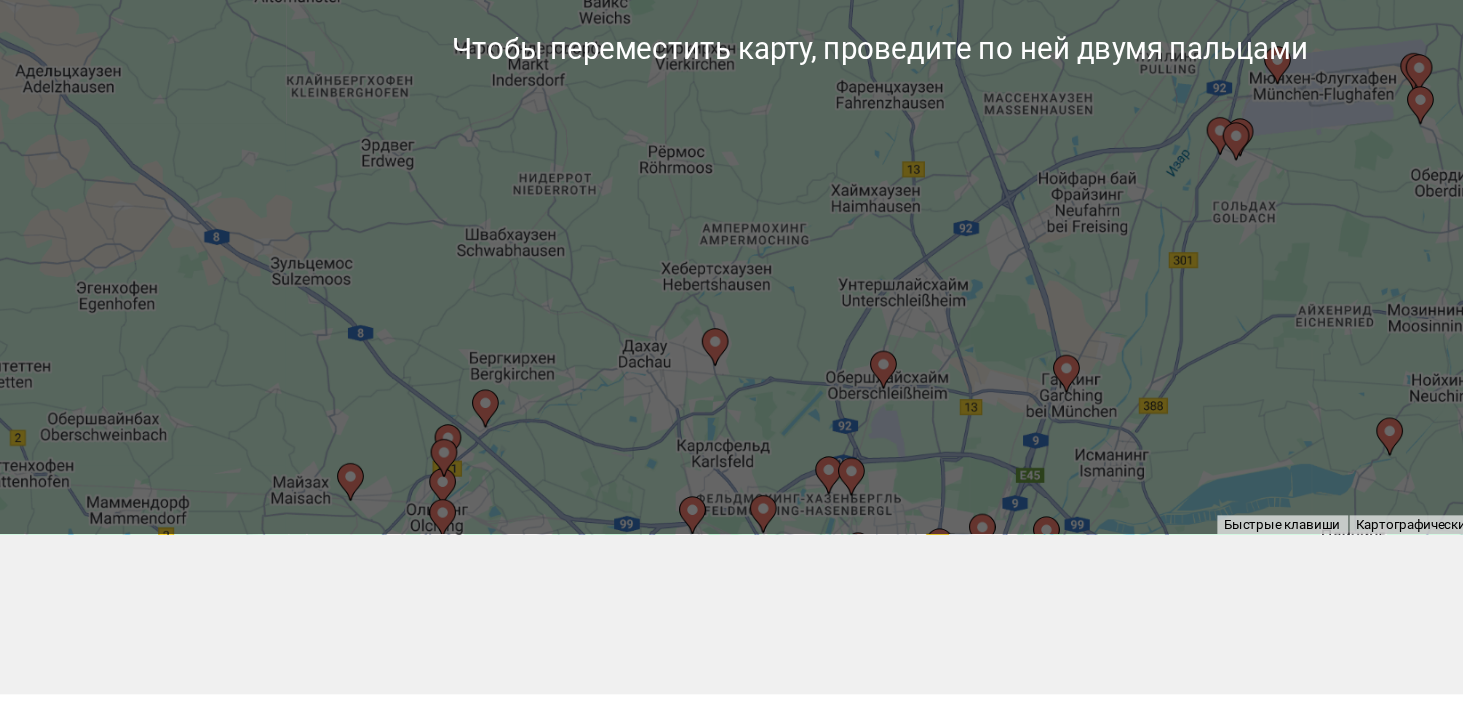 scroll, scrollTop: 240, scrollLeft: 0, axis: vertical 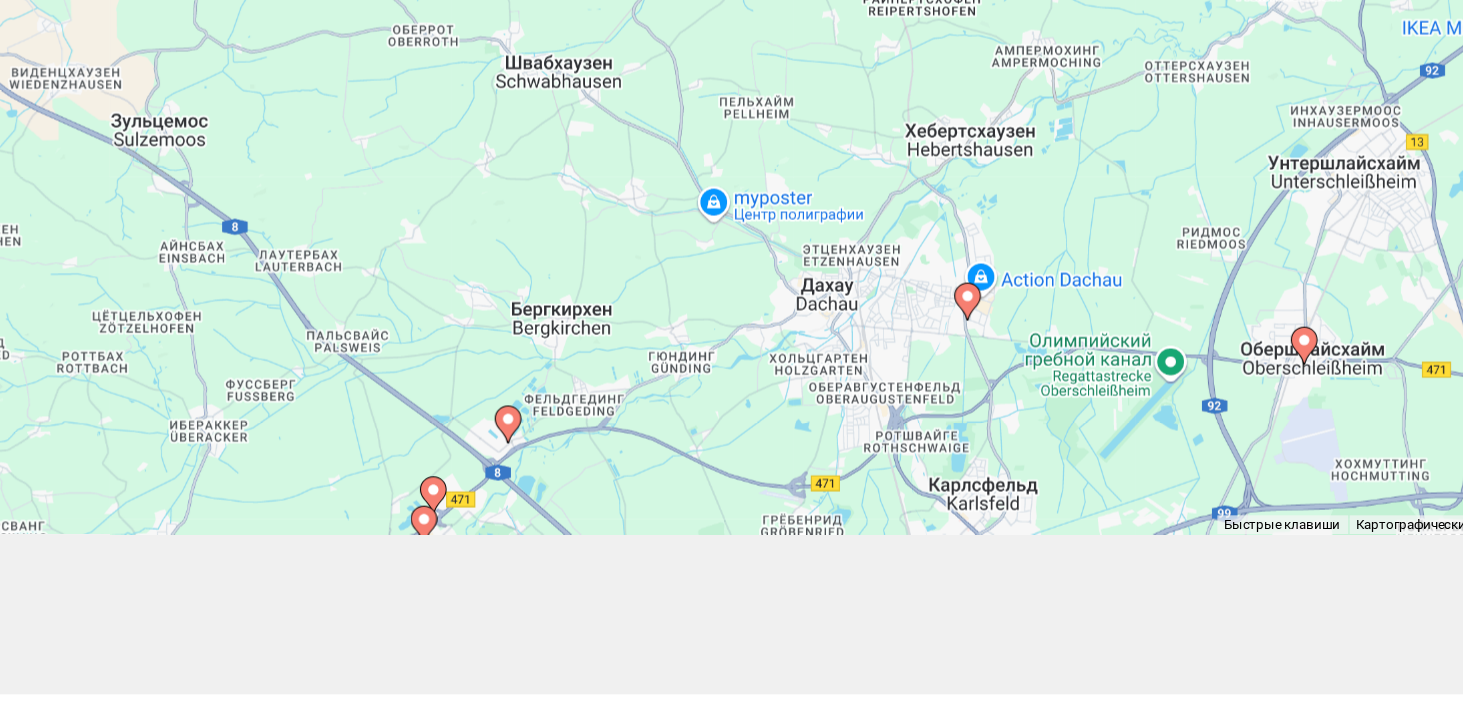 click 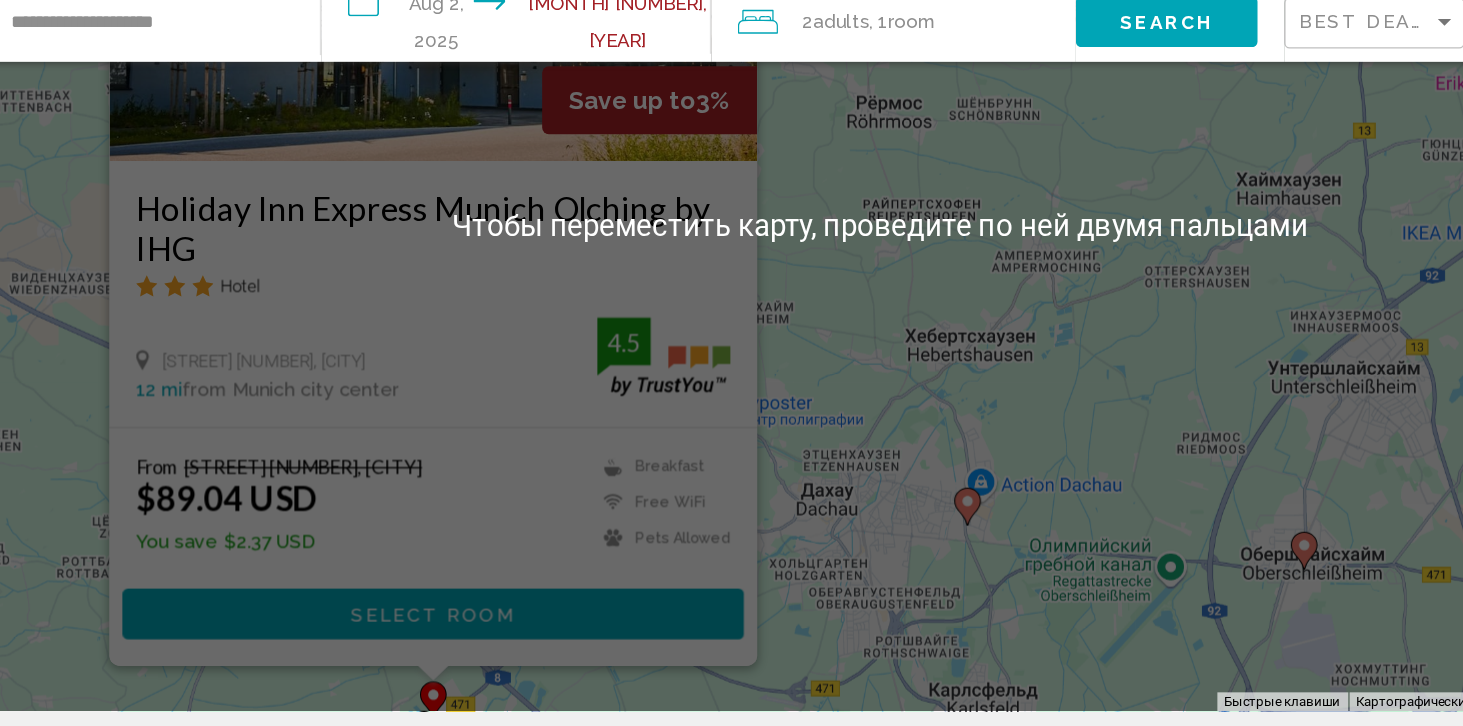 scroll, scrollTop: 283, scrollLeft: 0, axis: vertical 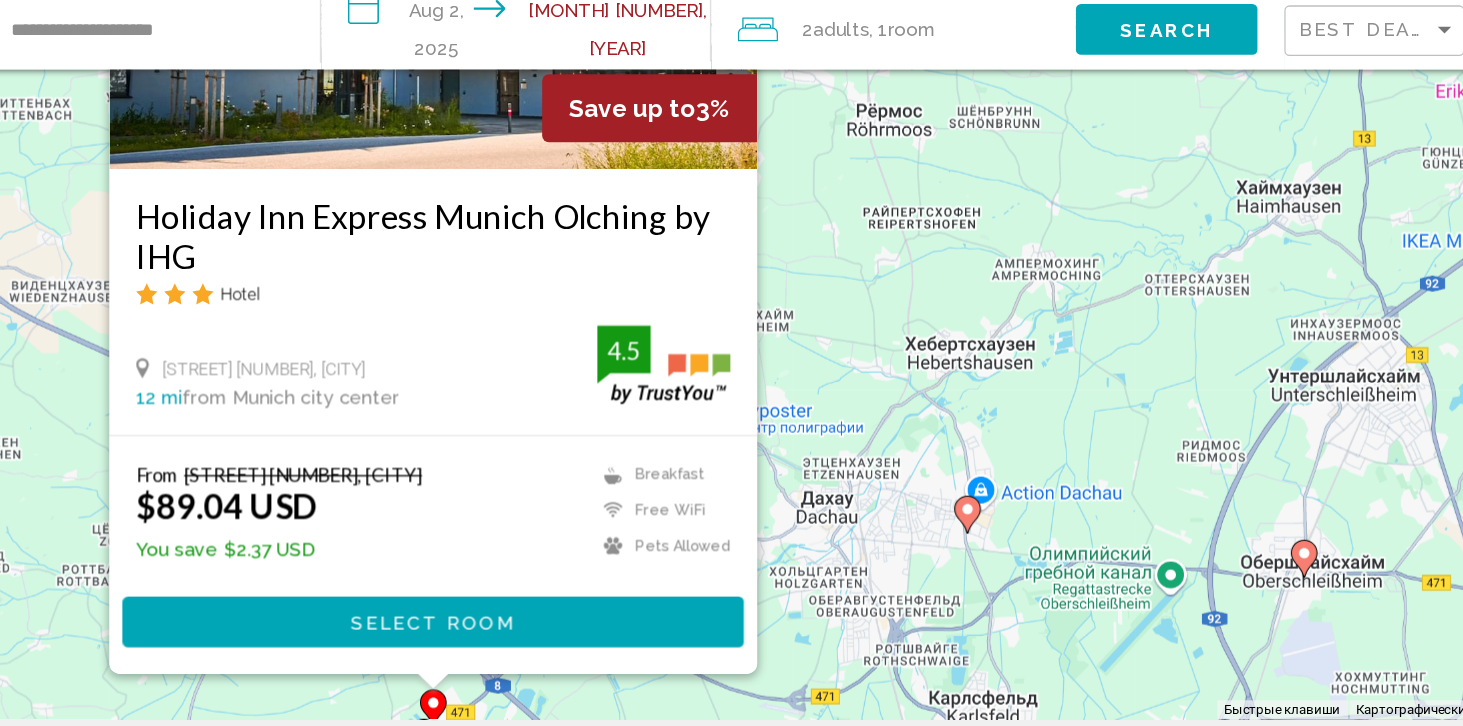 click on "Select Room" at bounding box center [396, 533] 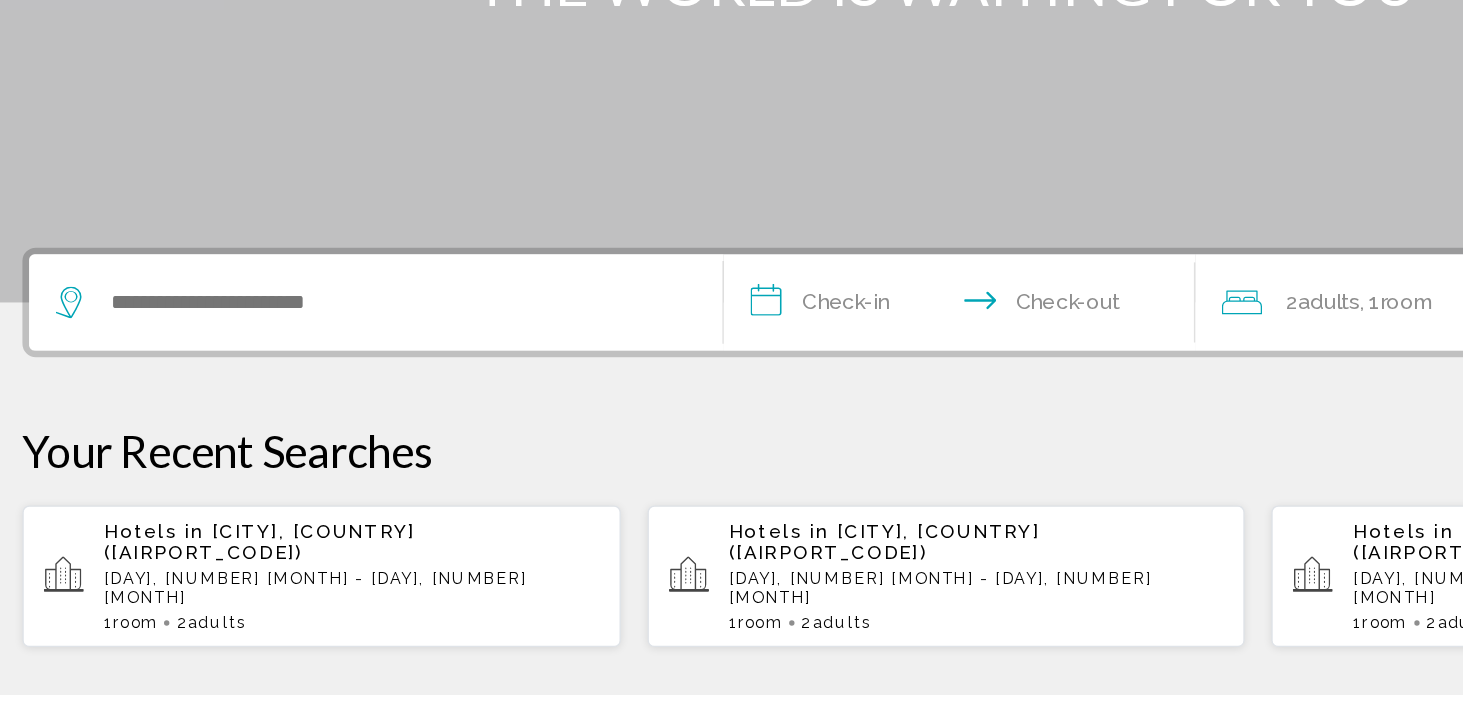 scroll, scrollTop: 183, scrollLeft: 0, axis: vertical 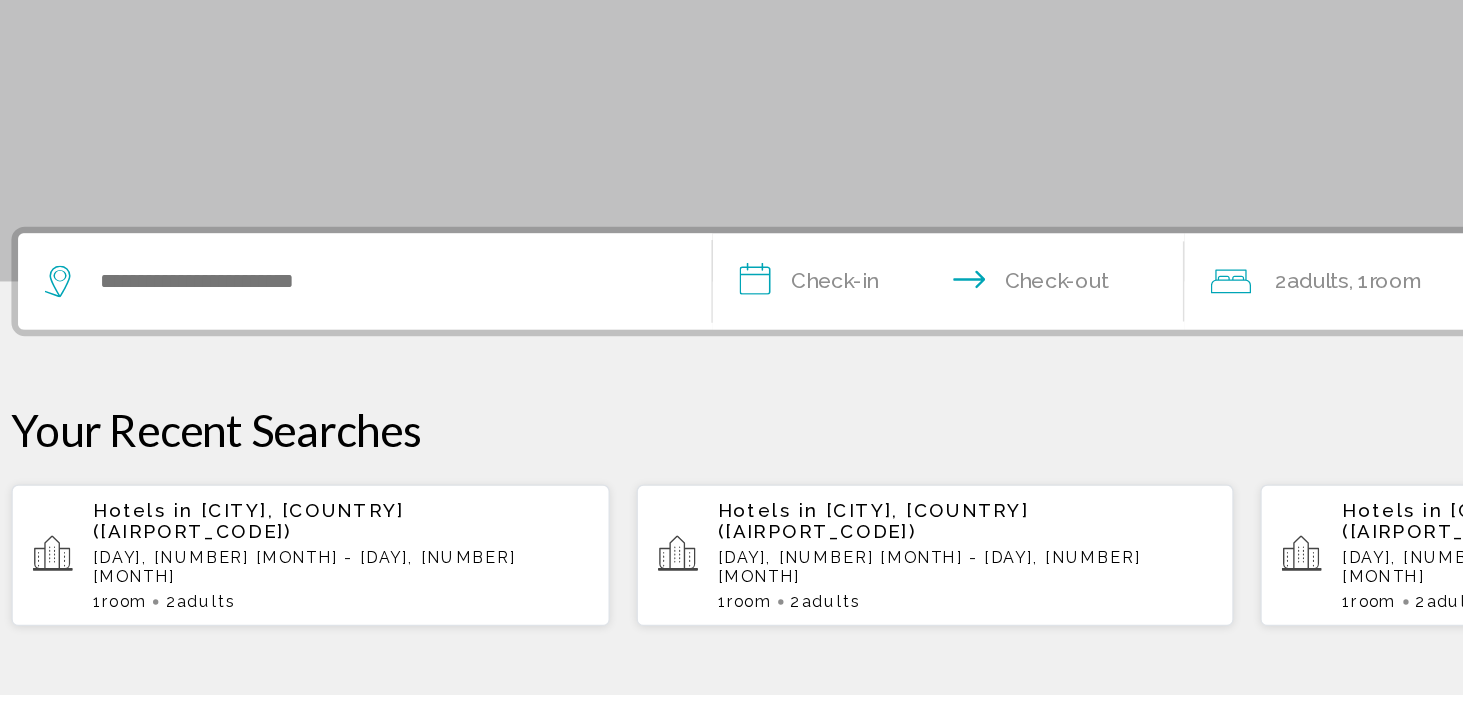 click on "[DAY], [NUMBER] [MONTH] - [DAY], [NUMBER] [MONTH]" at bounding box center (286, 631) 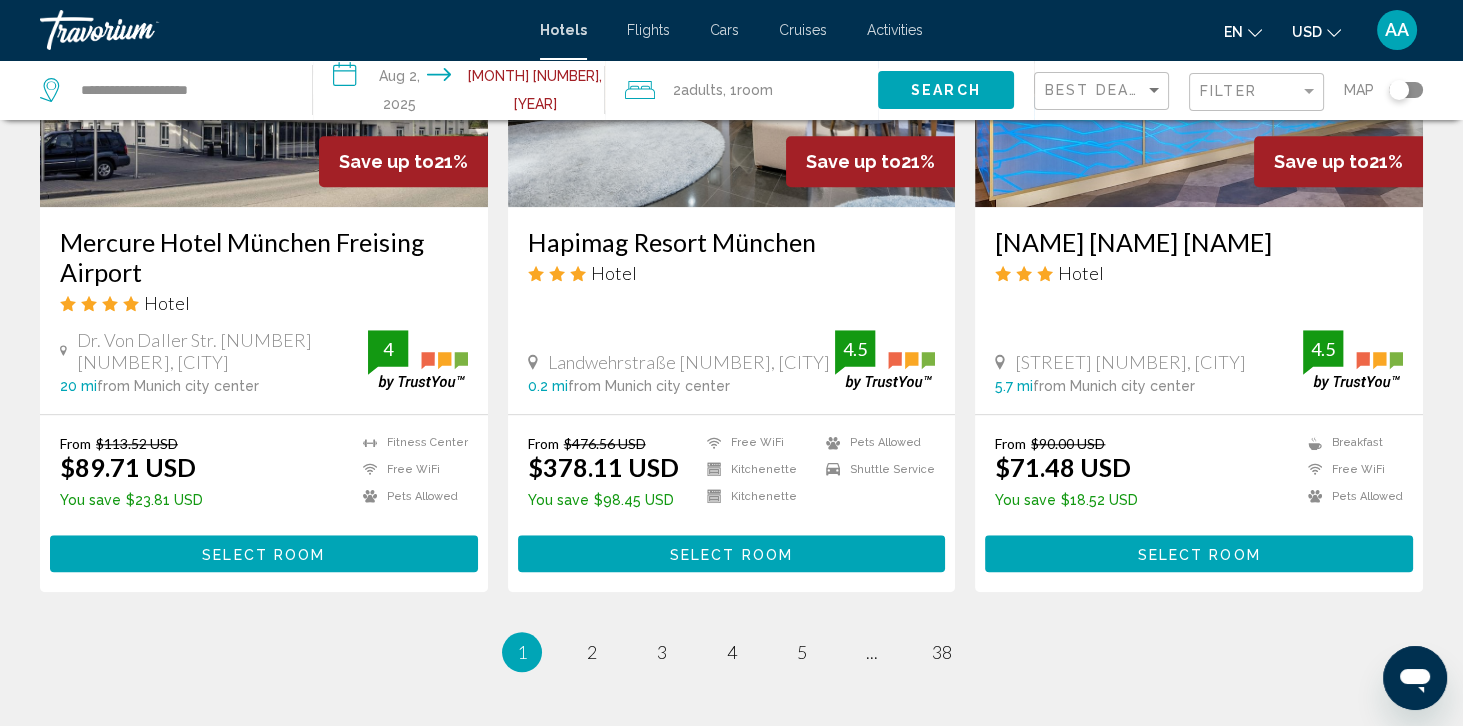 scroll, scrollTop: 2472, scrollLeft: 0, axis: vertical 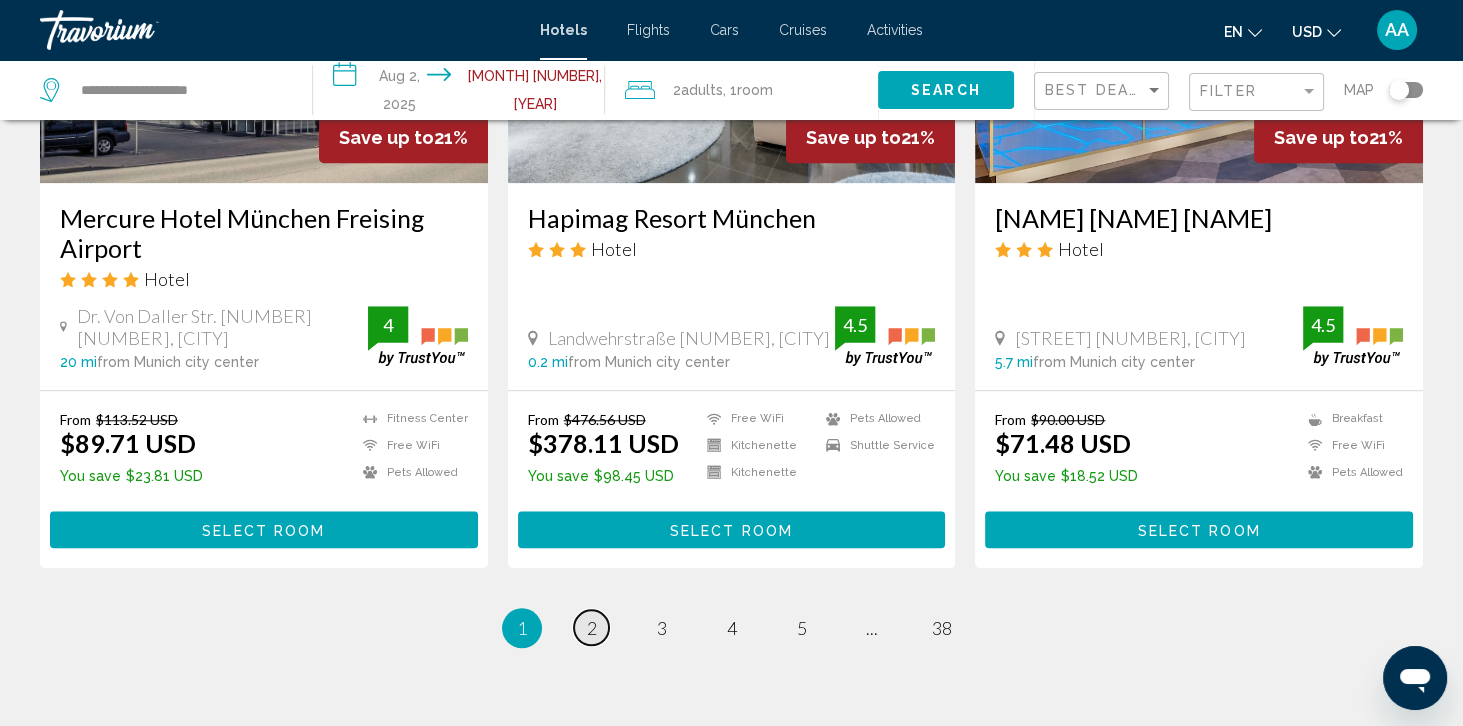 click on "page  2" at bounding box center (591, 627) 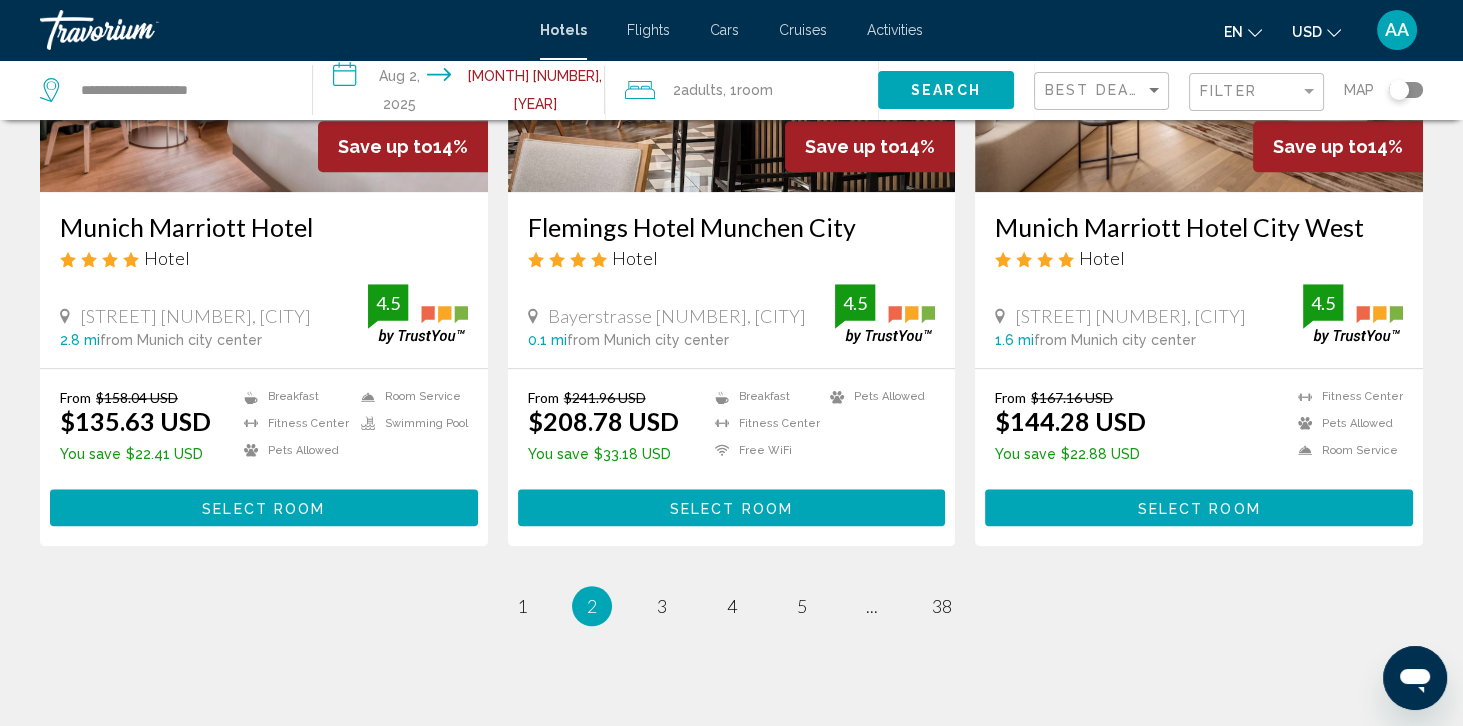 scroll, scrollTop: 2504, scrollLeft: 0, axis: vertical 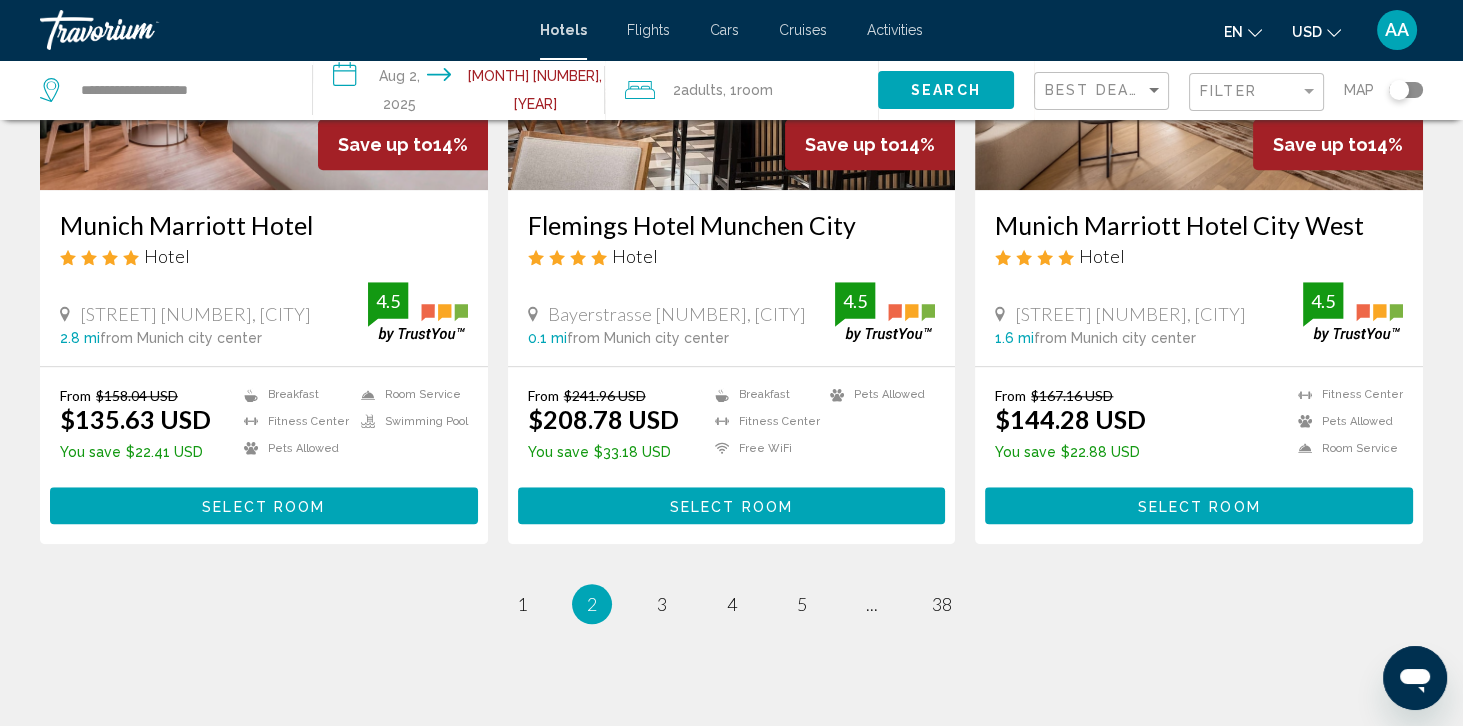 click on "page  1" at bounding box center (522, 604) 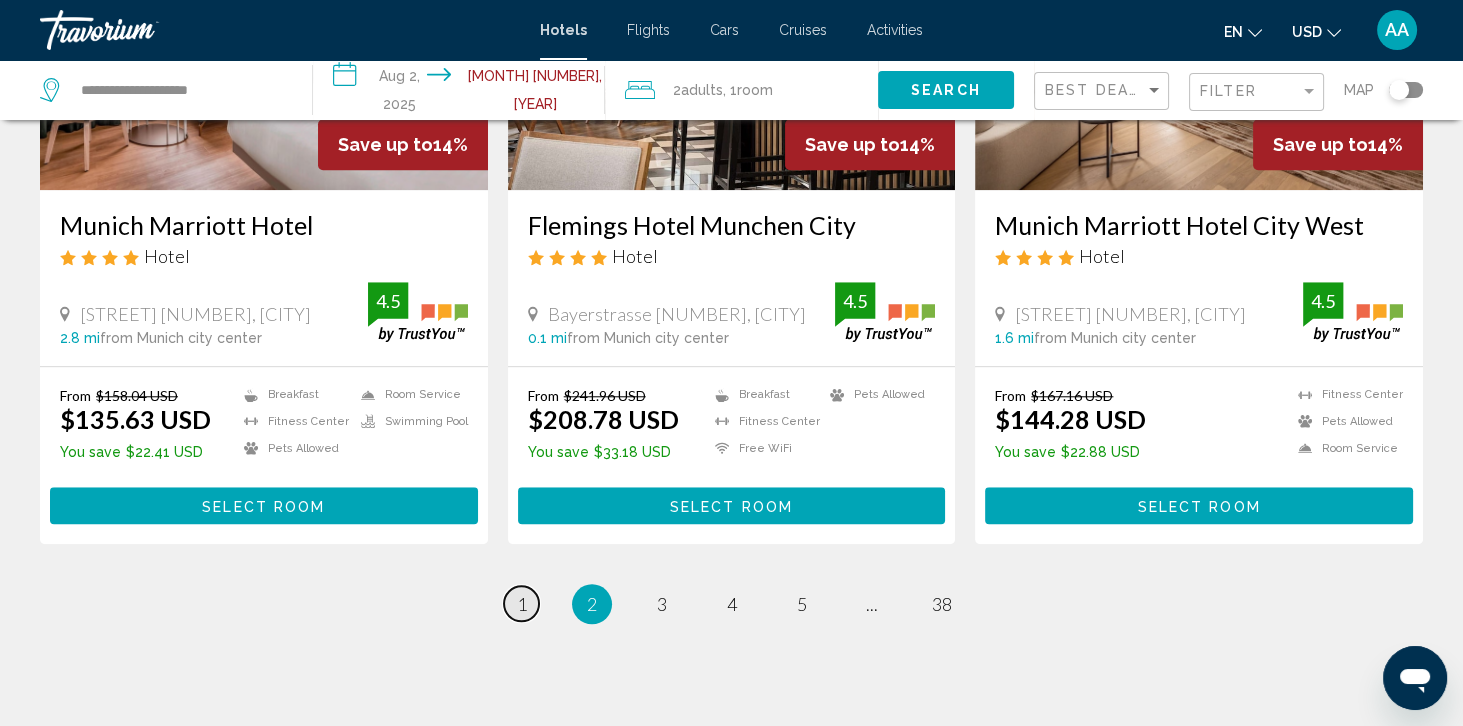 click on "page  1" at bounding box center (521, 603) 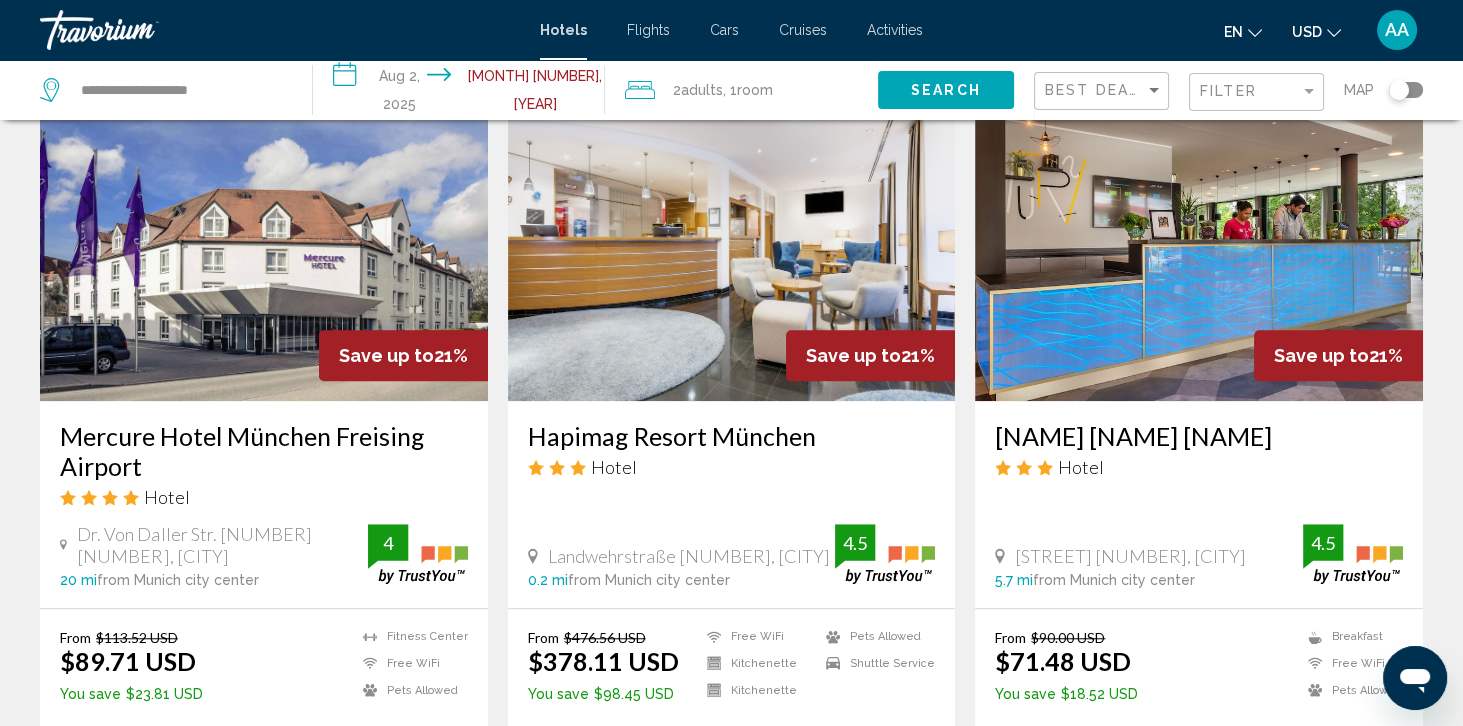 scroll, scrollTop: 2472, scrollLeft: 0, axis: vertical 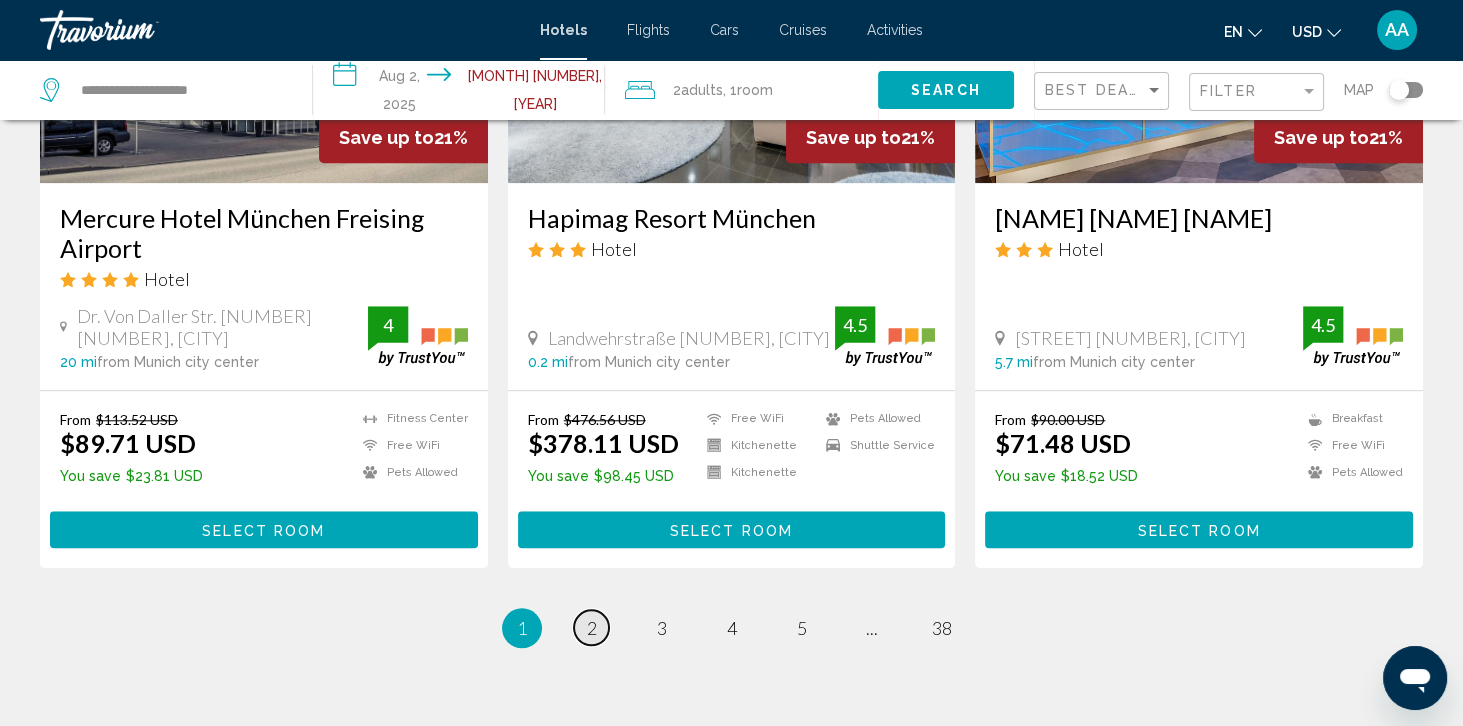 click on "page  2" at bounding box center (591, 627) 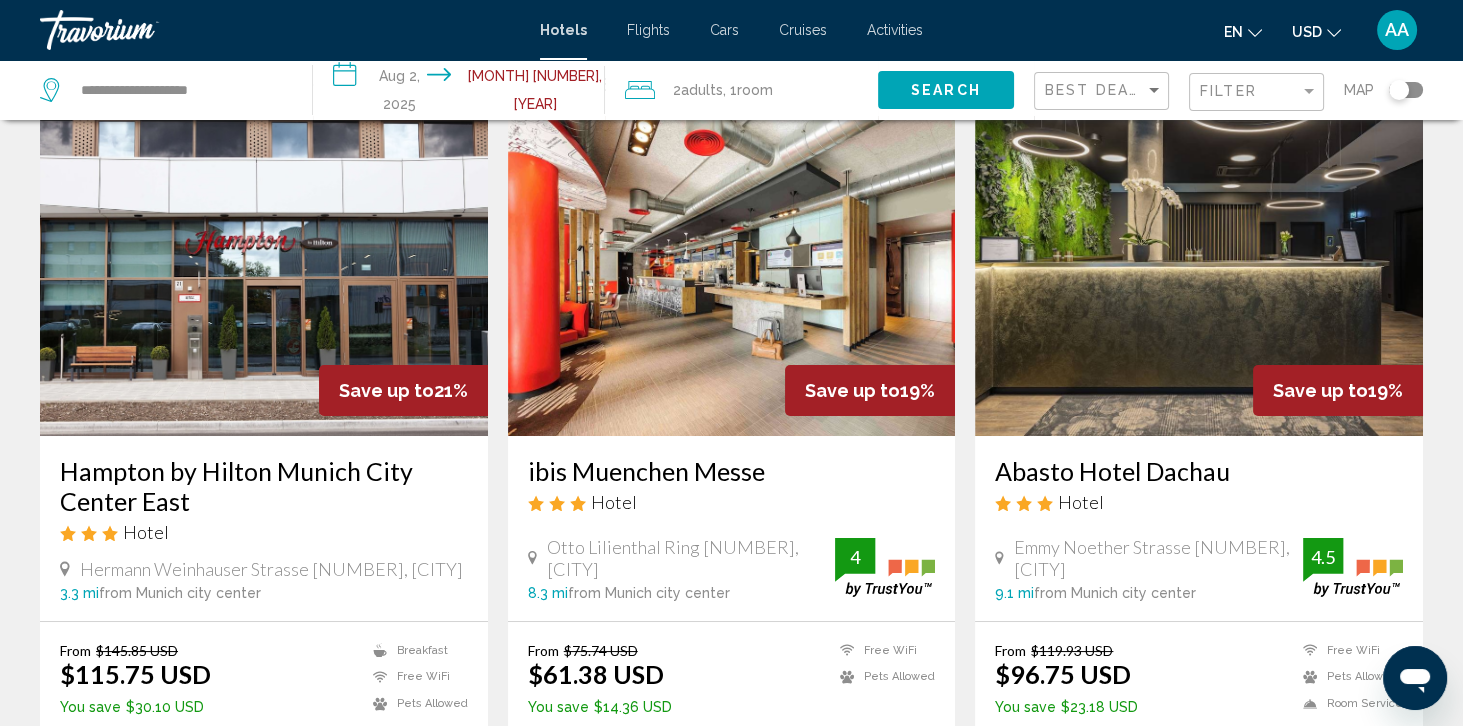 scroll, scrollTop: 119, scrollLeft: 0, axis: vertical 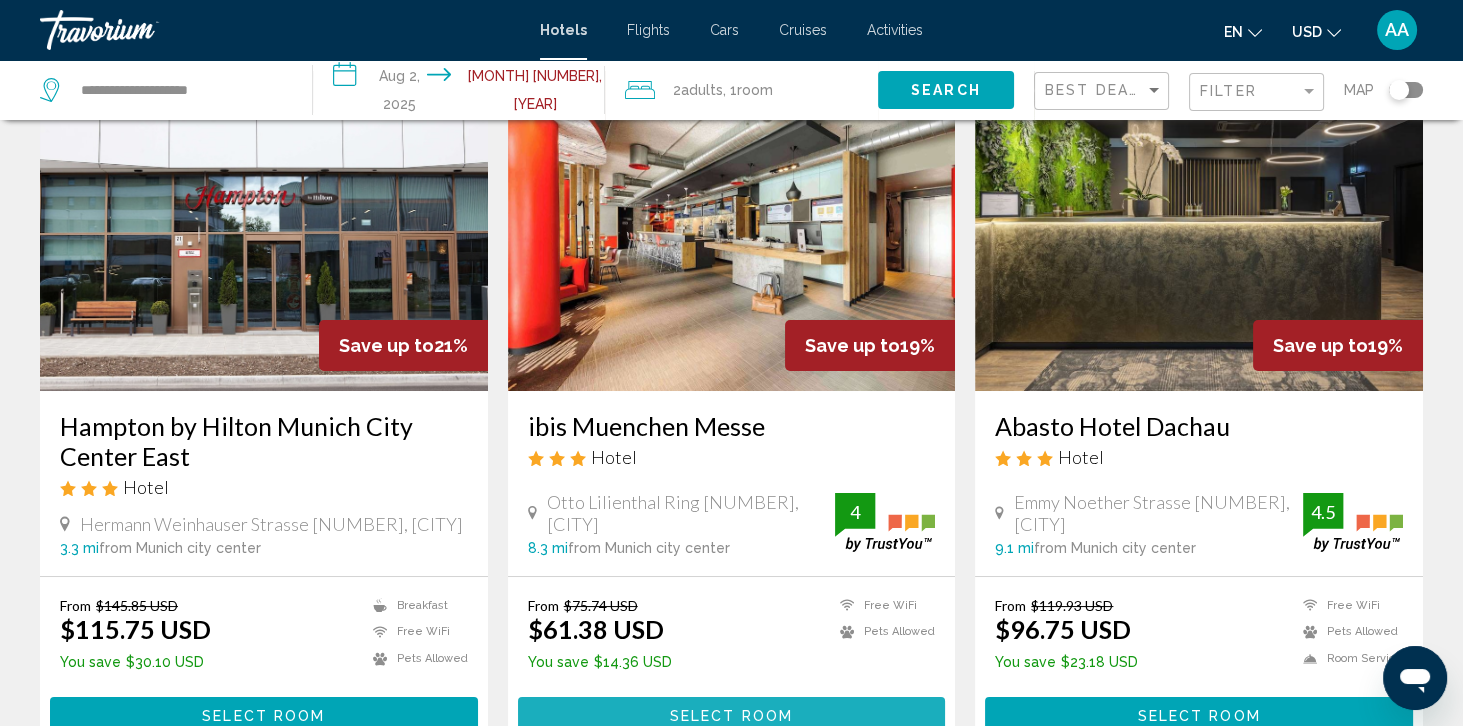 click on "Select Room" at bounding box center [732, 715] 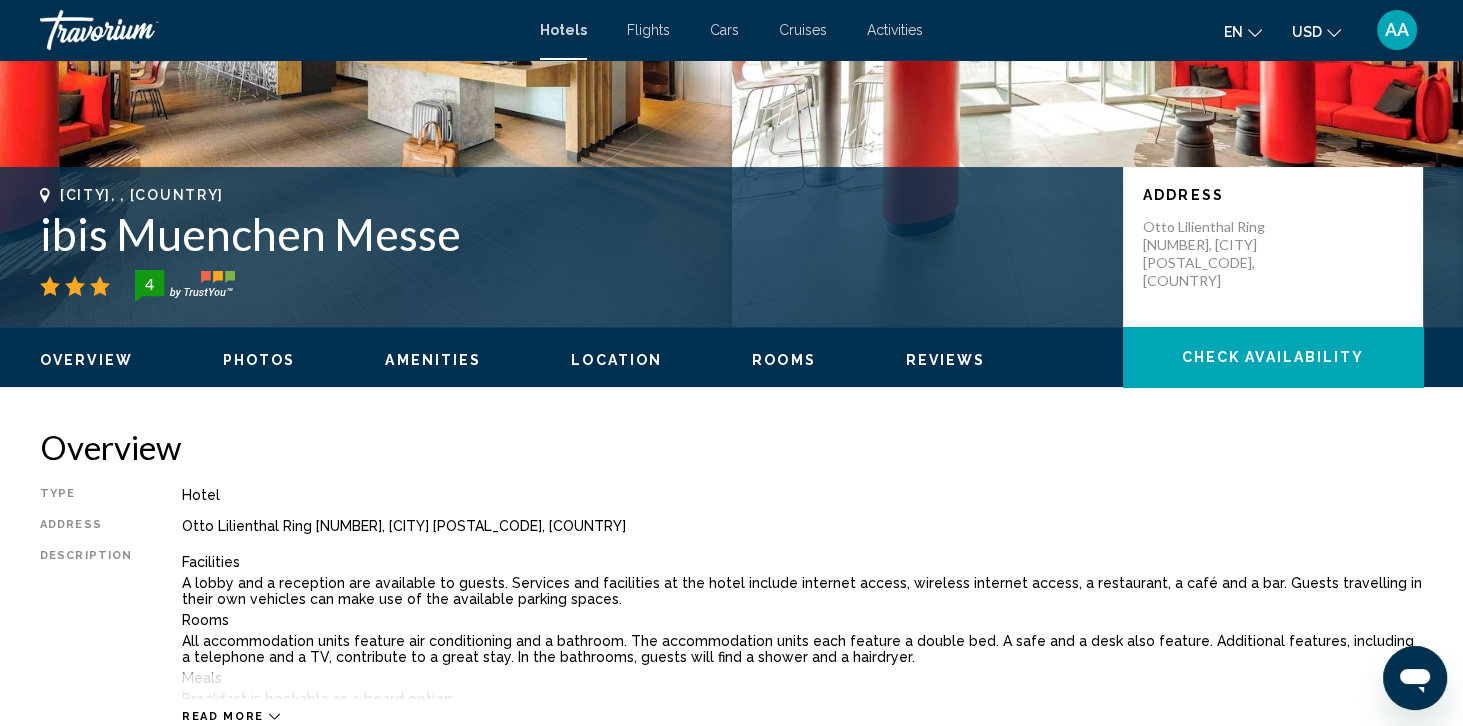scroll, scrollTop: 0, scrollLeft: 0, axis: both 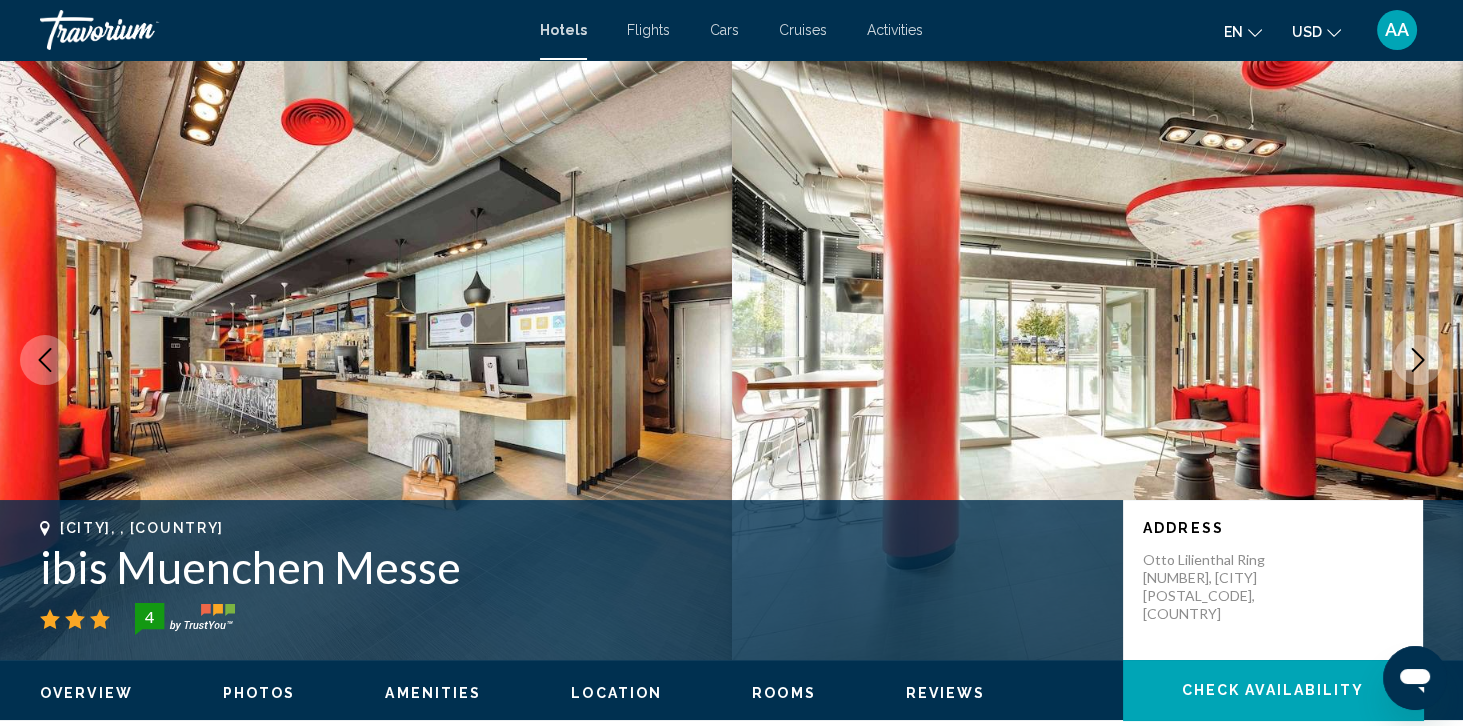 click at bounding box center (366, 360) 